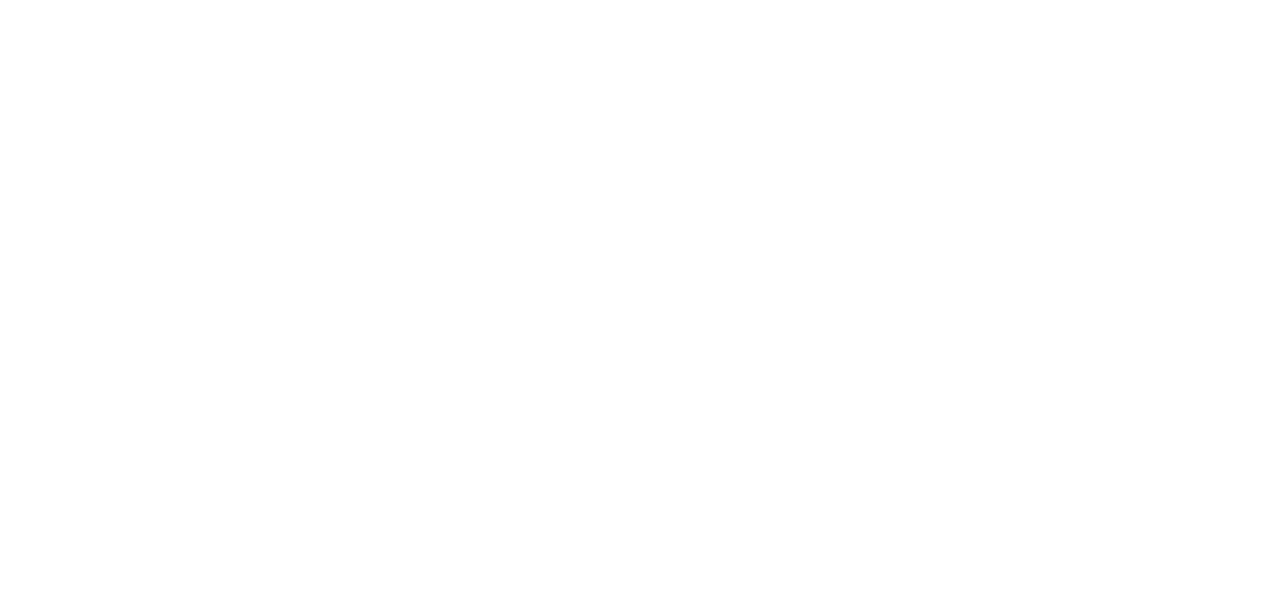 scroll, scrollTop: 0, scrollLeft: 0, axis: both 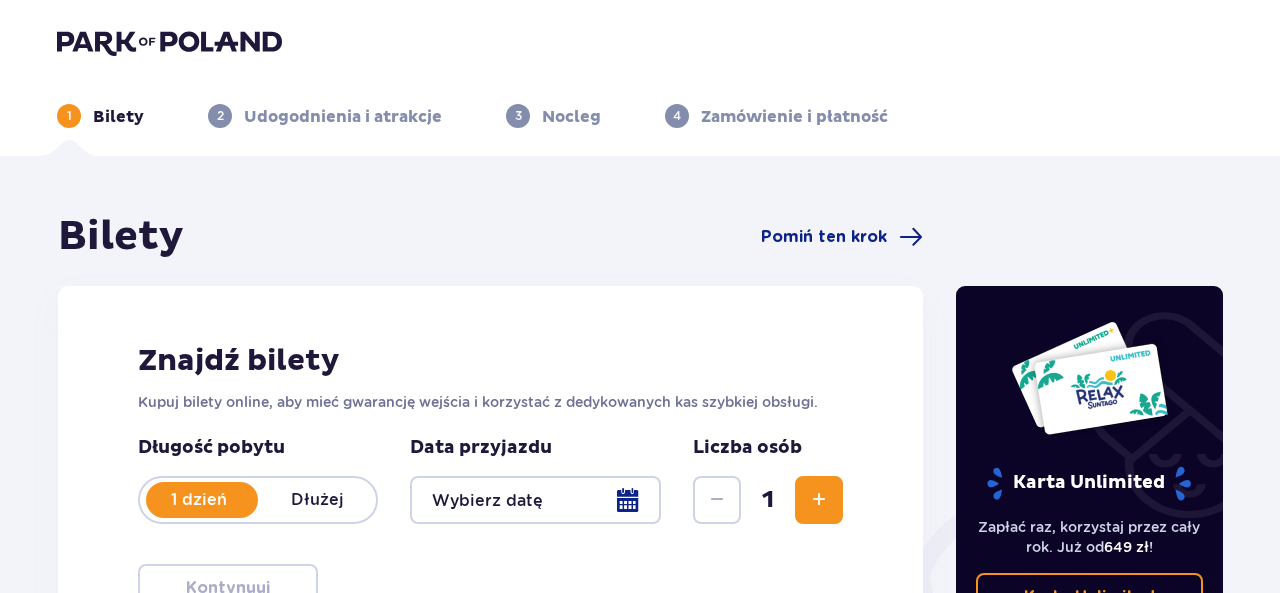 type on "12.08.25" 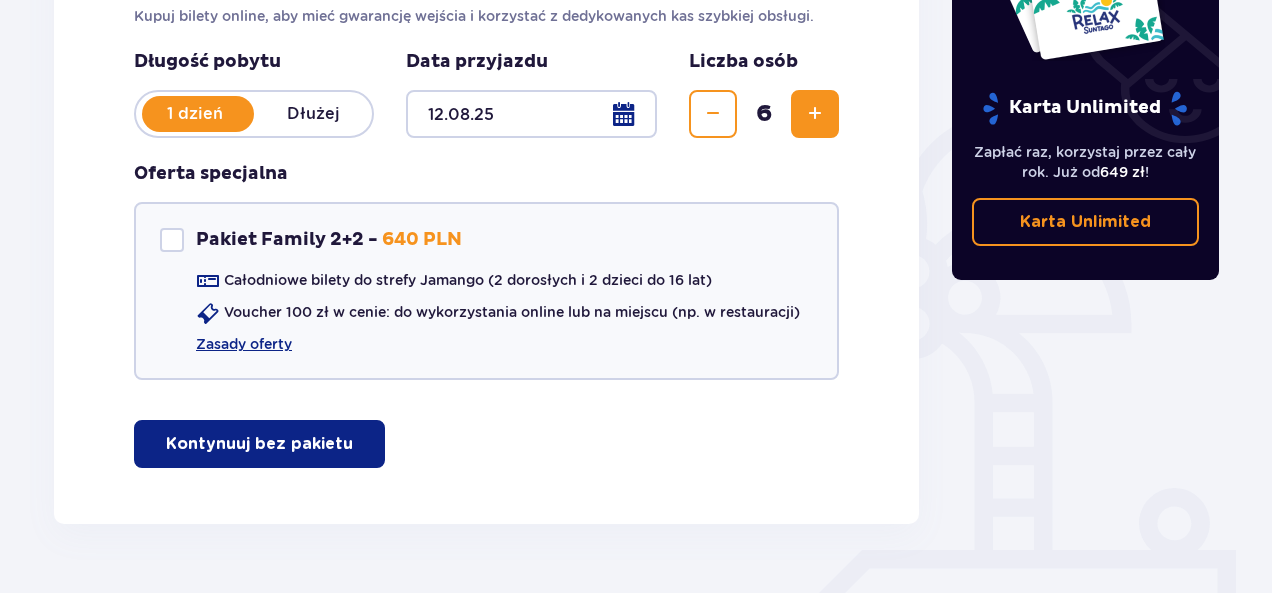 scroll, scrollTop: 436, scrollLeft: 0, axis: vertical 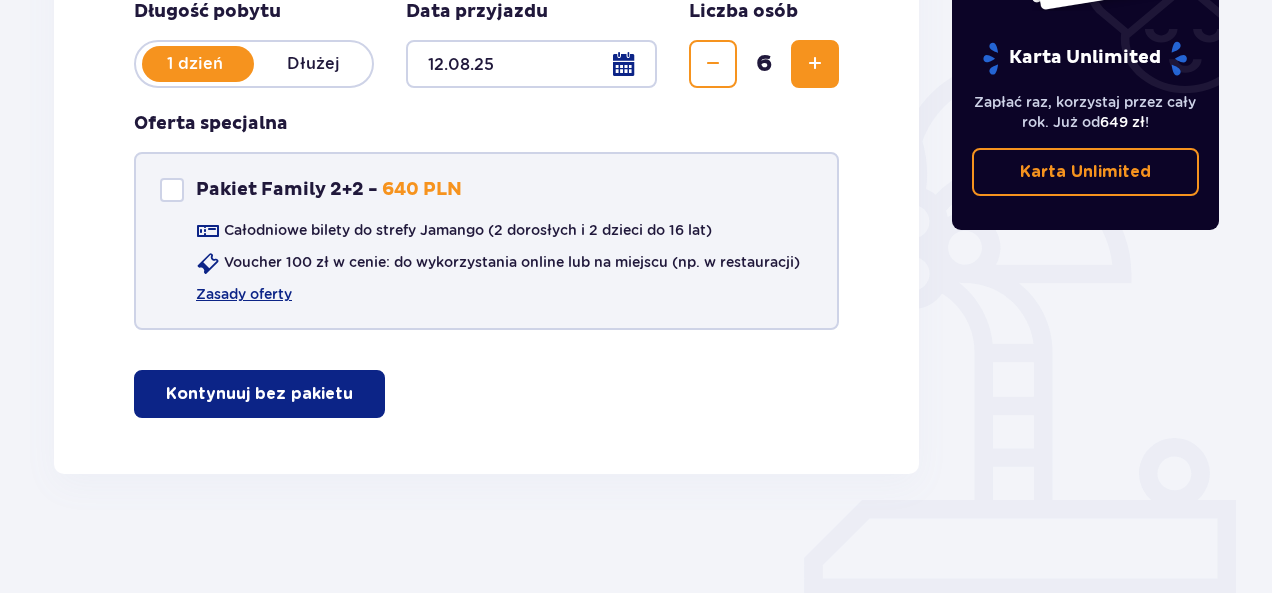 click on "Pakiet Family 2+2    -  640 PLN Całodniowe bilety do strefy Jamango (2 dorosłych i 2 dzieci do 16 lat) Voucher 100 zł w cenie: do wykorzystania online lub na miejscu (np. w restauracji) Zasady oferty" at bounding box center [486, 241] 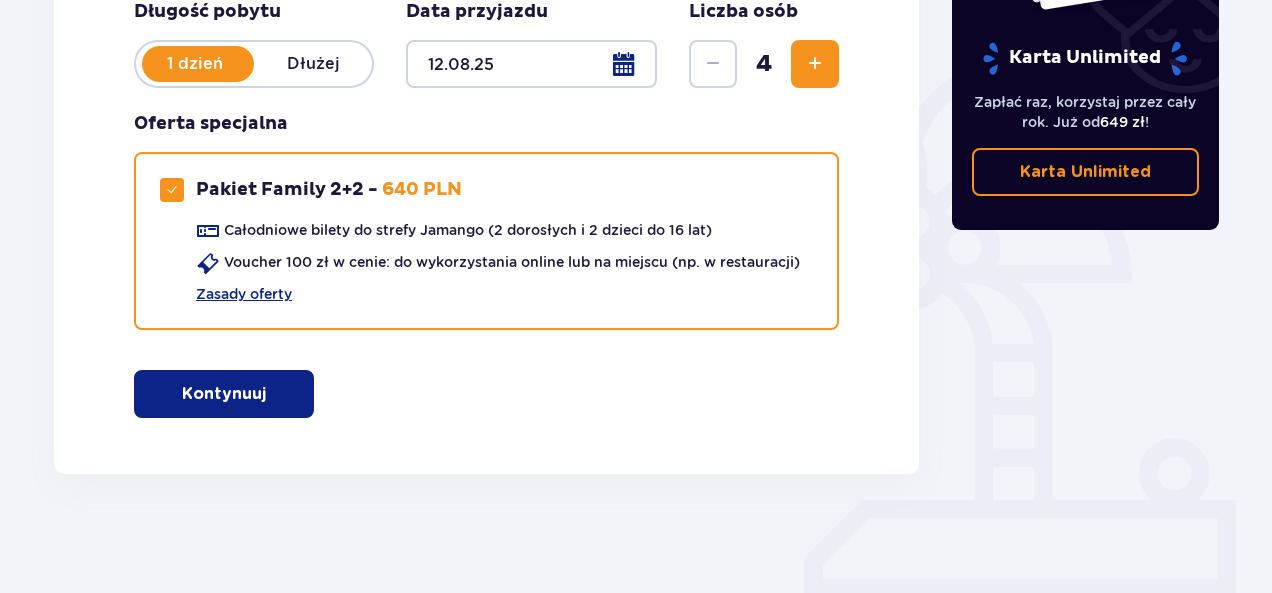 click on "Kontynuuj" at bounding box center (224, 394) 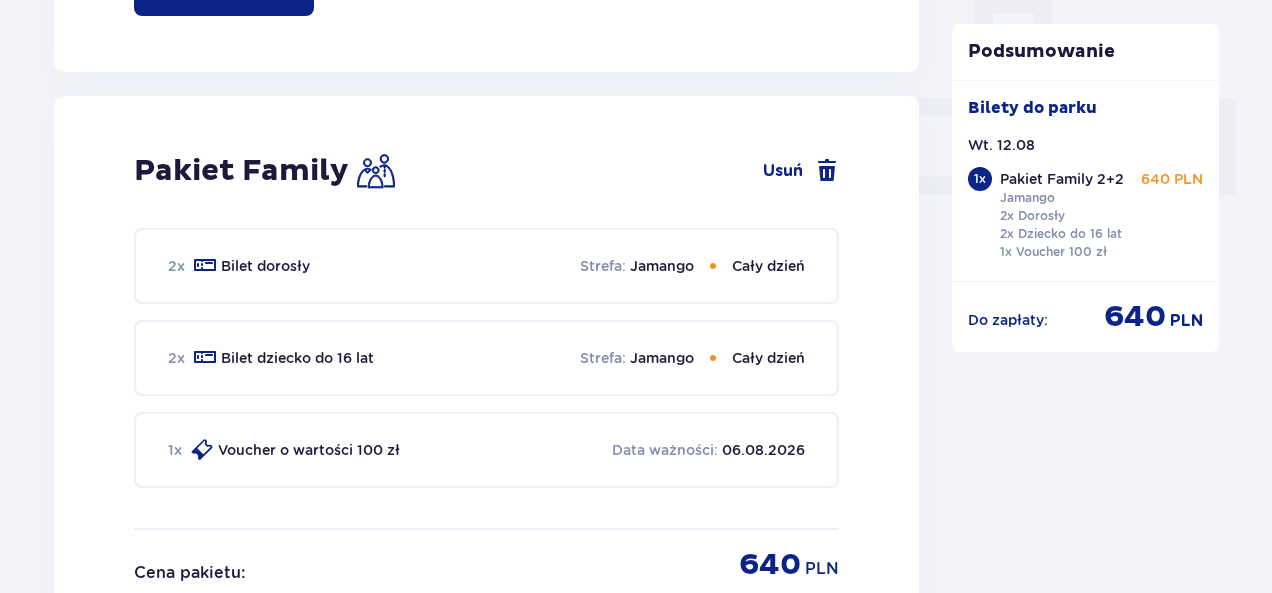 scroll, scrollTop: 910, scrollLeft: 0, axis: vertical 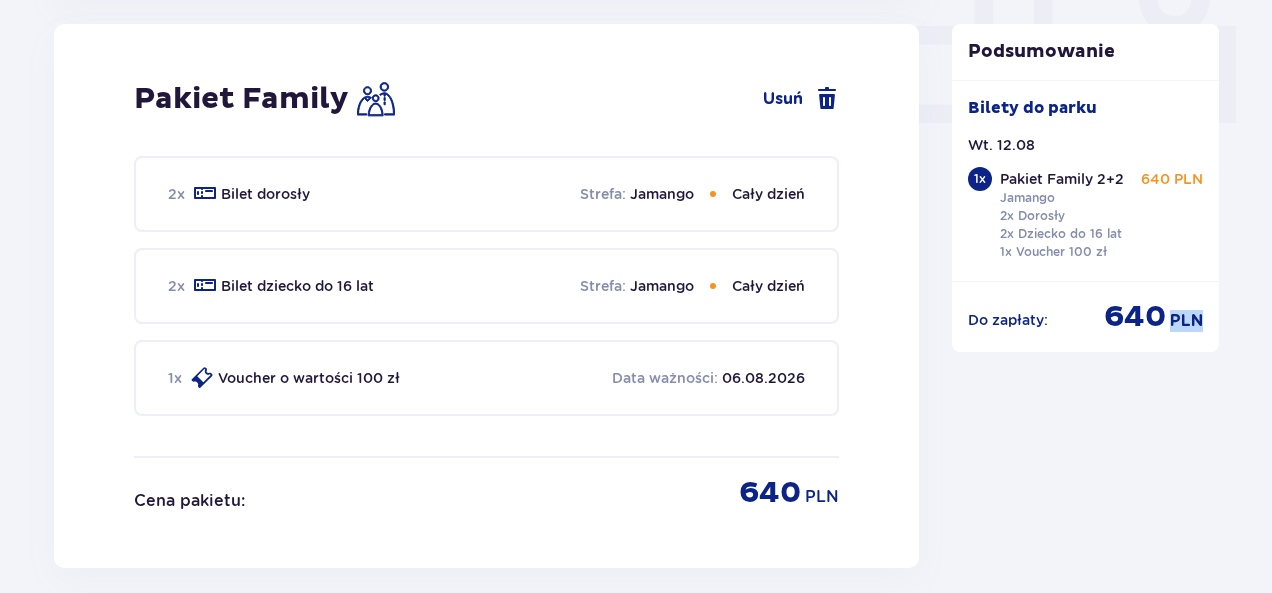 drag, startPoint x: 1268, startPoint y: 365, endPoint x: 1278, endPoint y: 277, distance: 88.56636 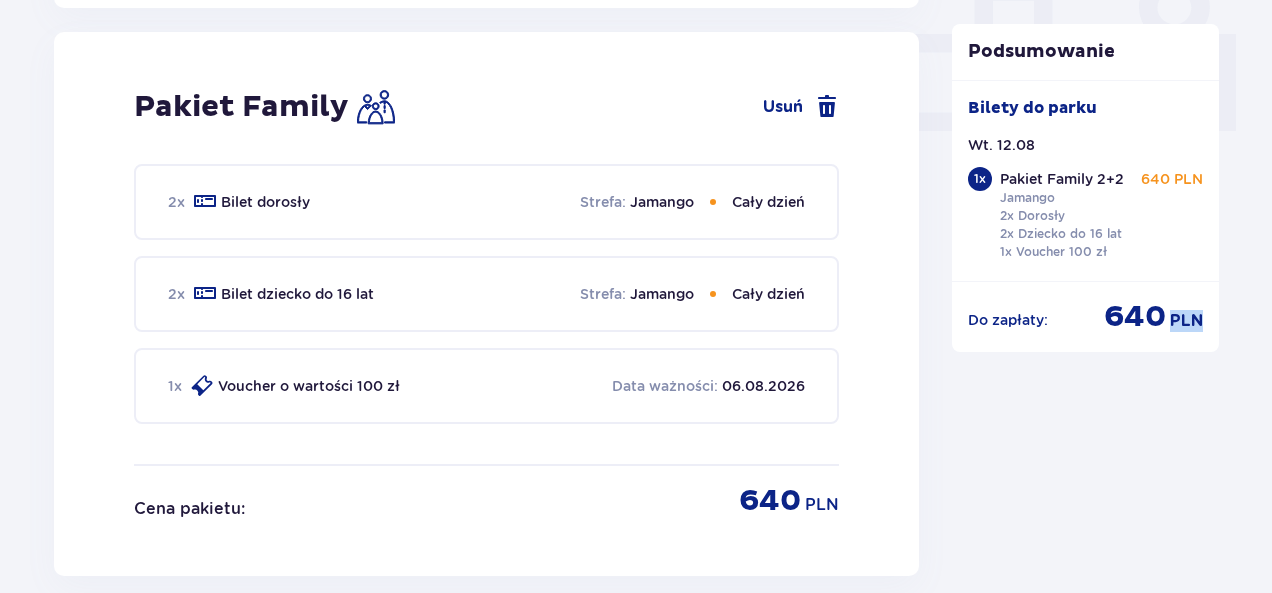 scroll, scrollTop: 1402, scrollLeft: 0, axis: vertical 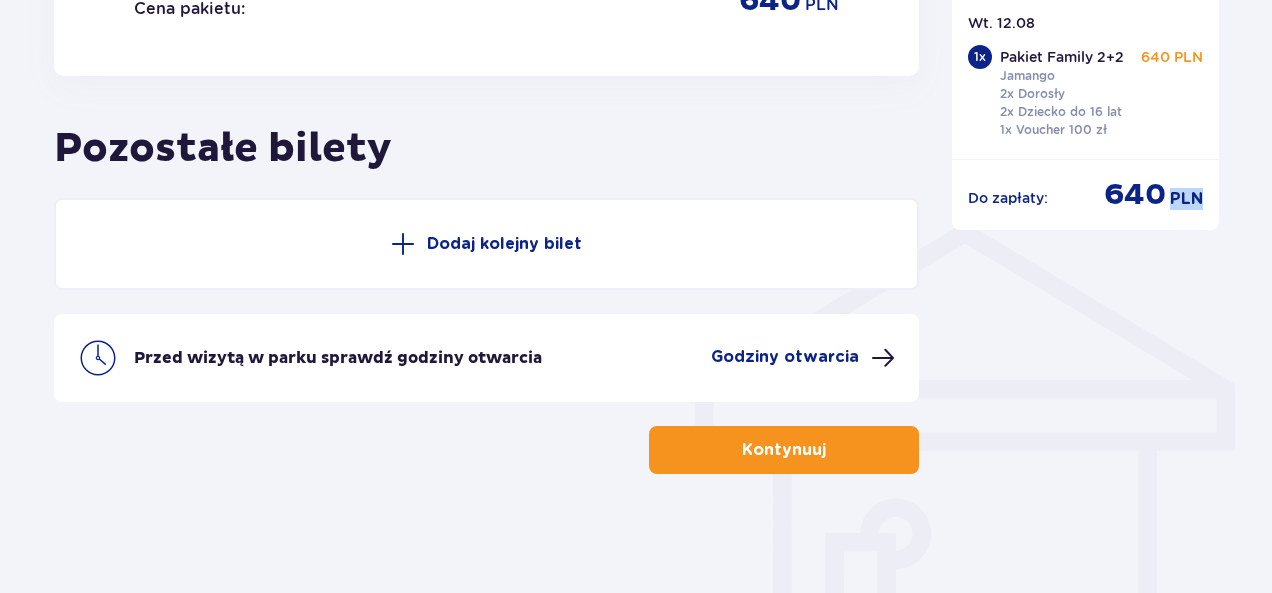 click at bounding box center [403, 244] 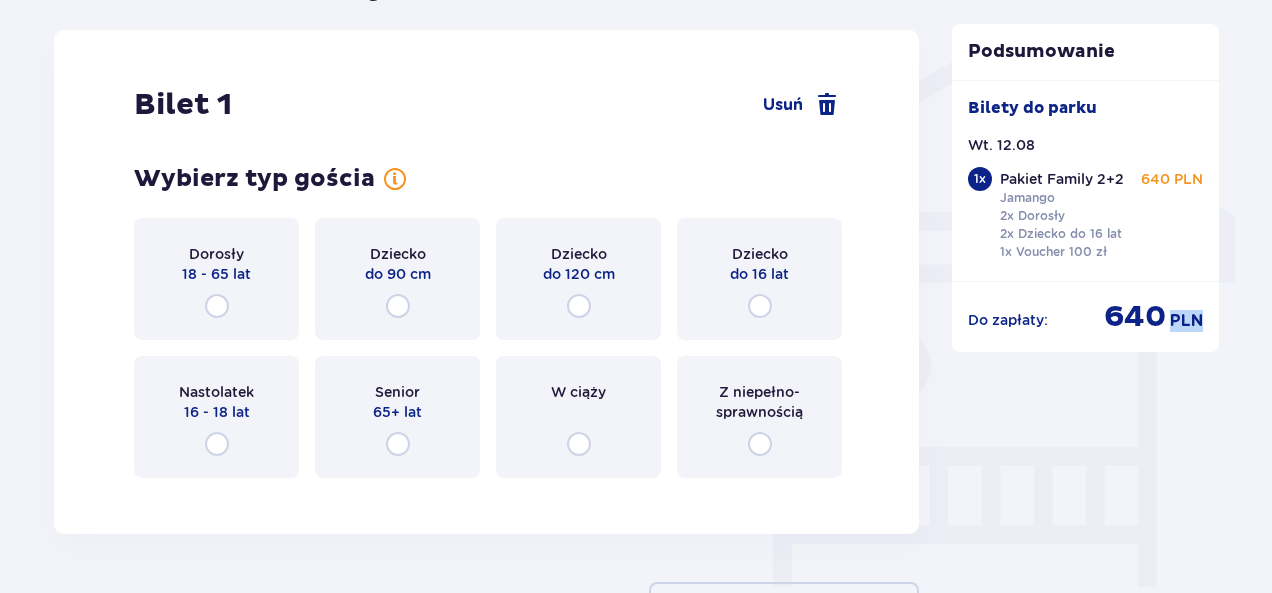 scroll, scrollTop: 1576, scrollLeft: 0, axis: vertical 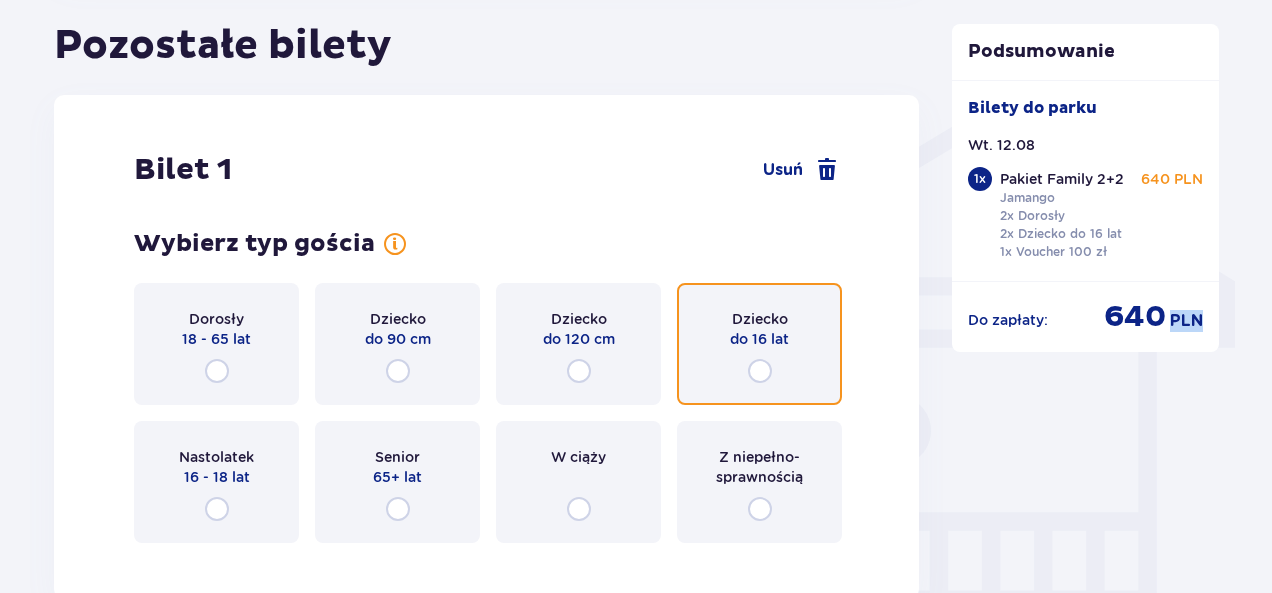 click at bounding box center [760, 371] 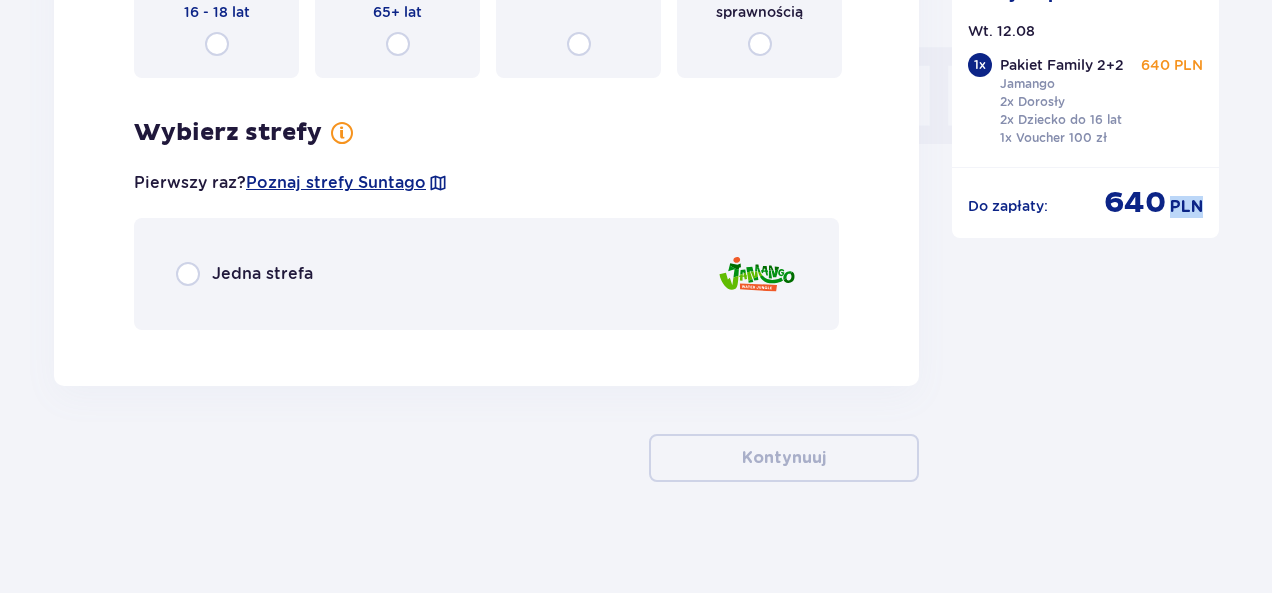 scroll, scrollTop: 1978, scrollLeft: 0, axis: vertical 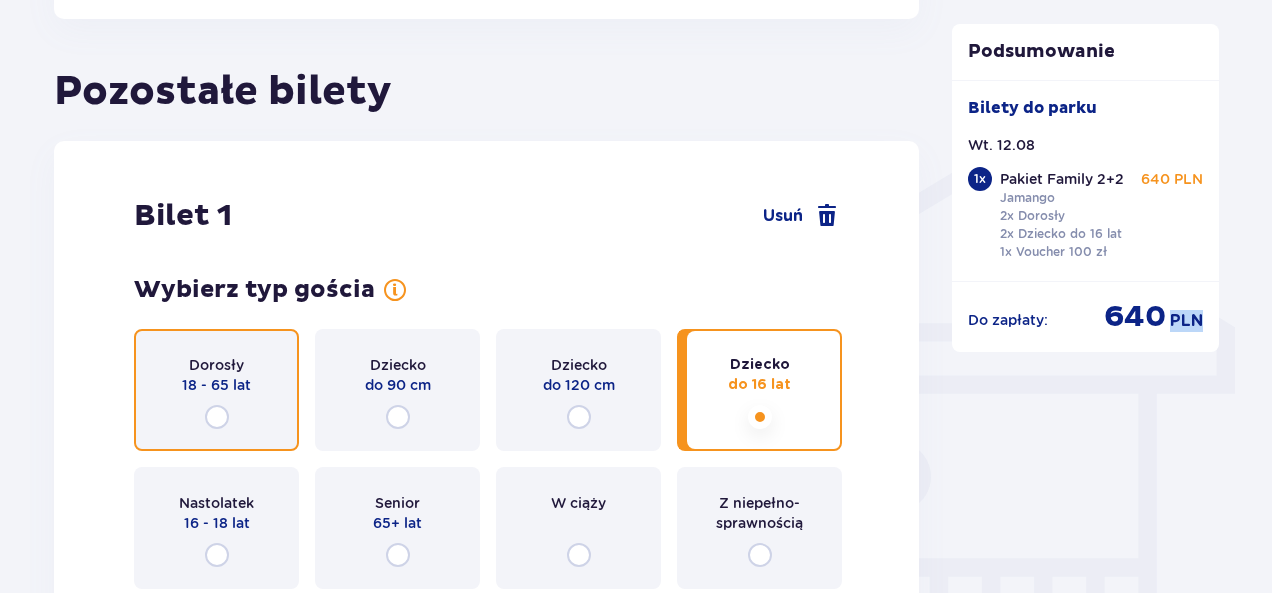 click at bounding box center [217, 417] 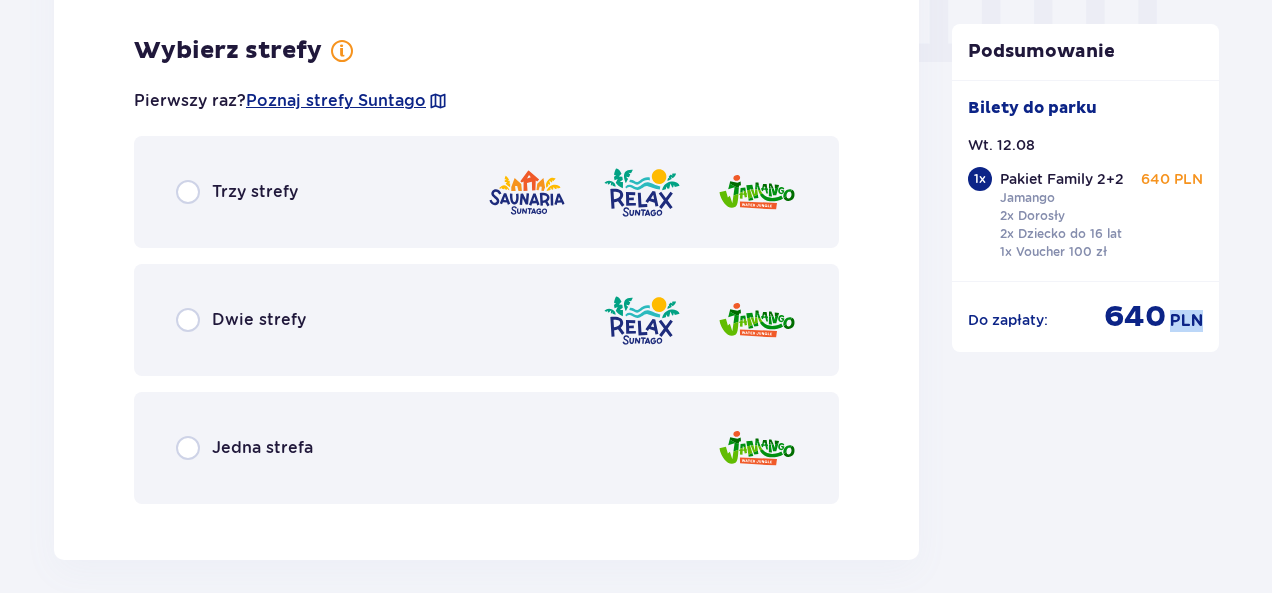 scroll, scrollTop: 2064, scrollLeft: 0, axis: vertical 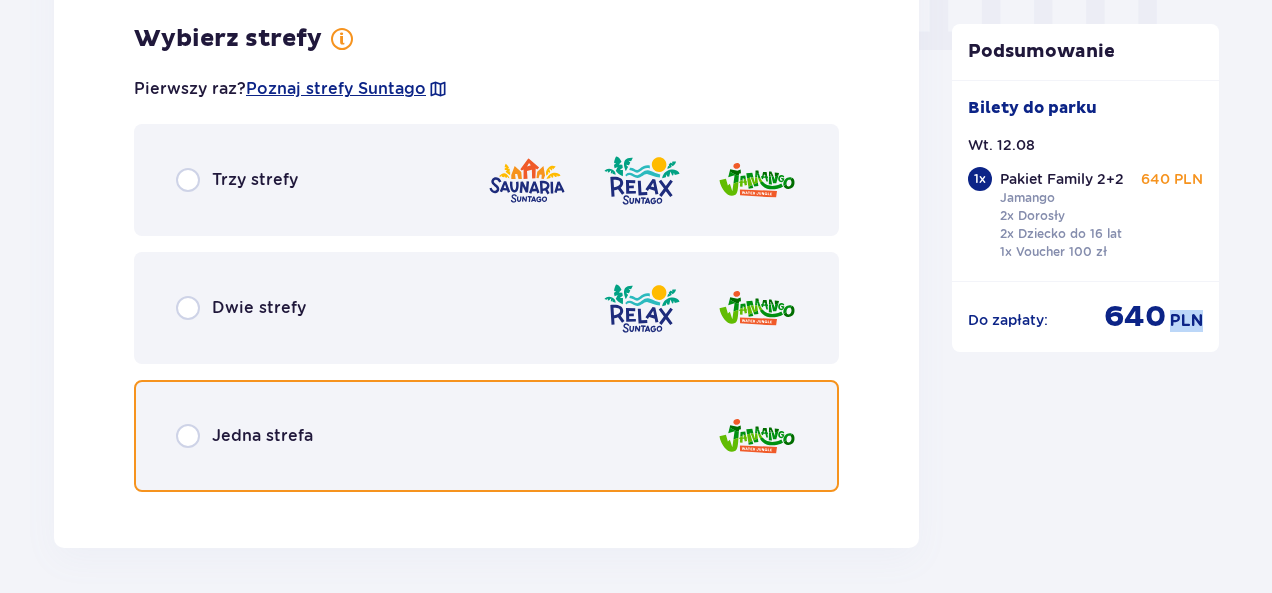 click at bounding box center (188, 436) 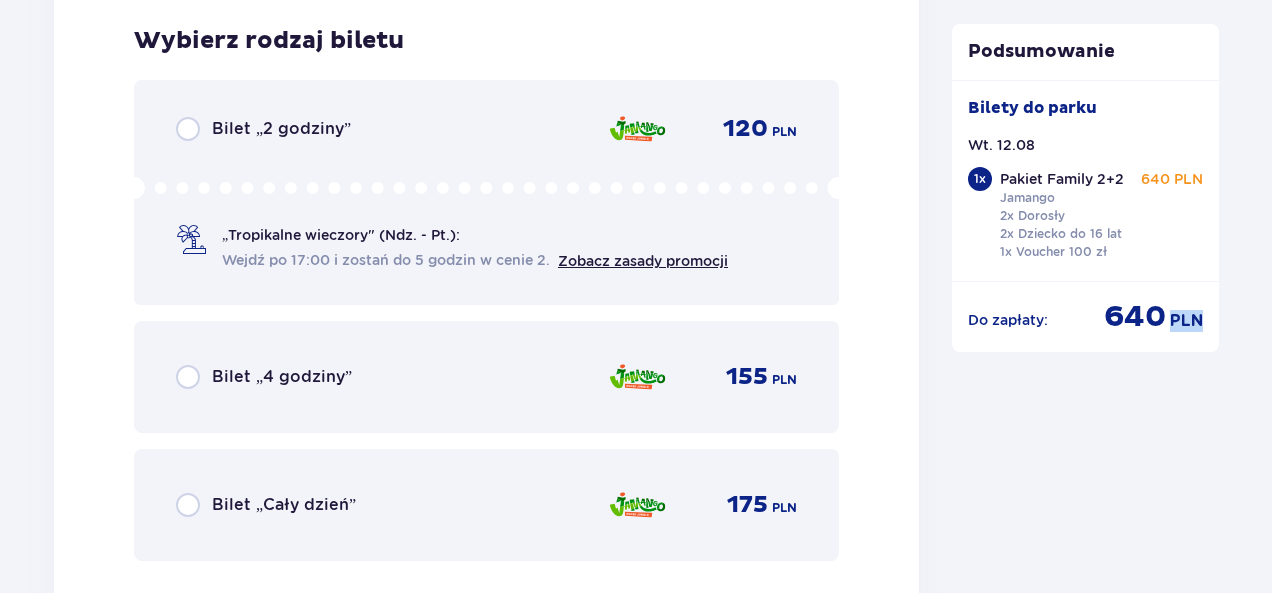 scroll, scrollTop: 2572, scrollLeft: 0, axis: vertical 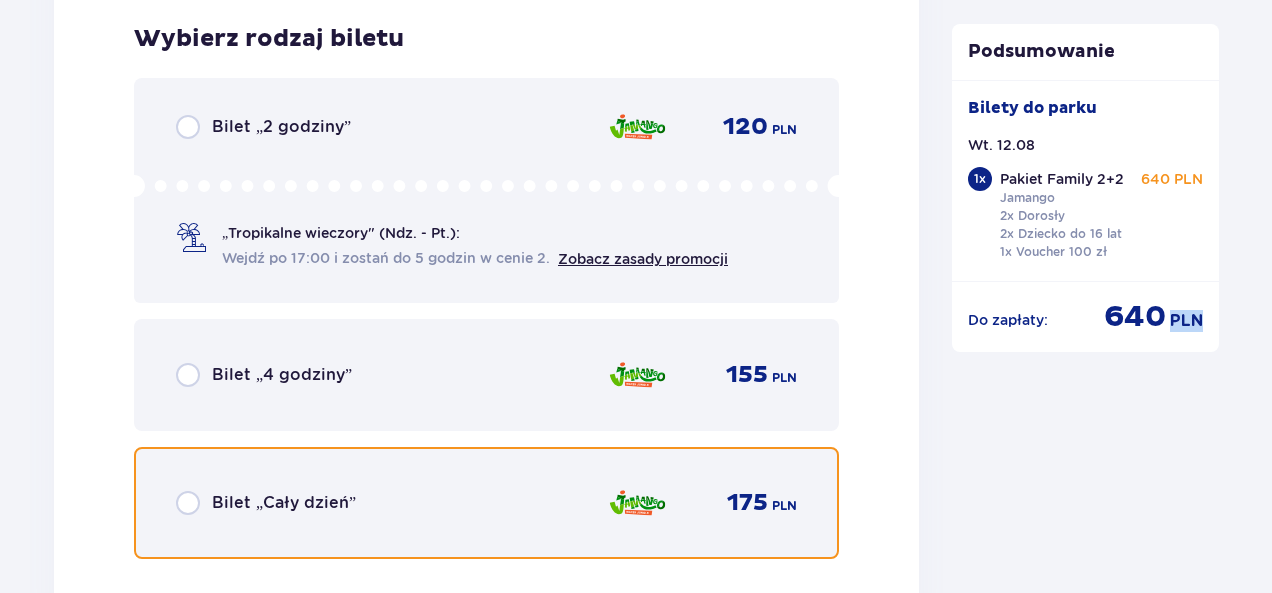 click at bounding box center (188, 503) 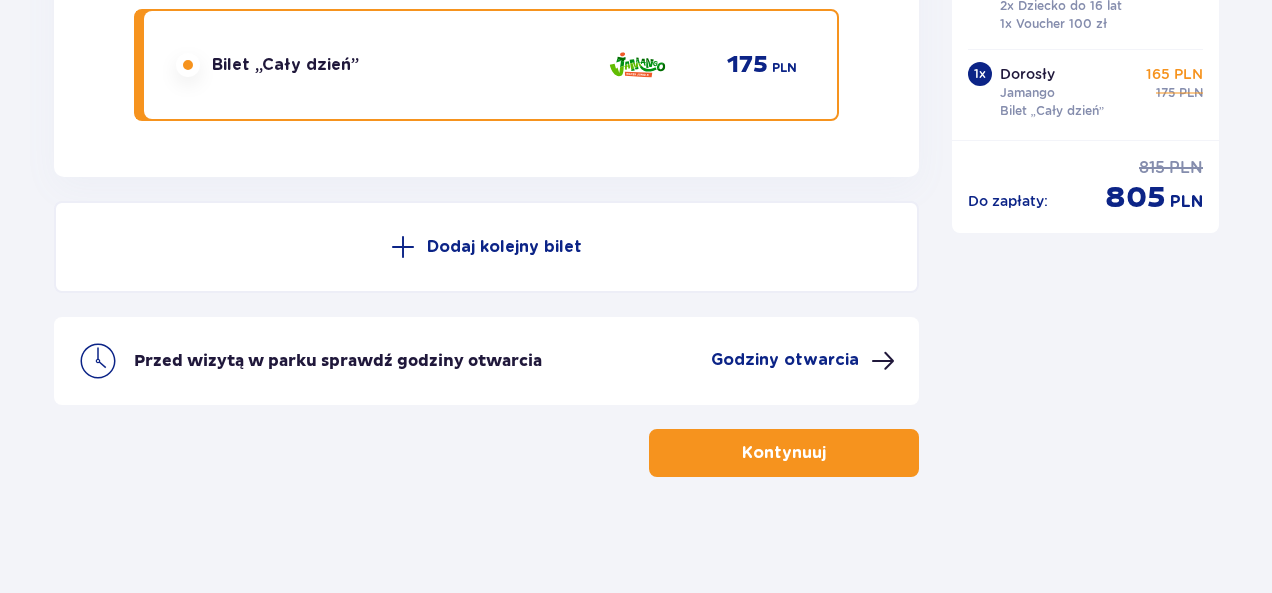 scroll, scrollTop: 3014, scrollLeft: 0, axis: vertical 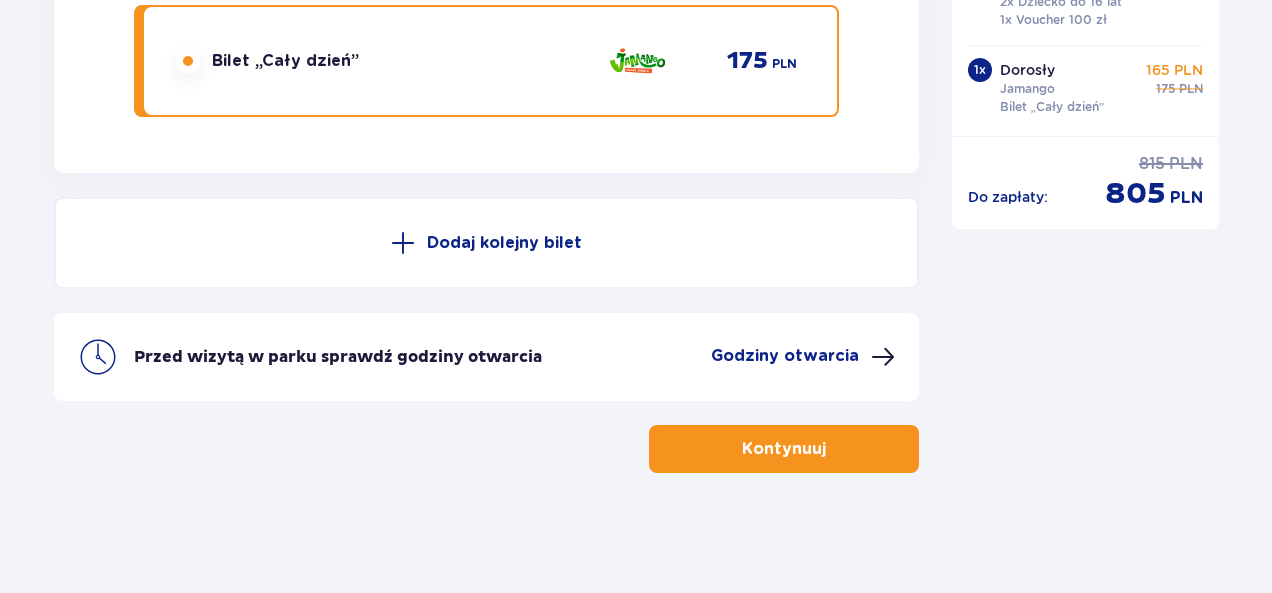 click at bounding box center (403, 243) 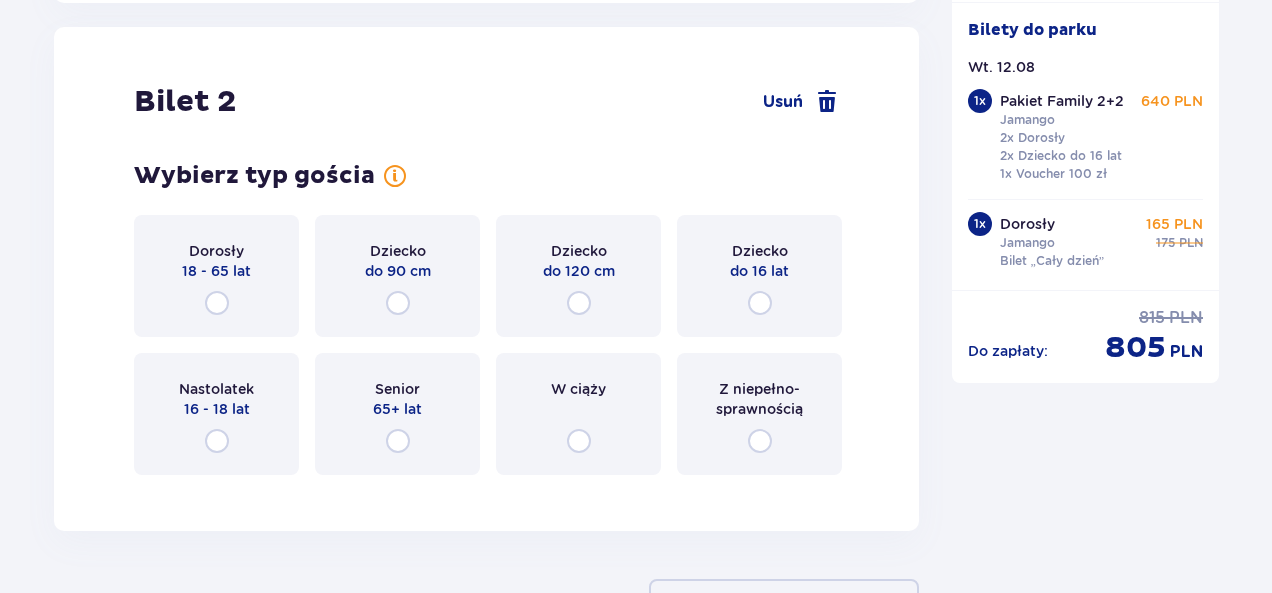 scroll, scrollTop: 3187, scrollLeft: 0, axis: vertical 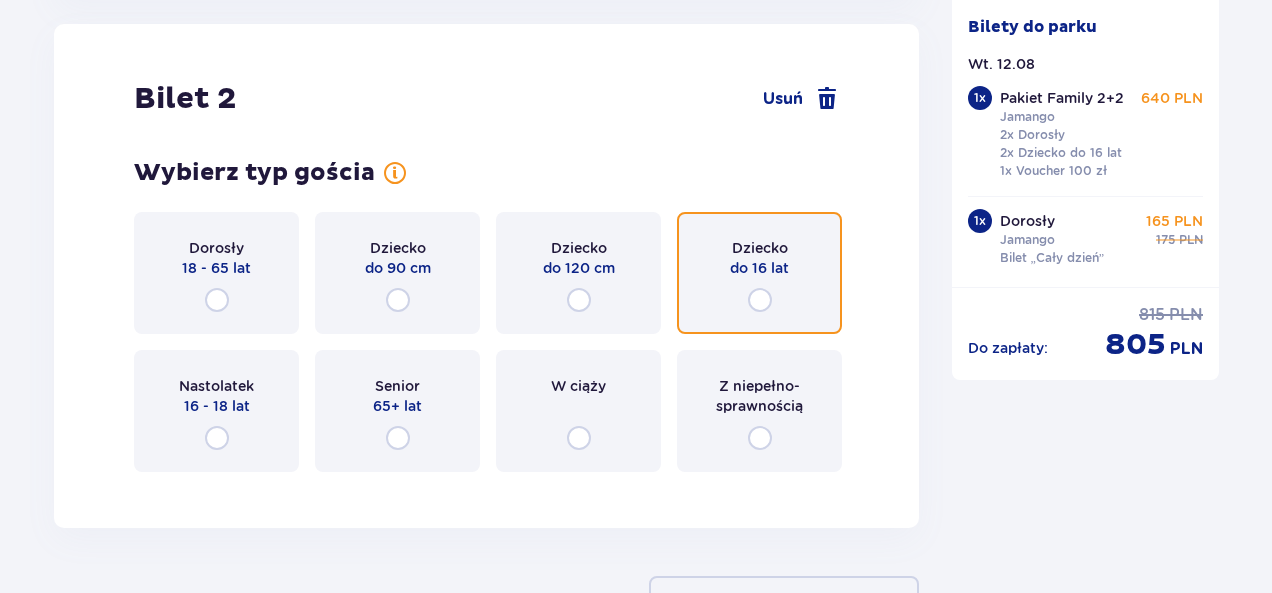 click at bounding box center [760, 300] 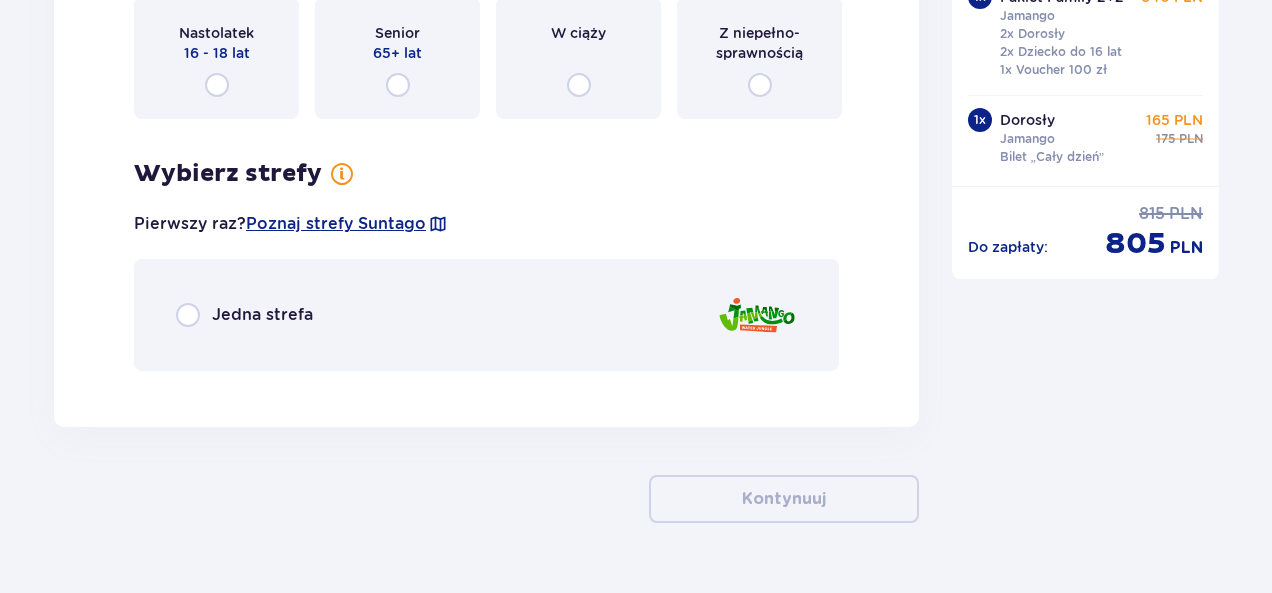 scroll, scrollTop: 3590, scrollLeft: 0, axis: vertical 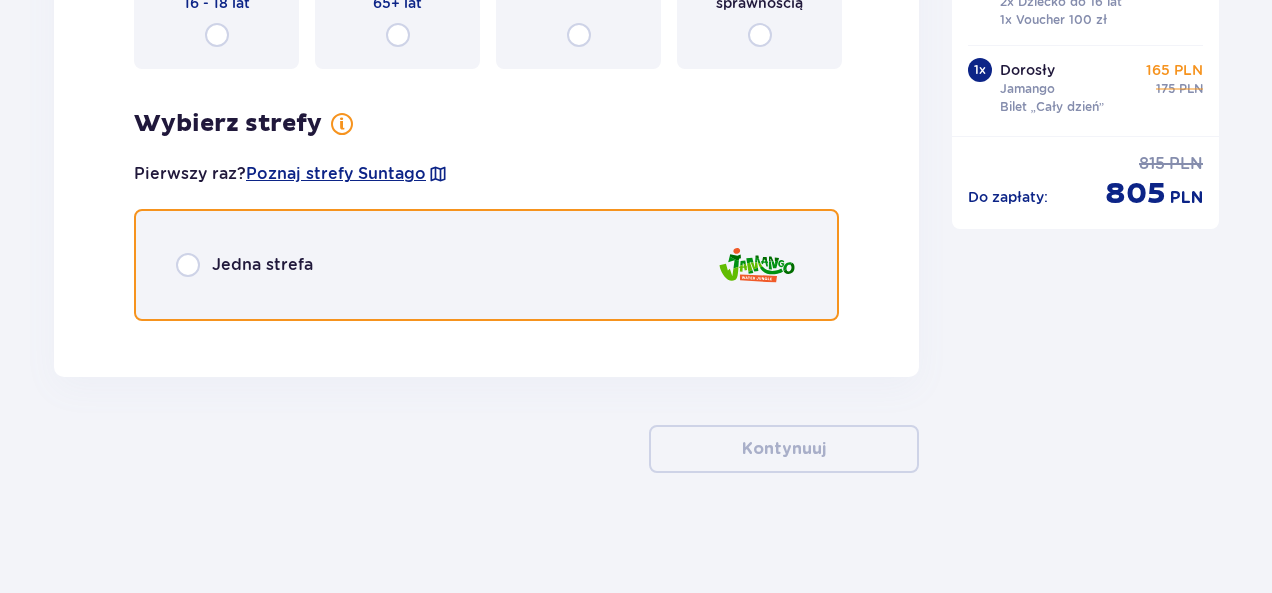 click at bounding box center (188, 265) 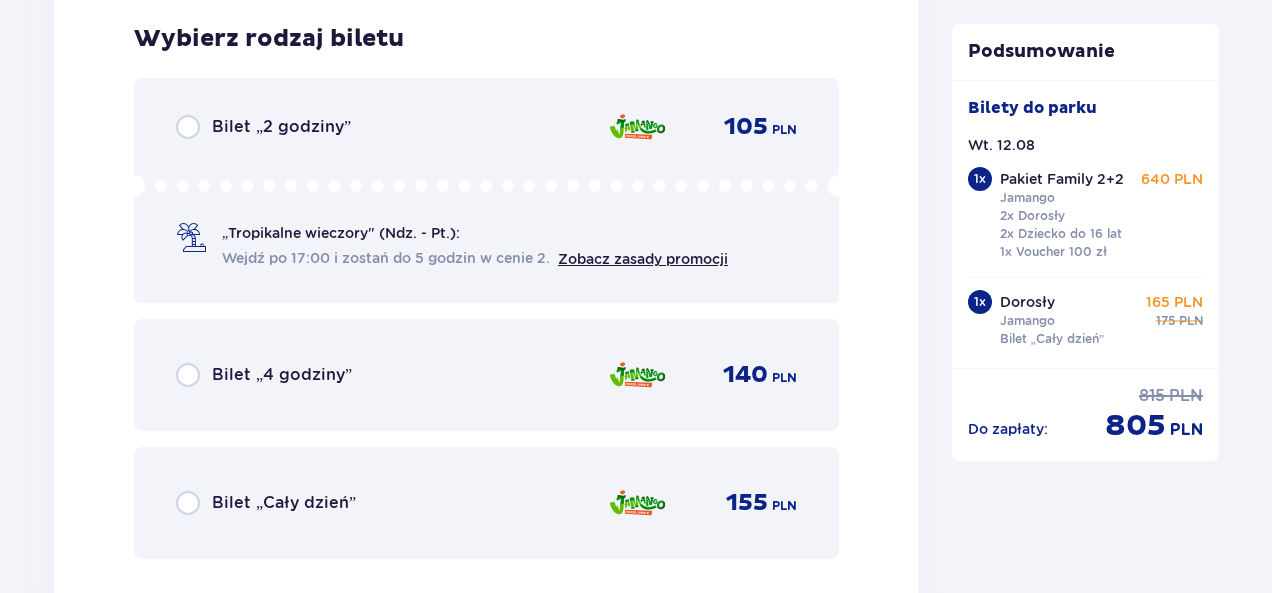 scroll, scrollTop: 4164, scrollLeft: 0, axis: vertical 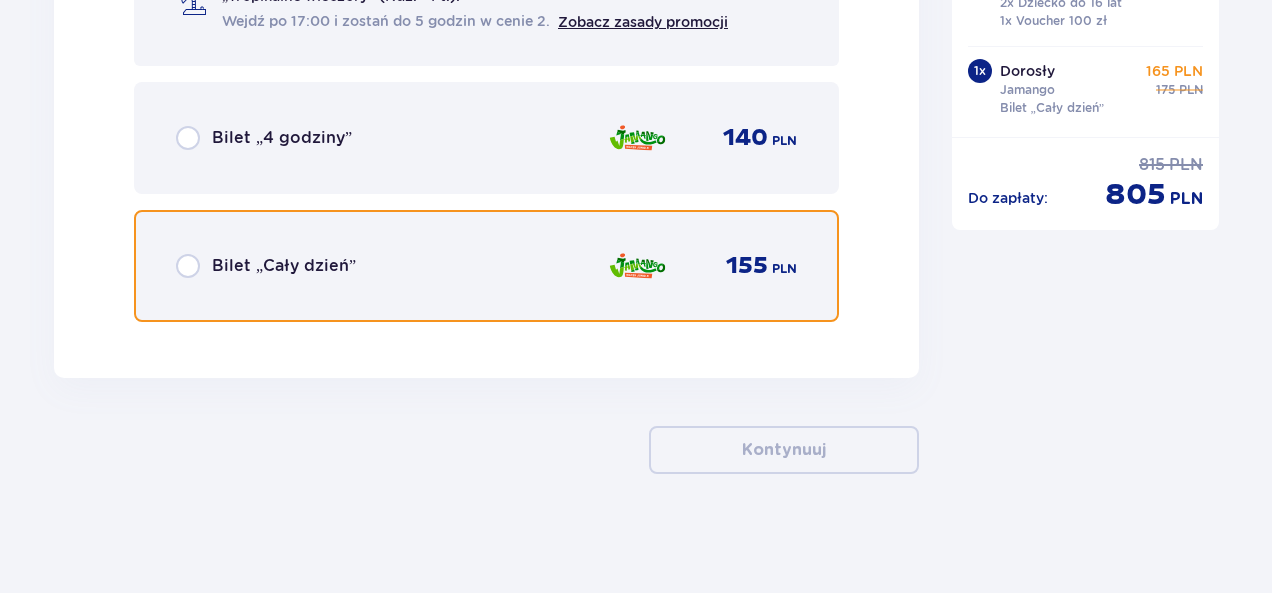 click at bounding box center (188, 266) 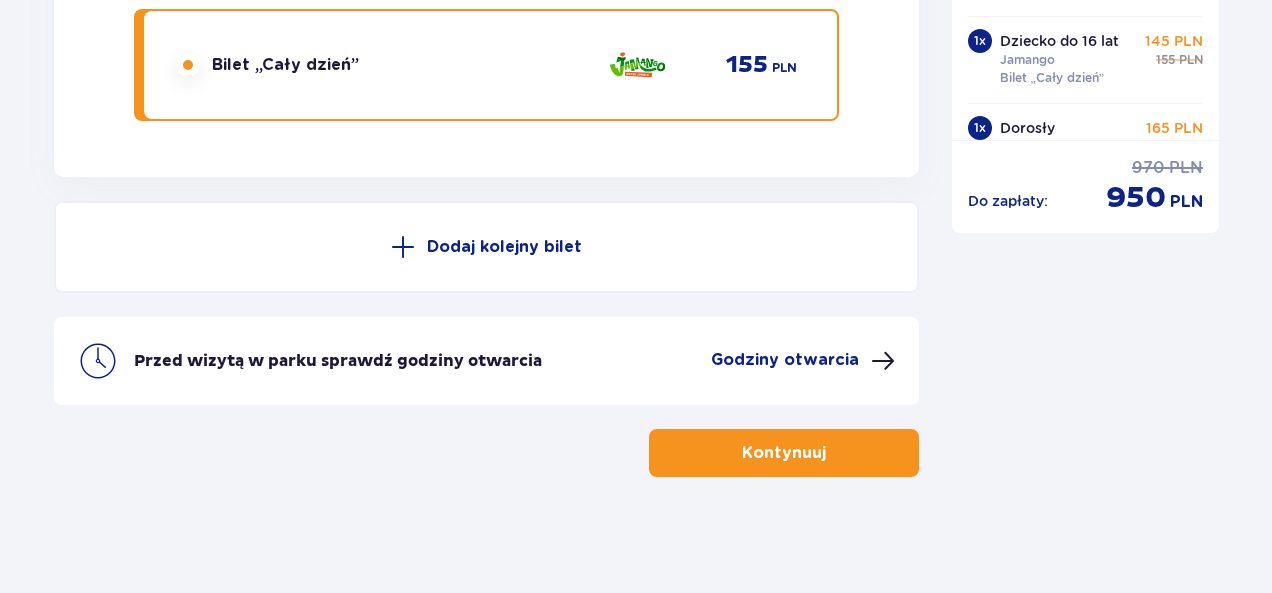 scroll, scrollTop: 4368, scrollLeft: 0, axis: vertical 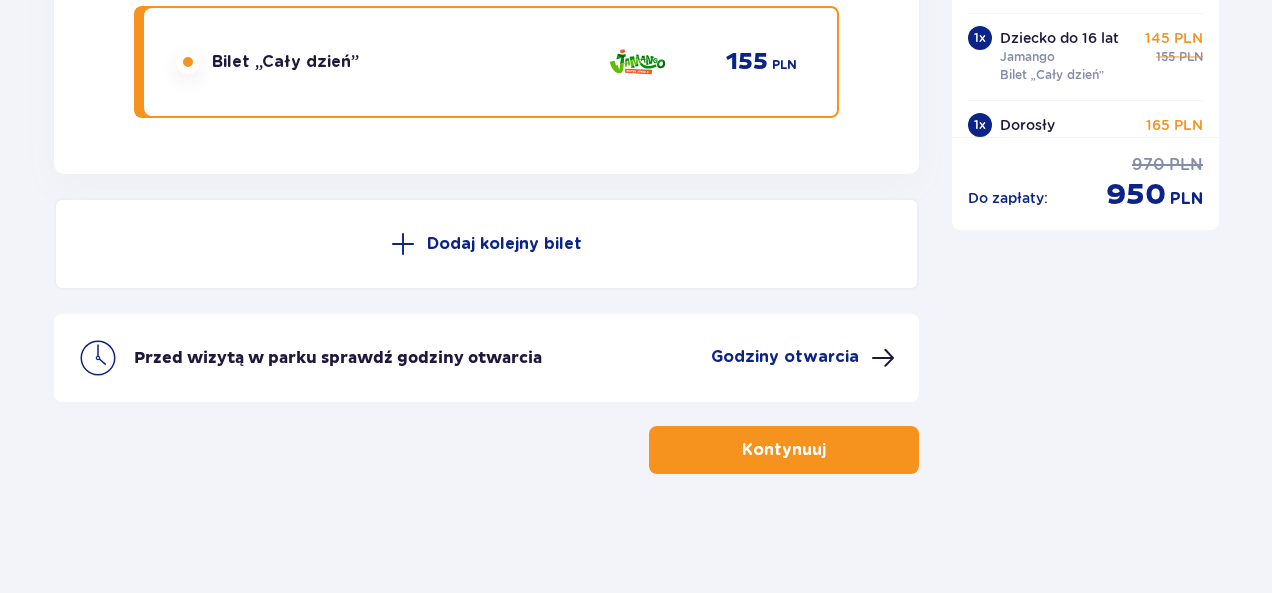 click on "Godziny otwarcia" at bounding box center (785, 357) 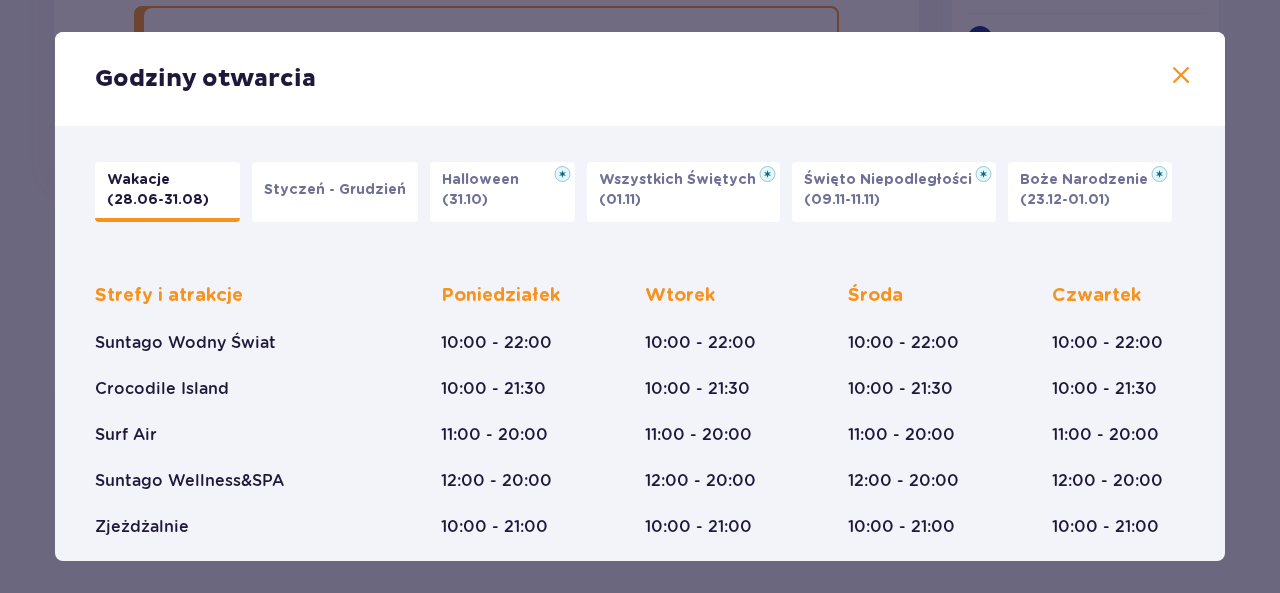 click at bounding box center [1181, 76] 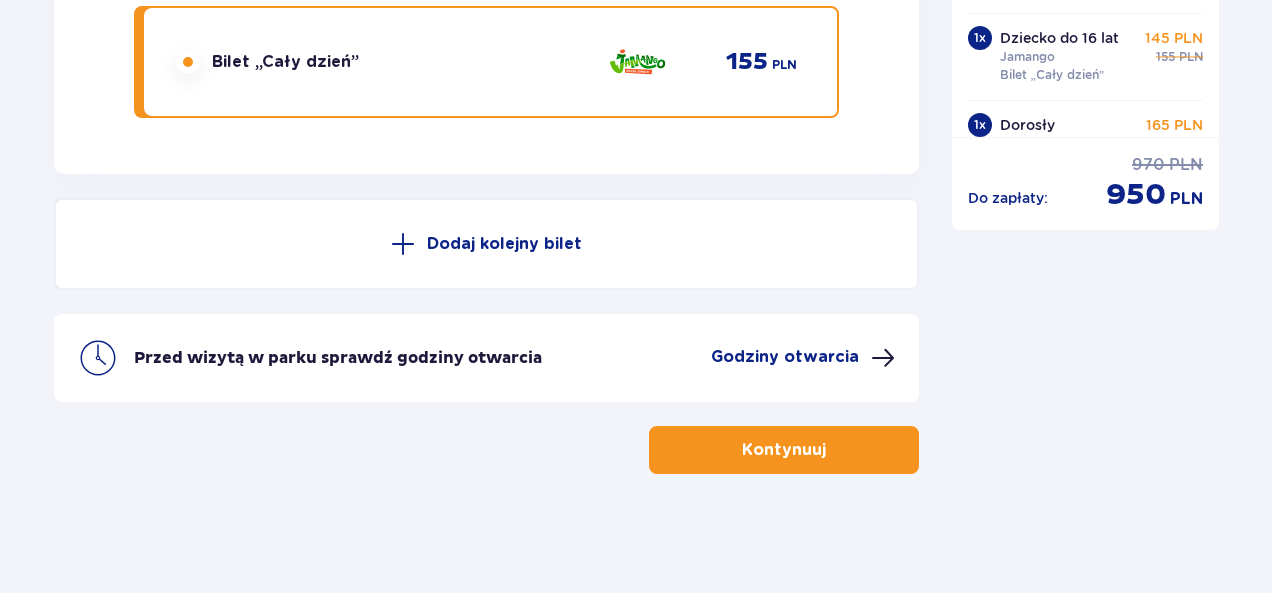 click on "Kontynuuj" at bounding box center (784, 450) 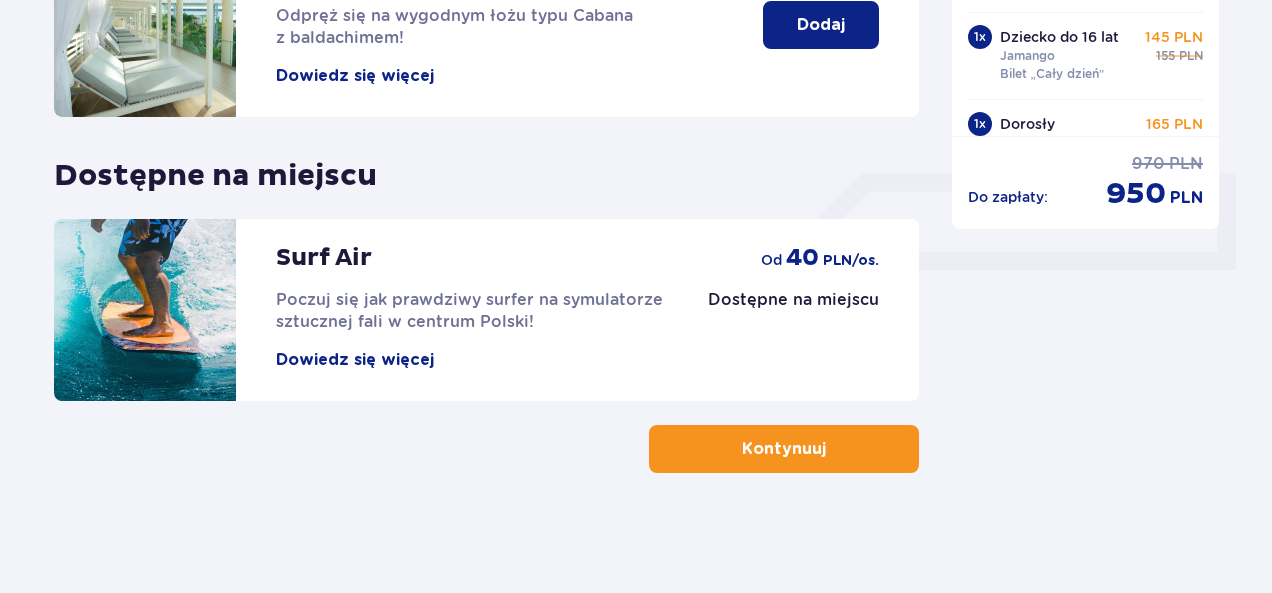 scroll, scrollTop: 0, scrollLeft: 0, axis: both 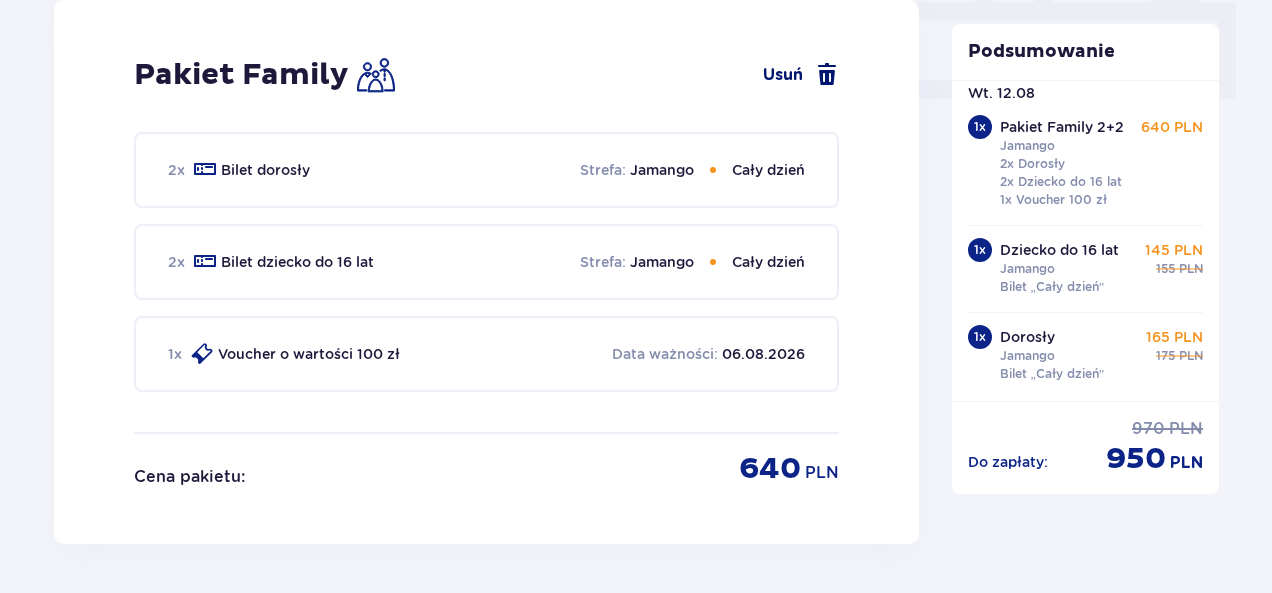 click on "Usuń" at bounding box center (801, 75) 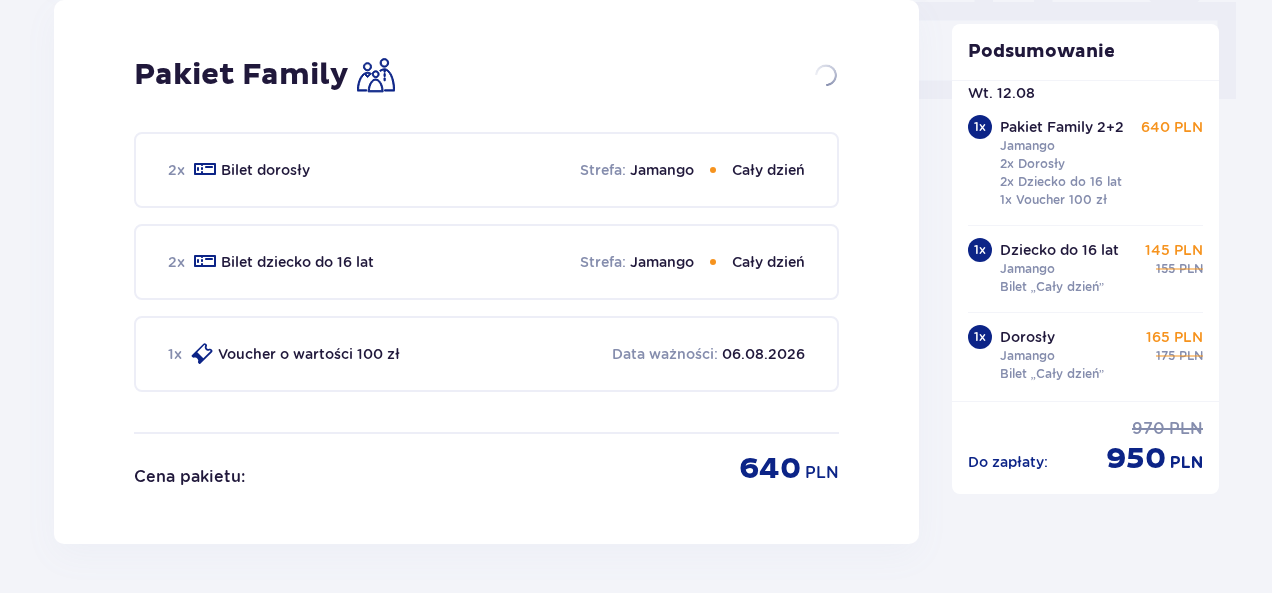 checkbox on "false" 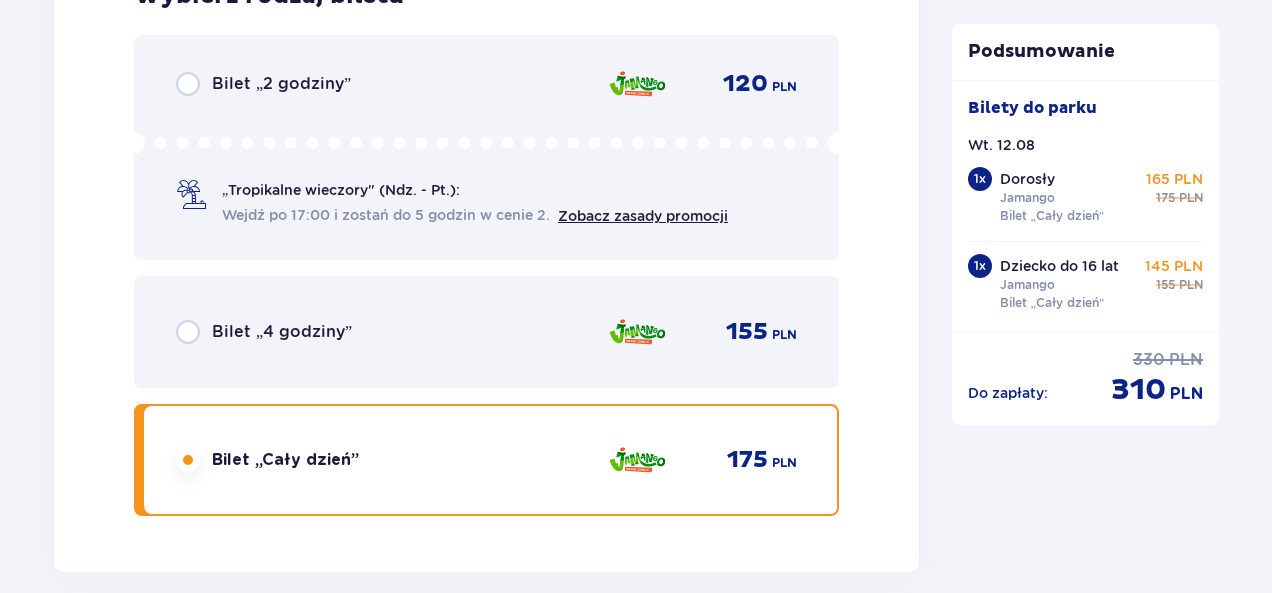 scroll, scrollTop: 3460, scrollLeft: 0, axis: vertical 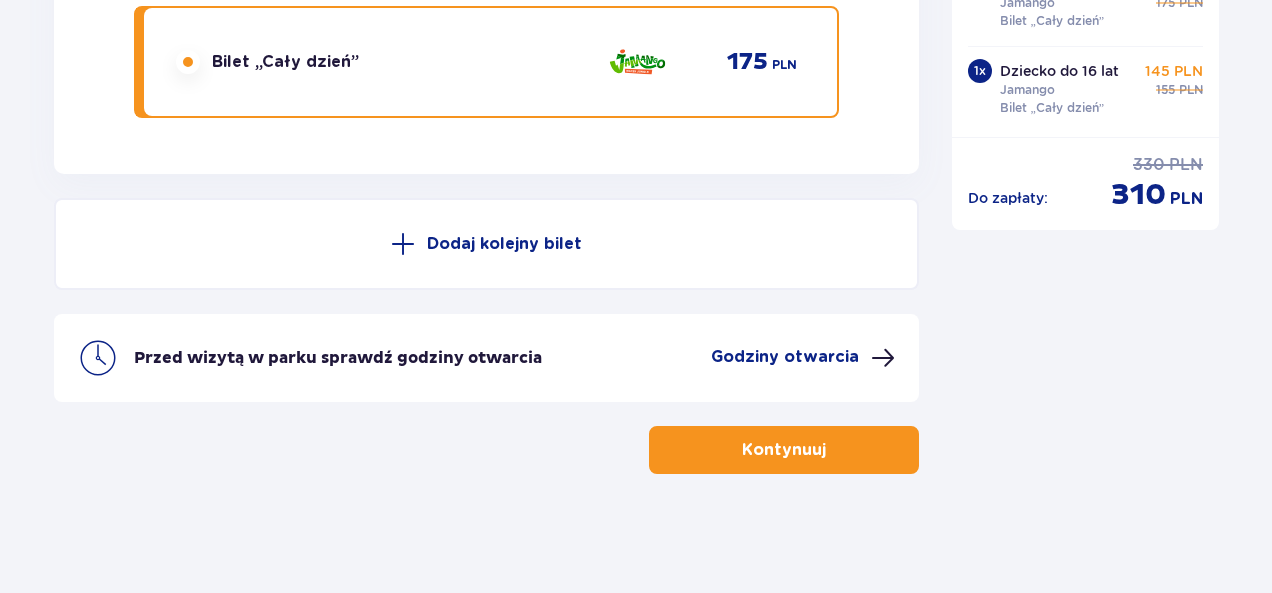 click at bounding box center [403, 244] 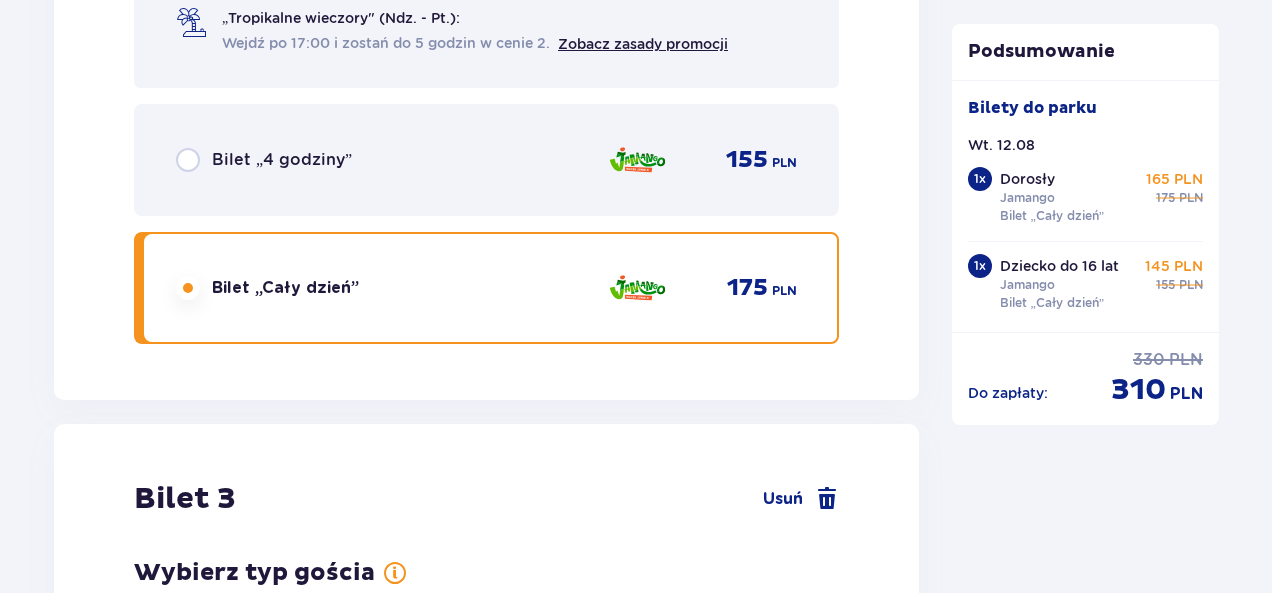scroll, scrollTop: 3876, scrollLeft: 0, axis: vertical 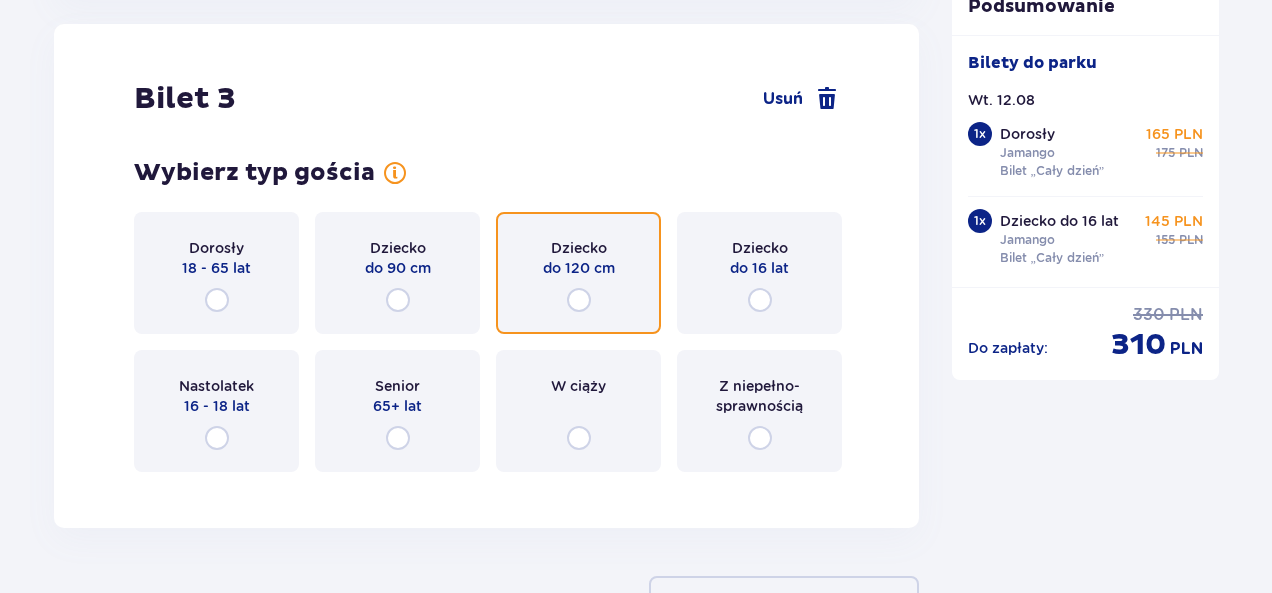 click at bounding box center (579, 300) 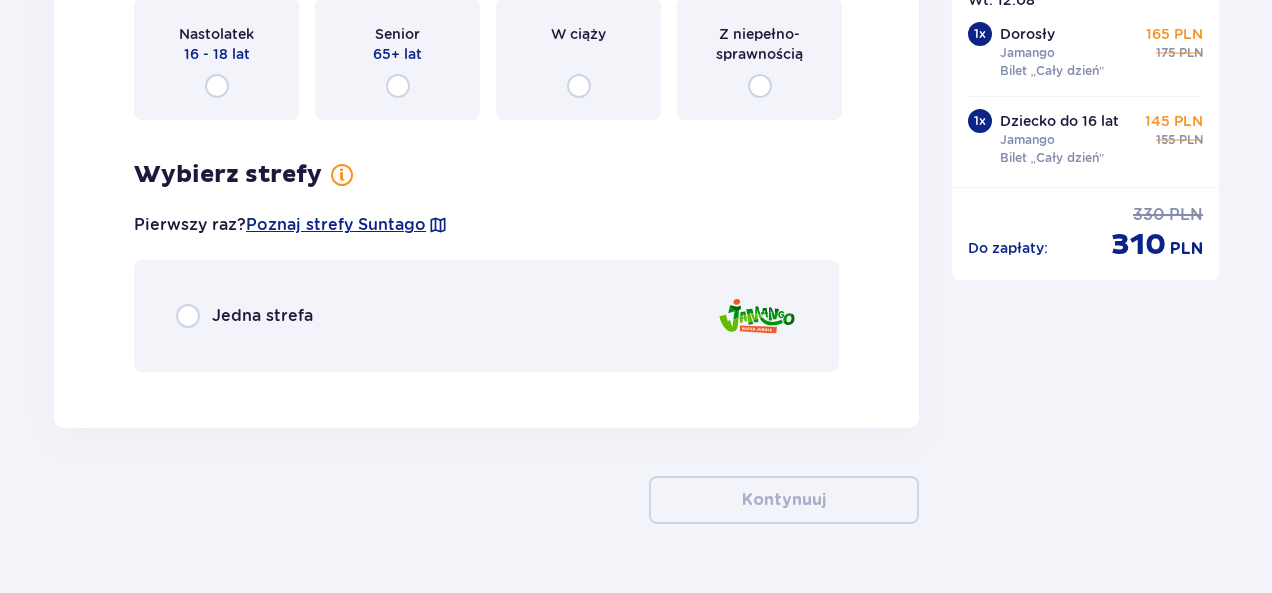 scroll, scrollTop: 4278, scrollLeft: 0, axis: vertical 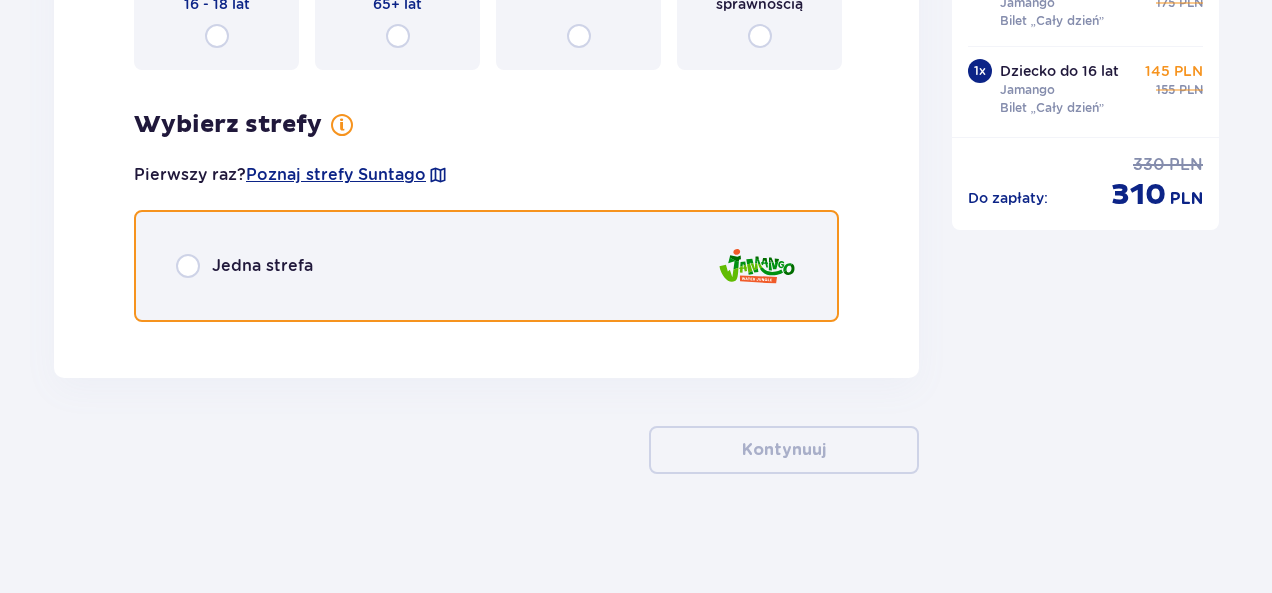 click at bounding box center (188, 266) 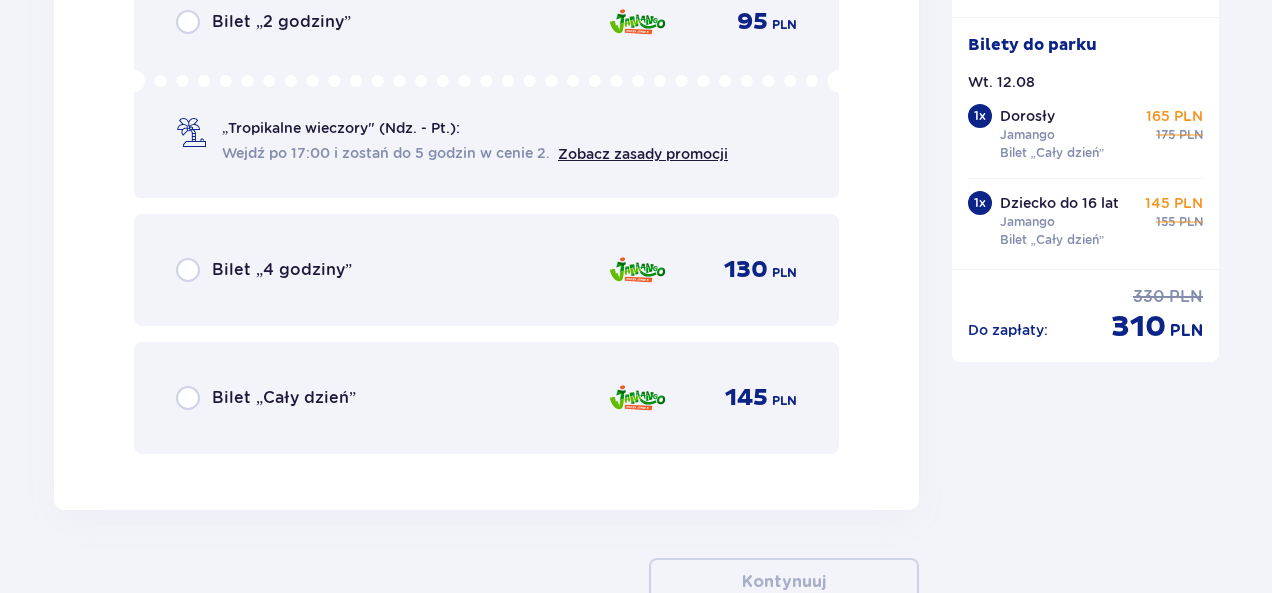 scroll, scrollTop: 4816, scrollLeft: 0, axis: vertical 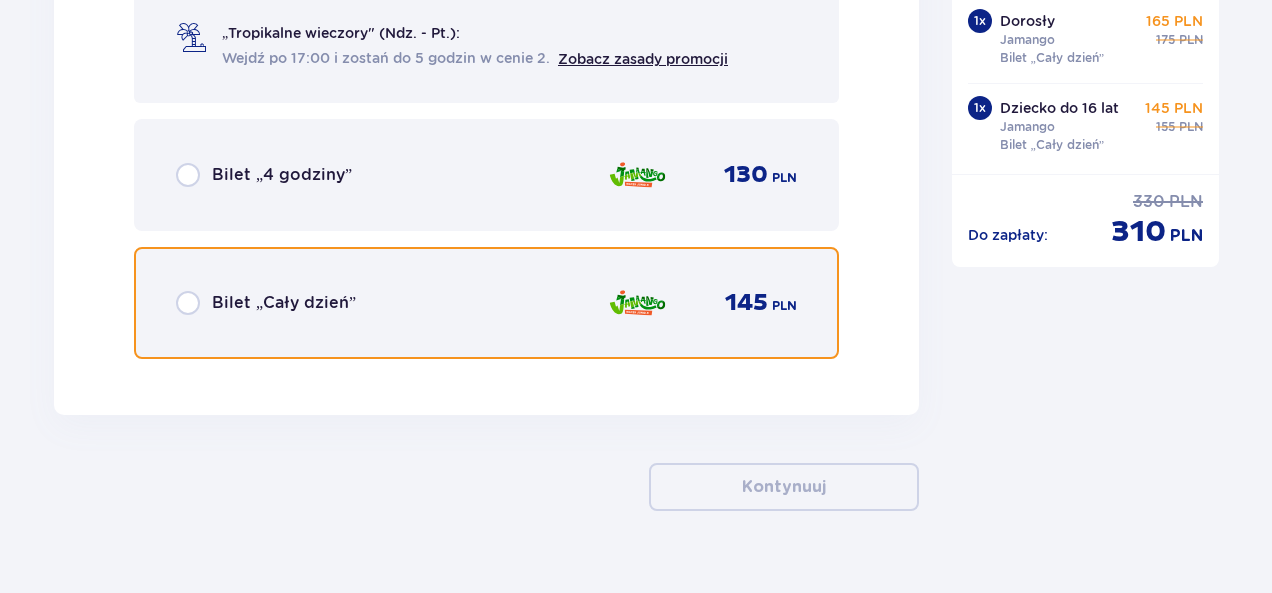 click at bounding box center [188, 303] 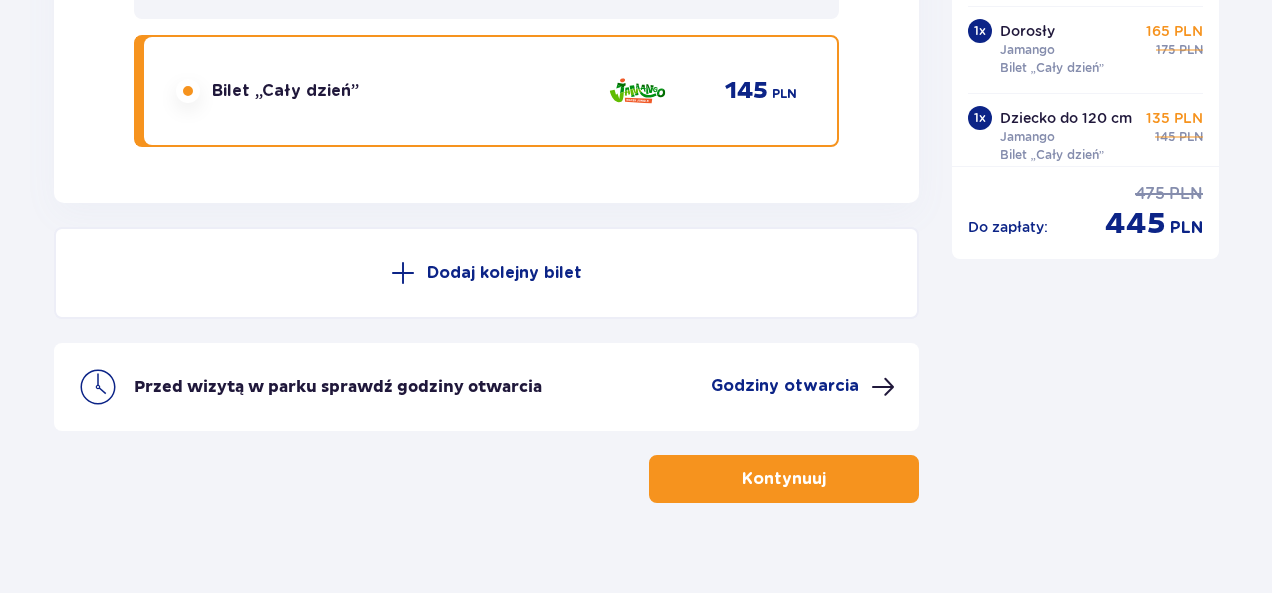 scroll, scrollTop: 5058, scrollLeft: 0, axis: vertical 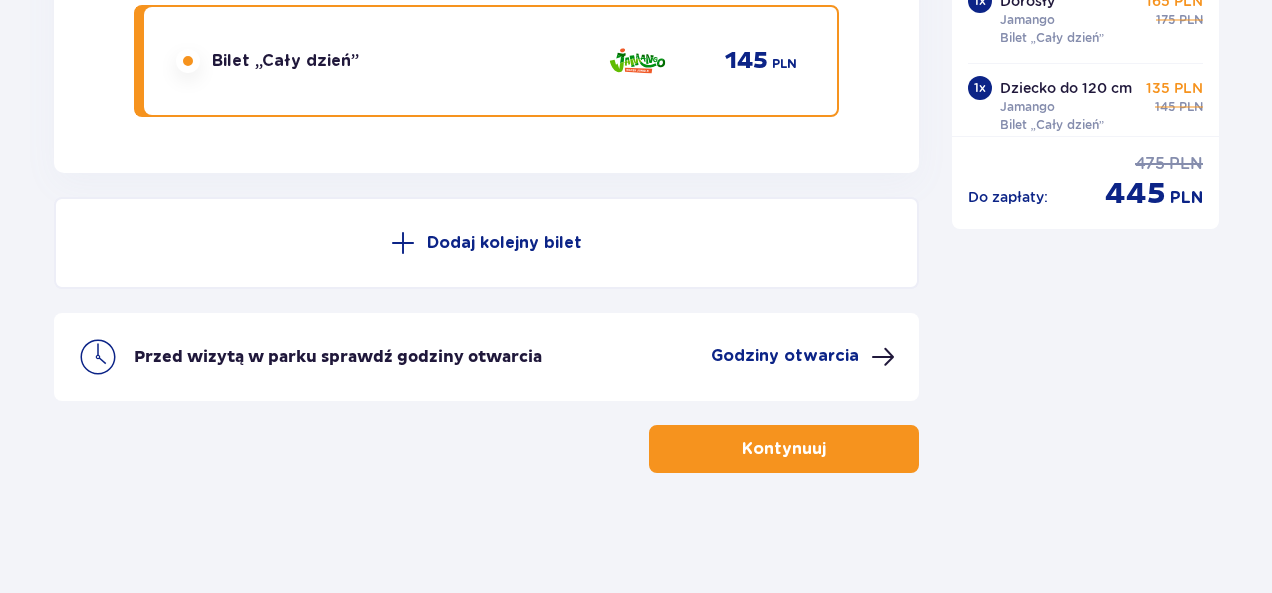 click at bounding box center [403, 243] 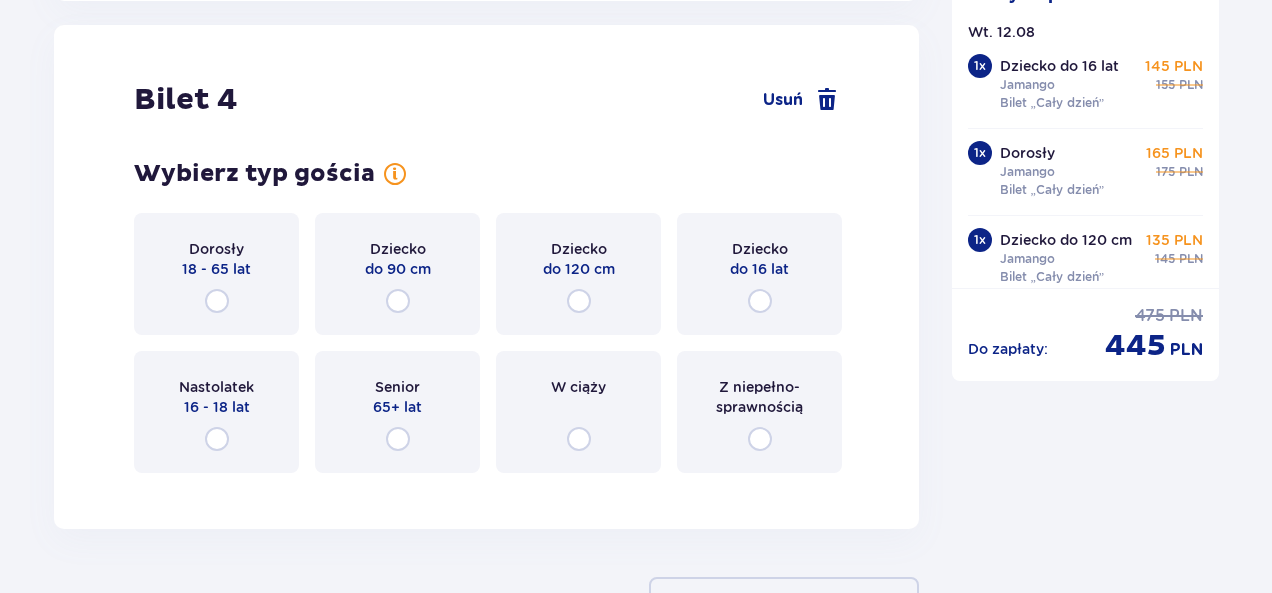scroll, scrollTop: 5231, scrollLeft: 0, axis: vertical 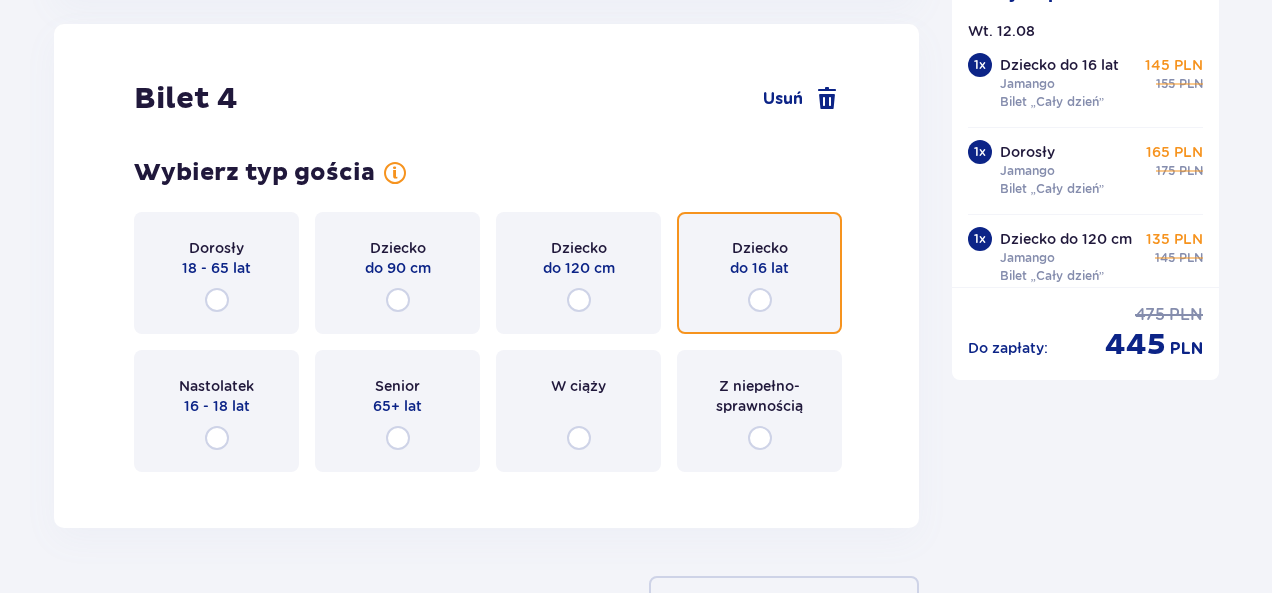 click at bounding box center (760, 300) 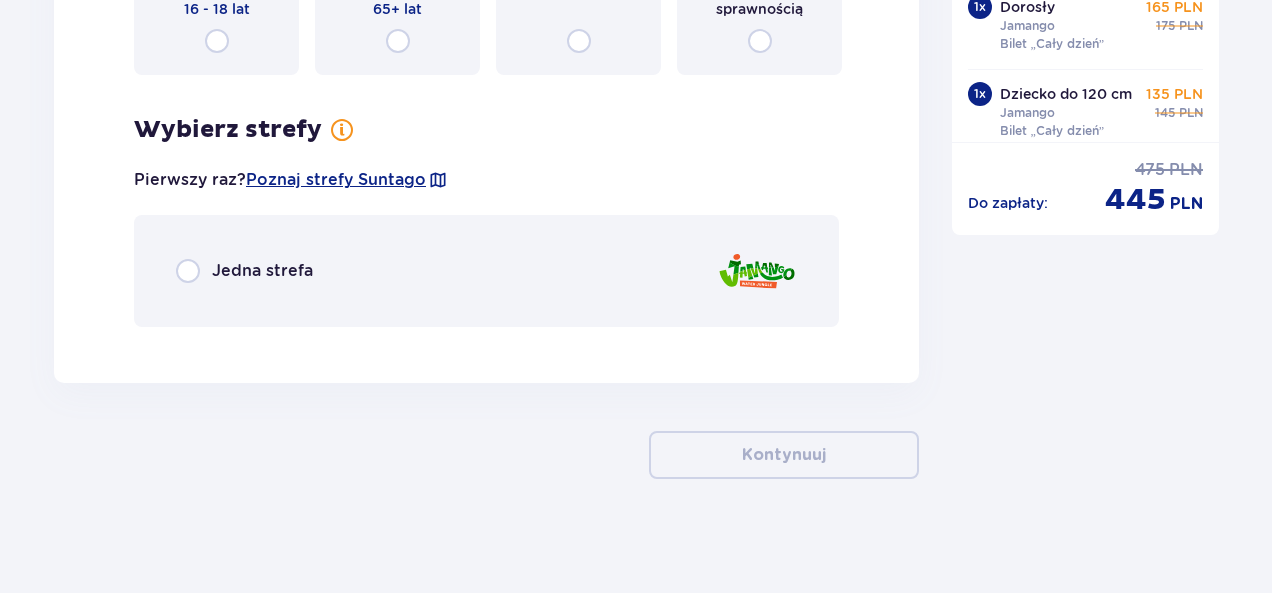 scroll, scrollTop: 5634, scrollLeft: 0, axis: vertical 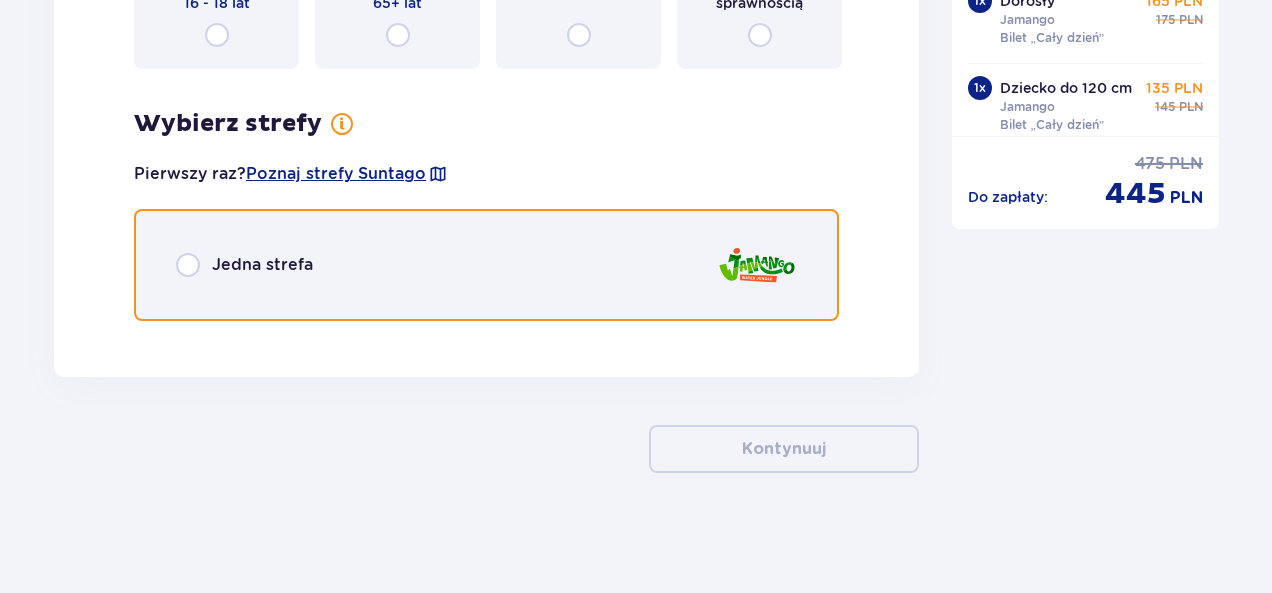 click at bounding box center (188, 265) 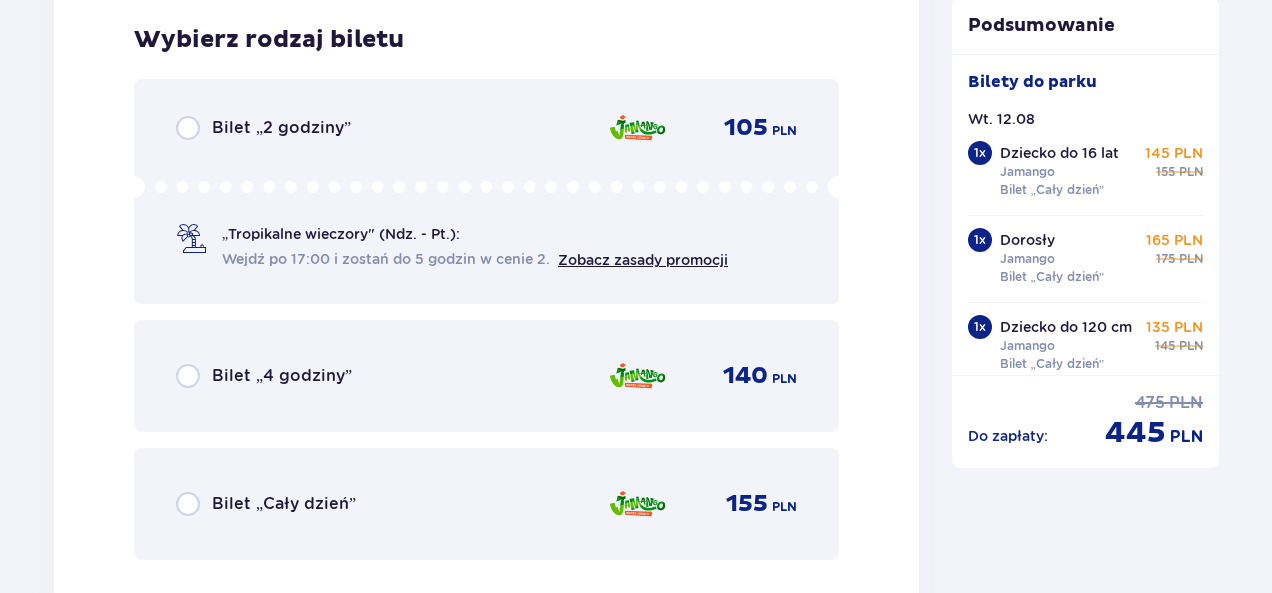 scroll, scrollTop: 5971, scrollLeft: 0, axis: vertical 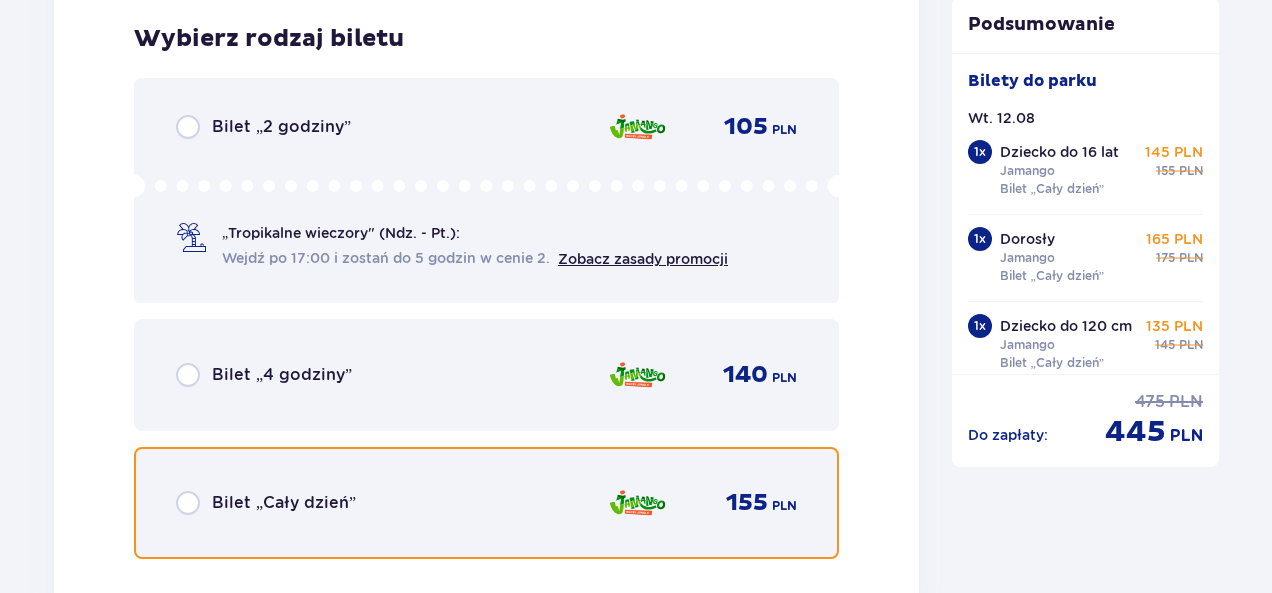 click at bounding box center (188, 503) 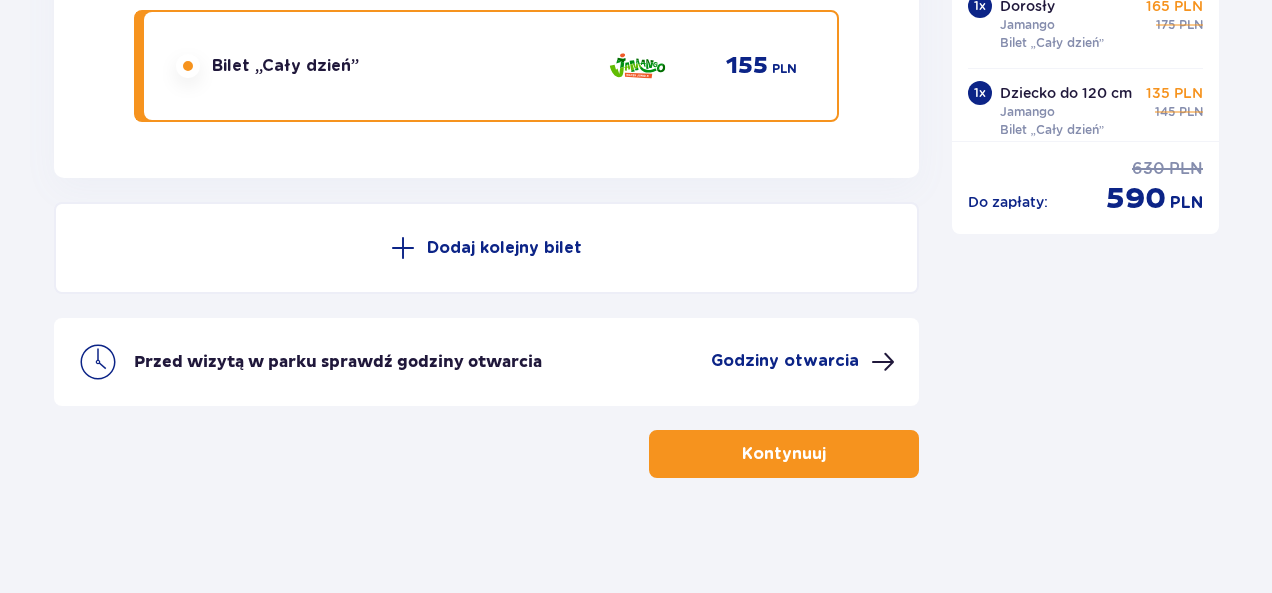 scroll, scrollTop: 6412, scrollLeft: 0, axis: vertical 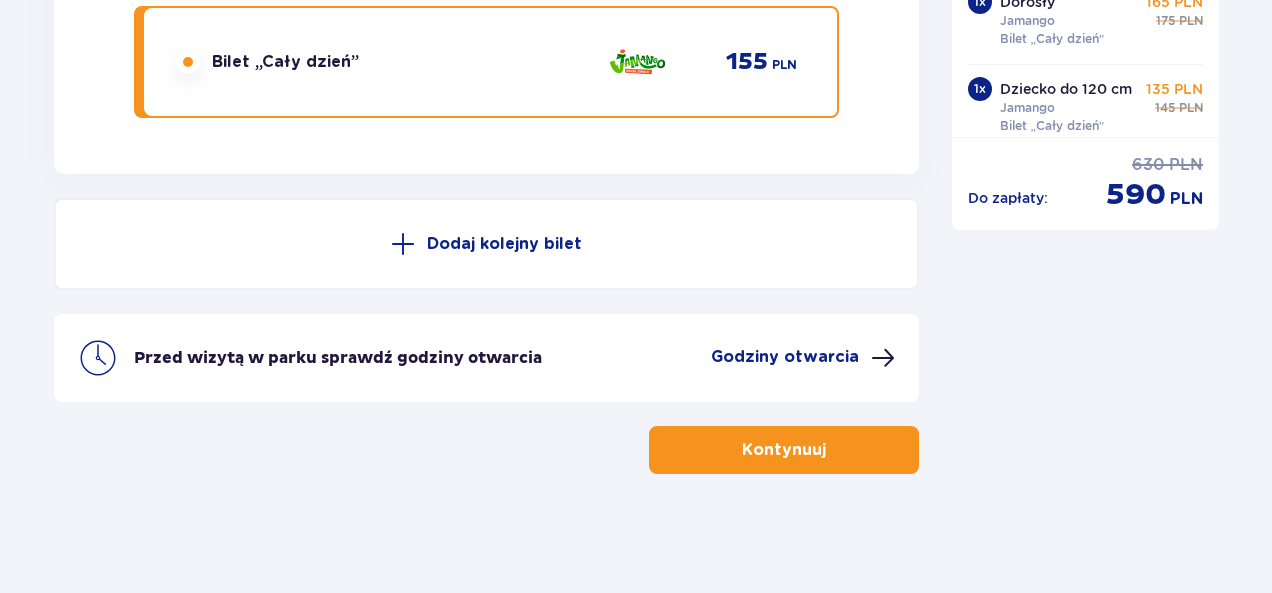 click at bounding box center (403, 244) 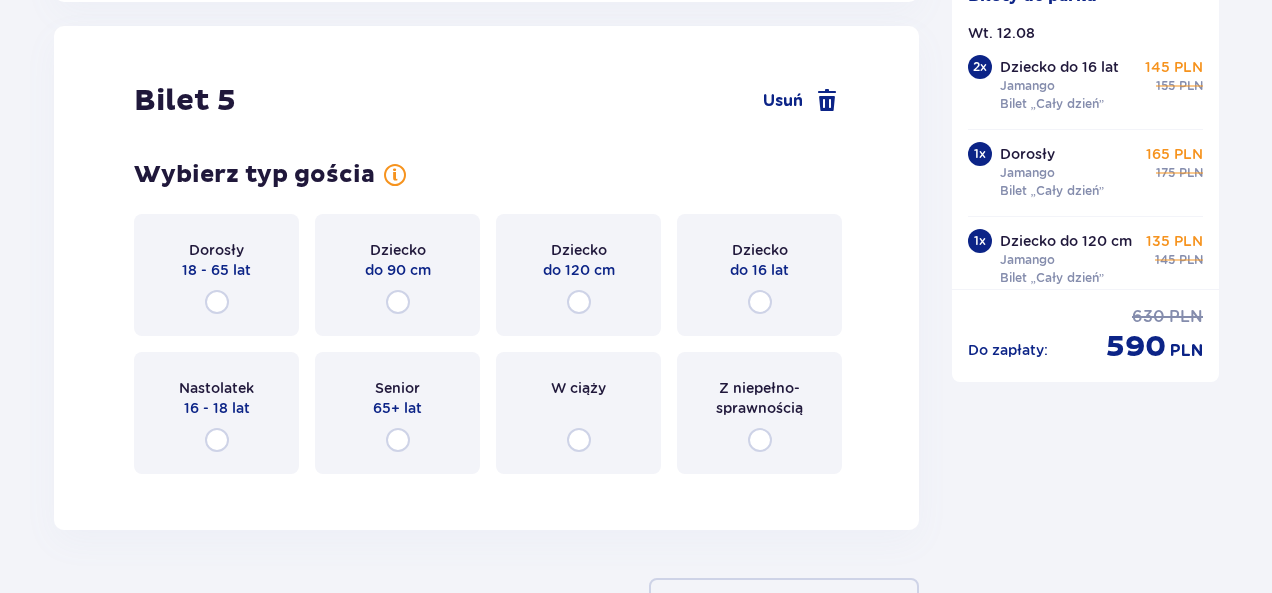 scroll, scrollTop: 6586, scrollLeft: 0, axis: vertical 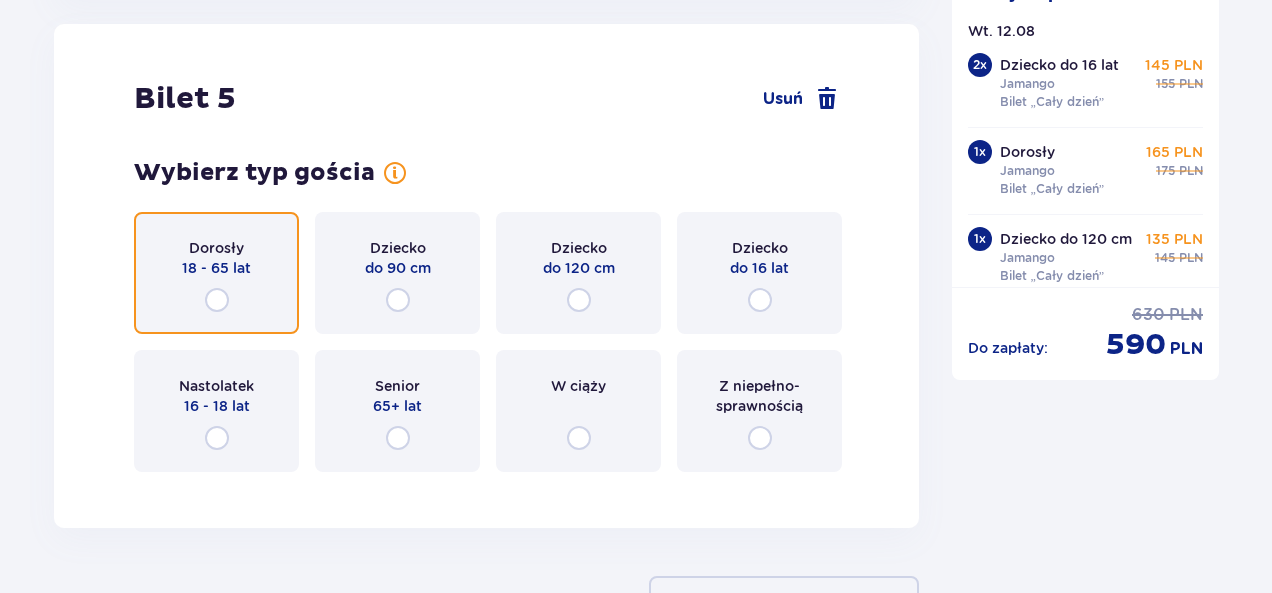 click at bounding box center (217, 300) 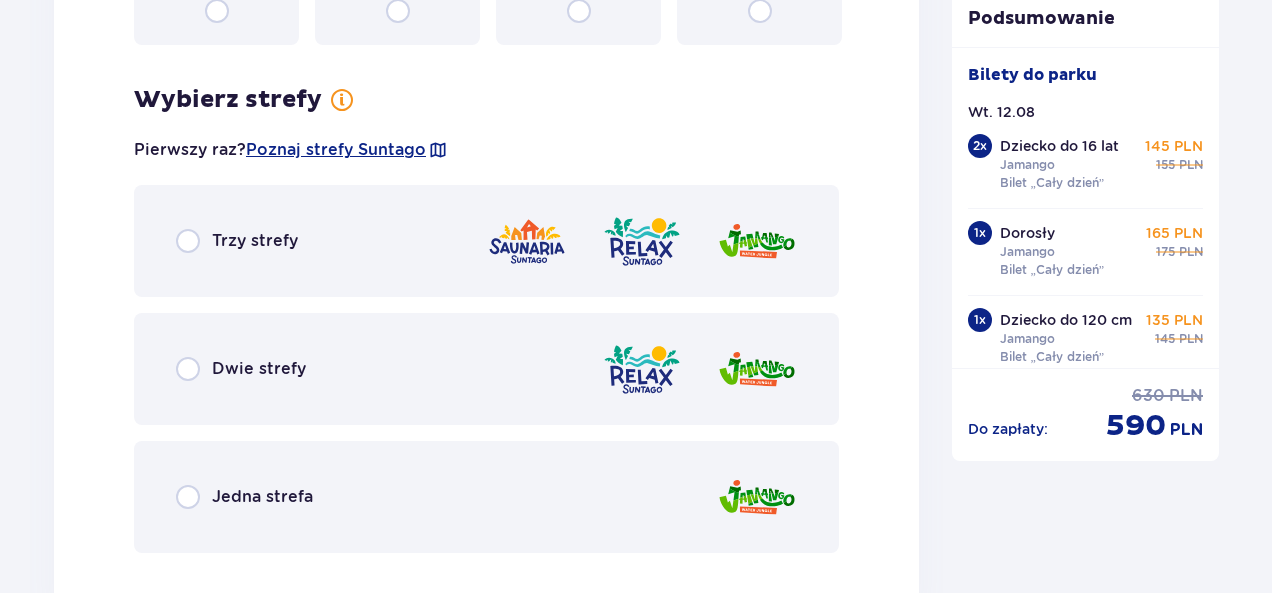 scroll, scrollTop: 7074, scrollLeft: 0, axis: vertical 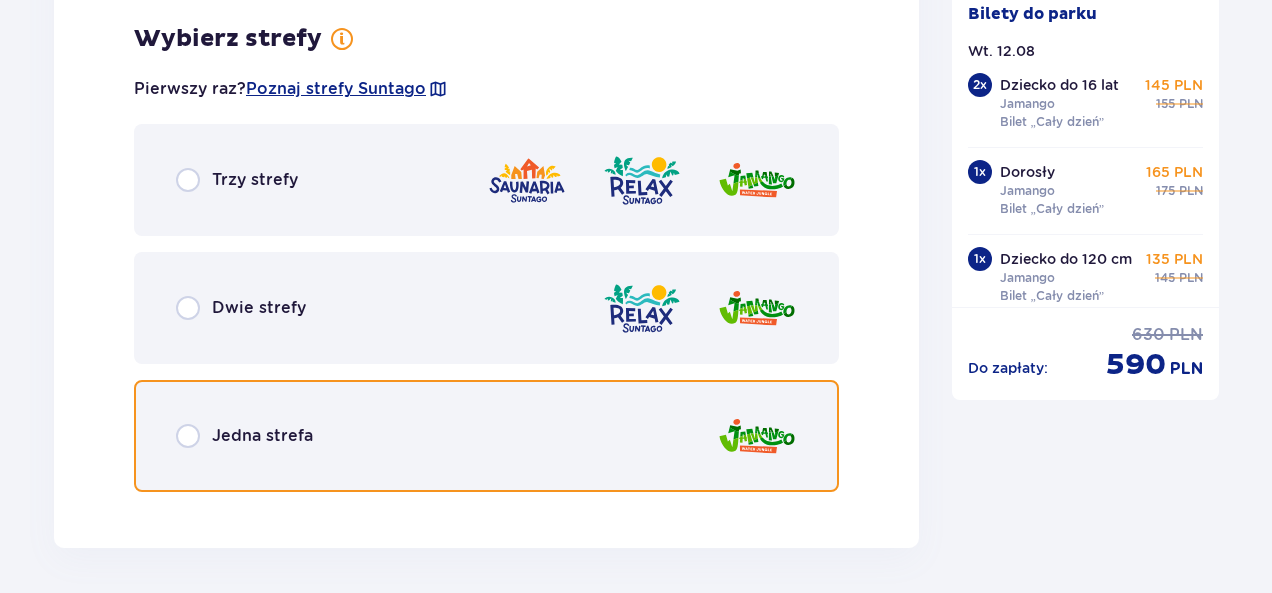 click at bounding box center (188, 436) 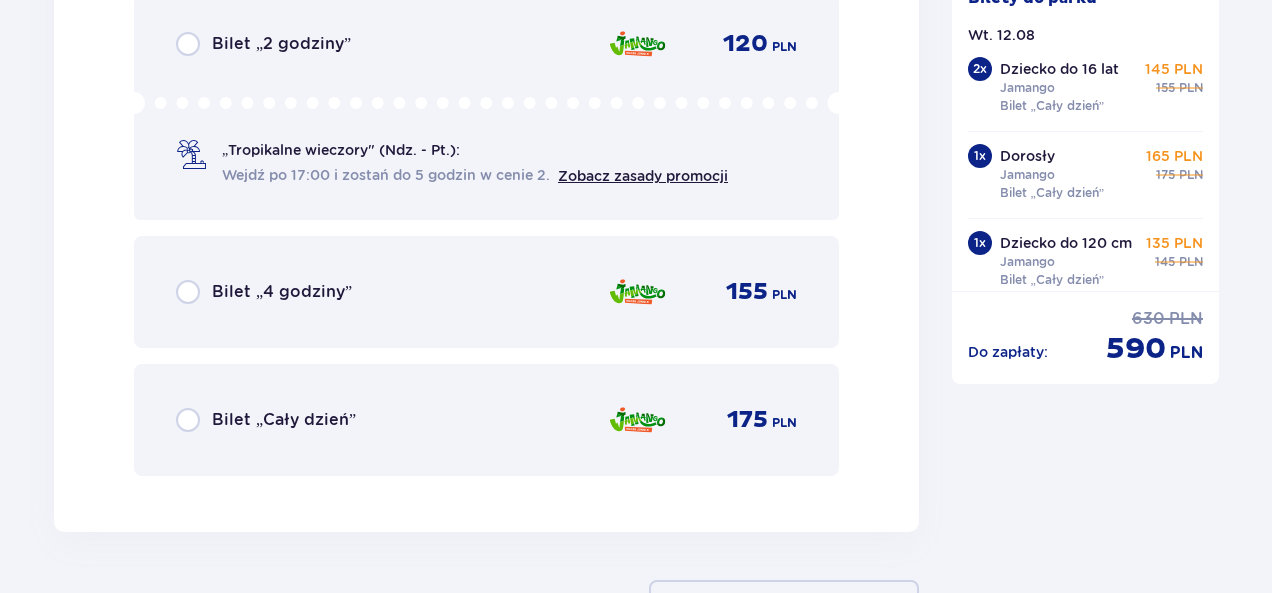 scroll, scrollTop: 7782, scrollLeft: 0, axis: vertical 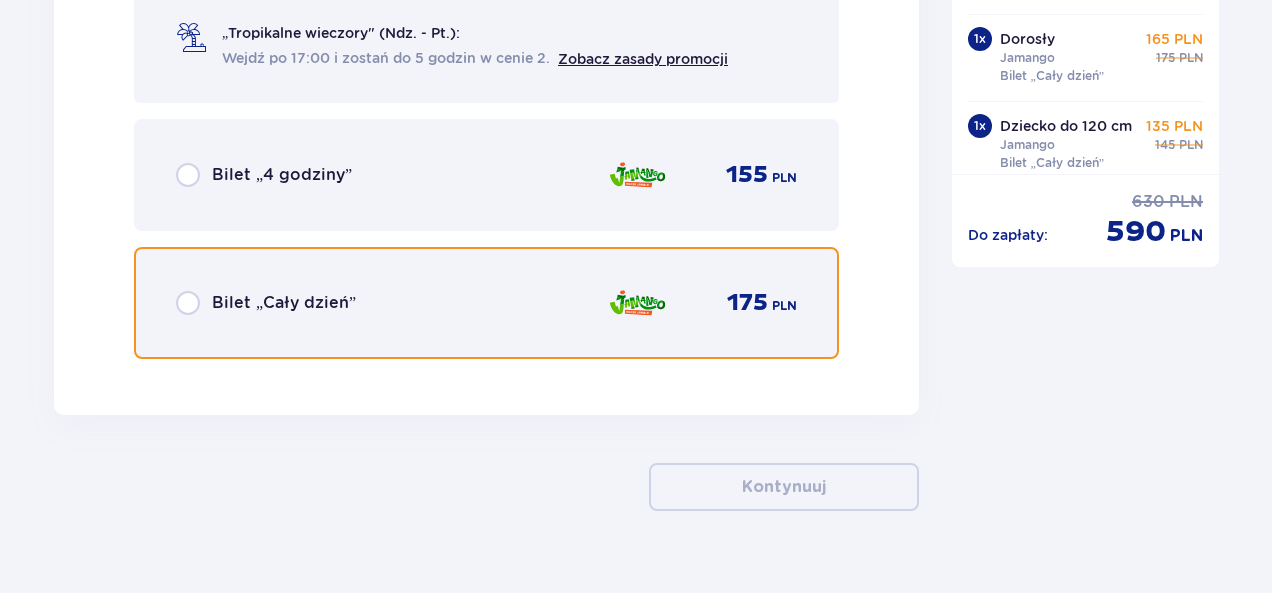 click at bounding box center [188, 303] 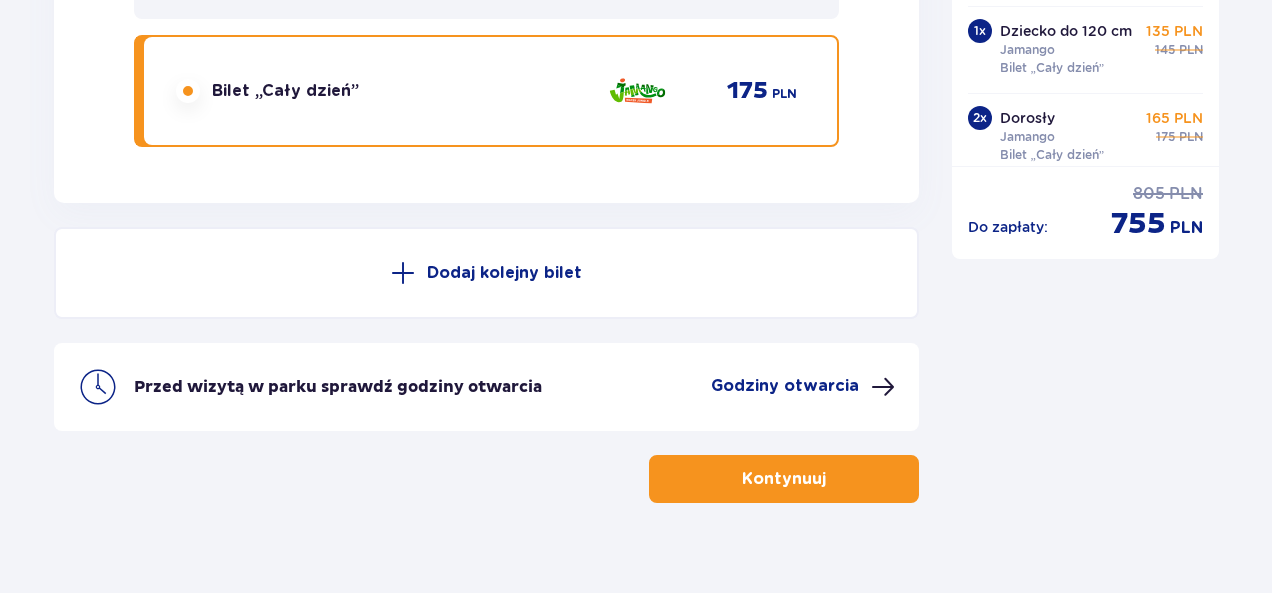 scroll, scrollTop: 8024, scrollLeft: 0, axis: vertical 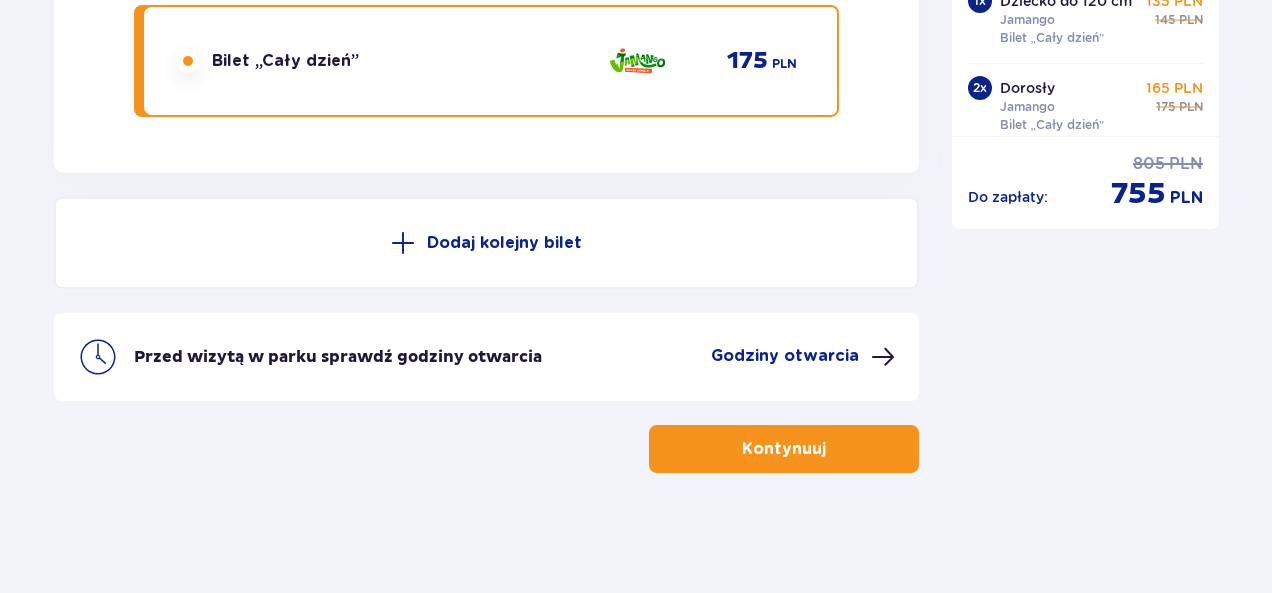 click at bounding box center (403, 243) 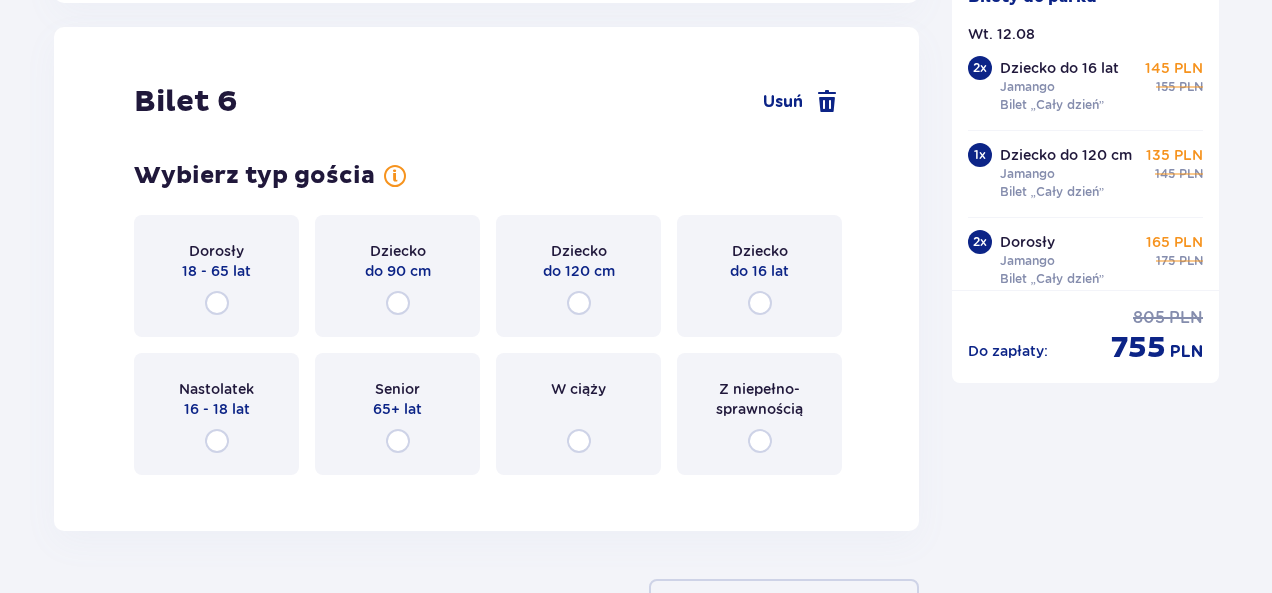 scroll, scrollTop: 8197, scrollLeft: 0, axis: vertical 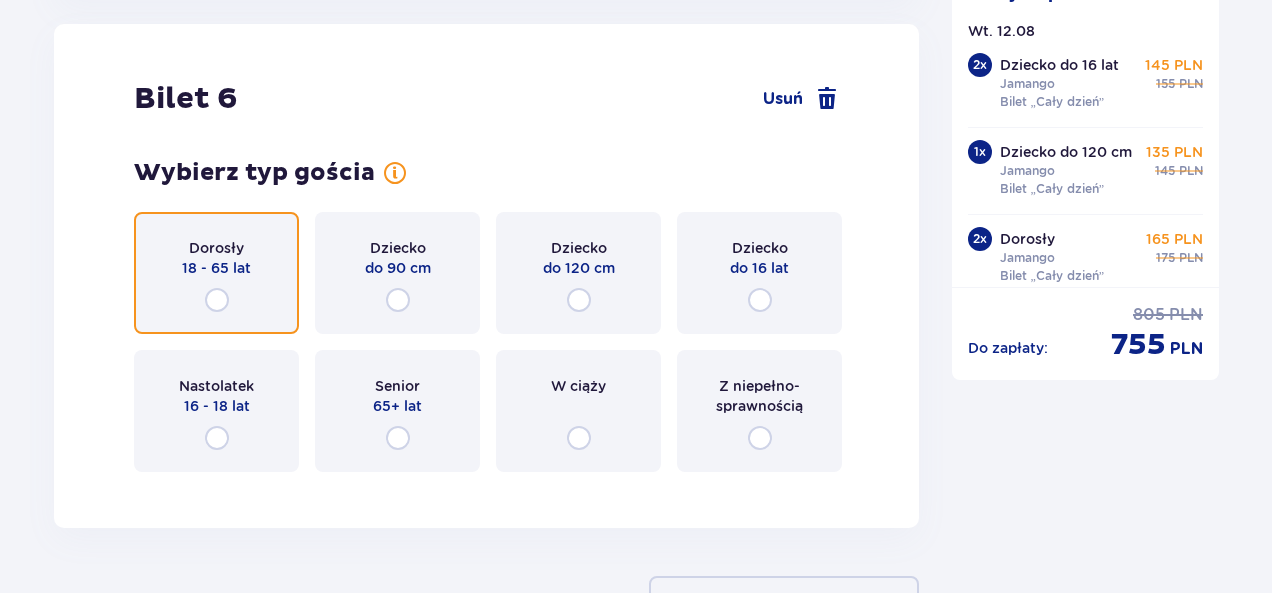 click at bounding box center [217, 300] 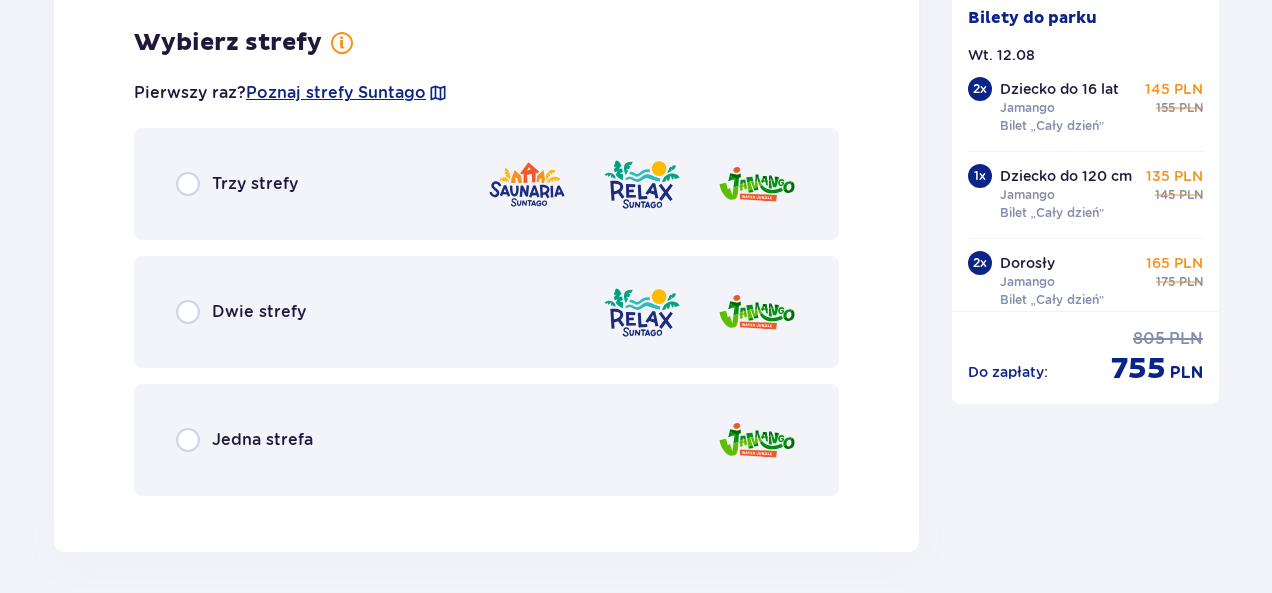 scroll, scrollTop: 8685, scrollLeft: 0, axis: vertical 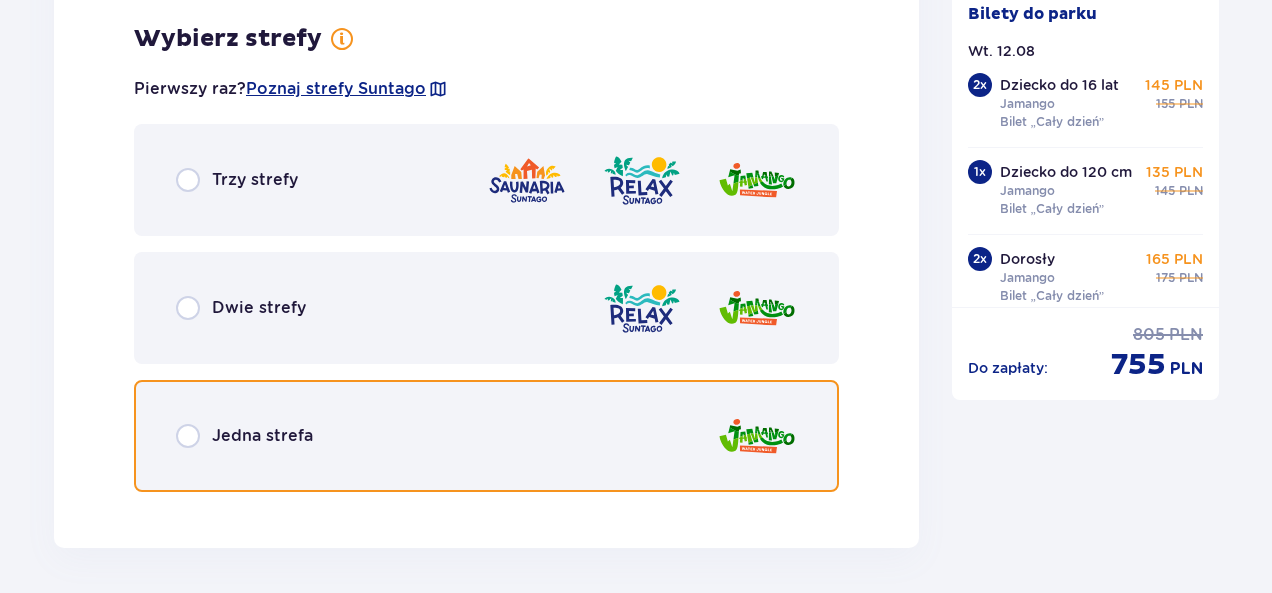click at bounding box center [188, 436] 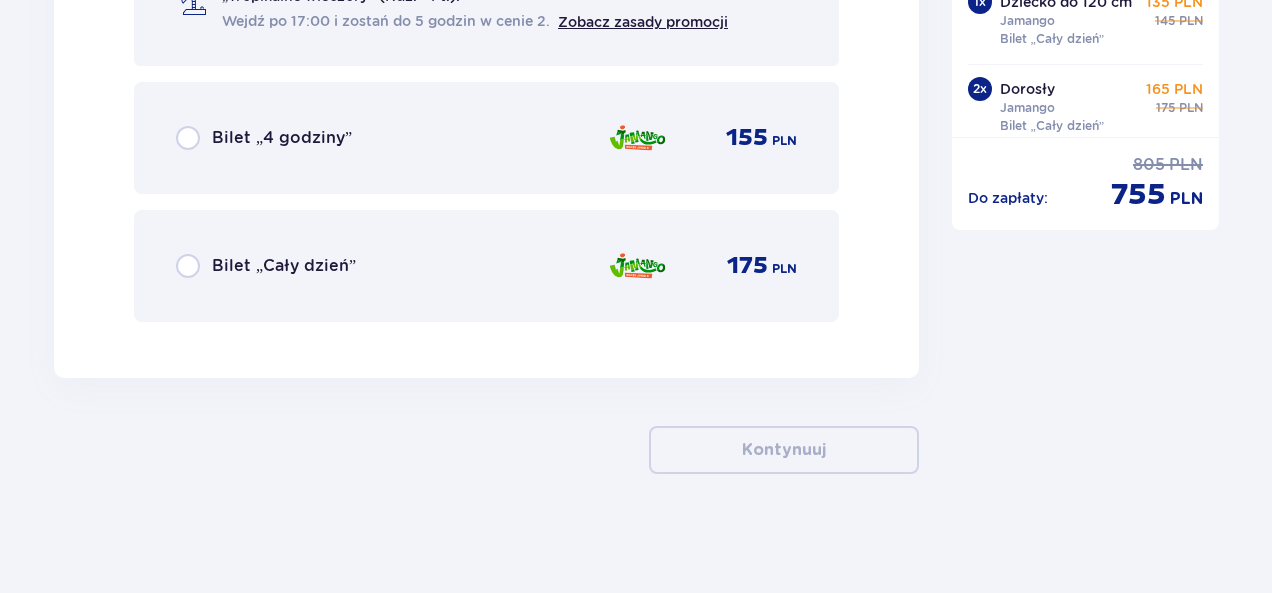 scroll, scrollTop: 9430, scrollLeft: 0, axis: vertical 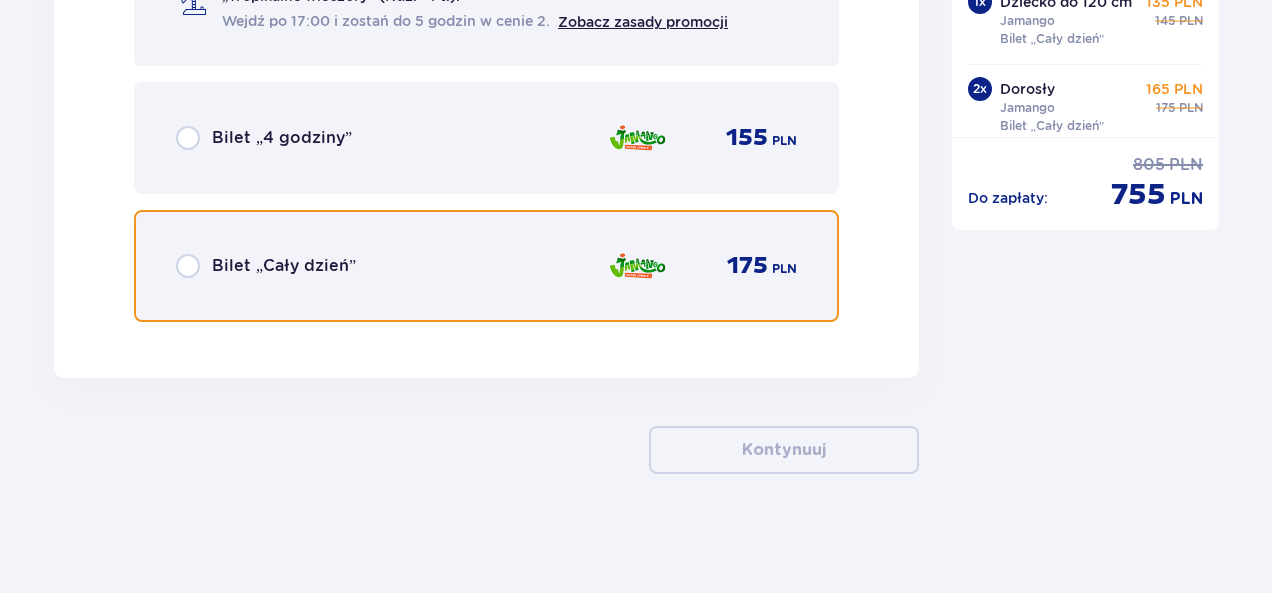 click at bounding box center [188, 266] 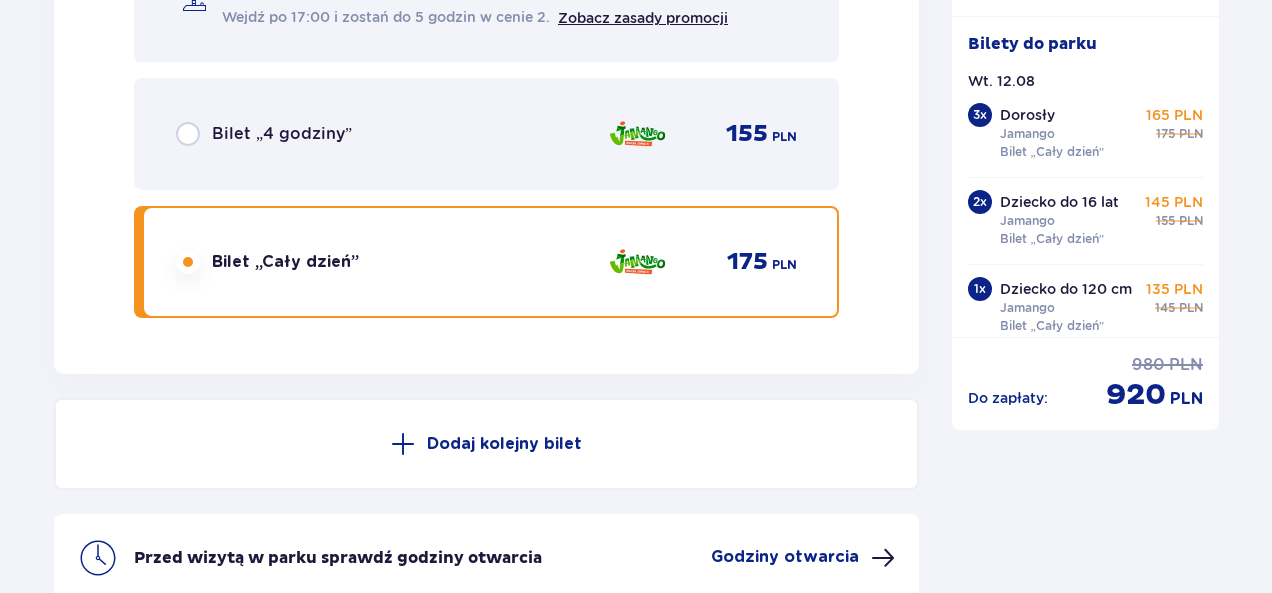 scroll, scrollTop: 9334, scrollLeft: 0, axis: vertical 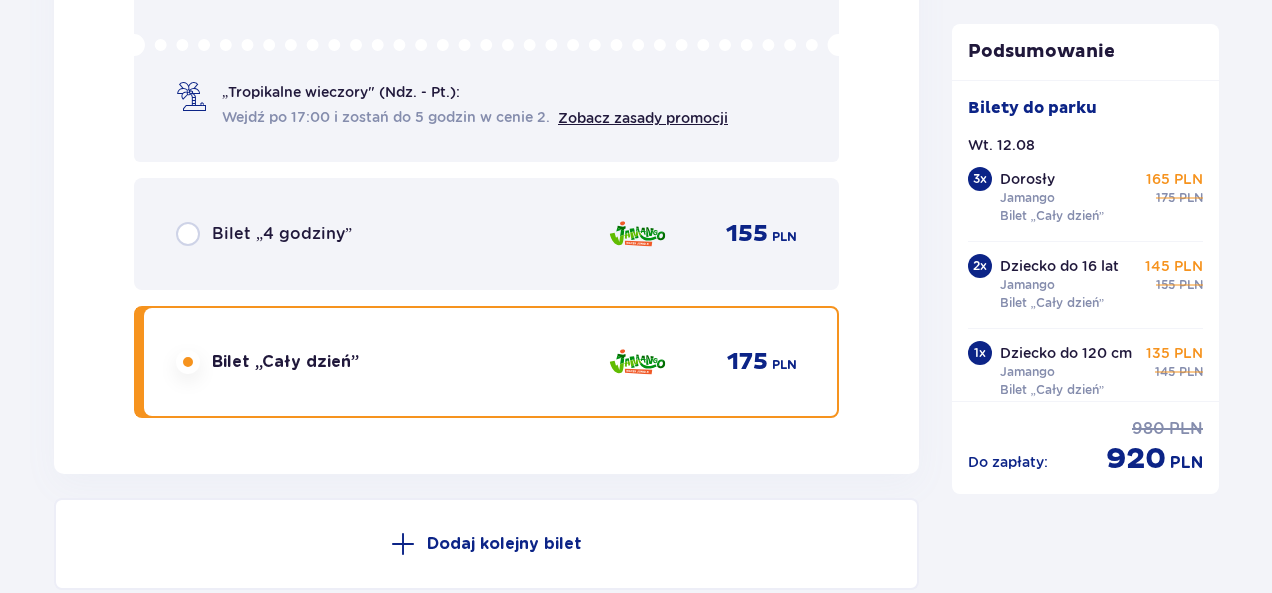 click on "Bilety do parku Wt. 12.08   3 x Dorosły Jamango Bilet „Cały dzień” 165 PLN 175 PLN 2 x Dziecko do 16 lat Jamango Bilet „Cały dzień” 145 PLN 155 PLN 1 x Dziecko do 120 cm Jamango Bilet „Cały dzień” 135 PLN 145 PLN" at bounding box center (1086, 240) 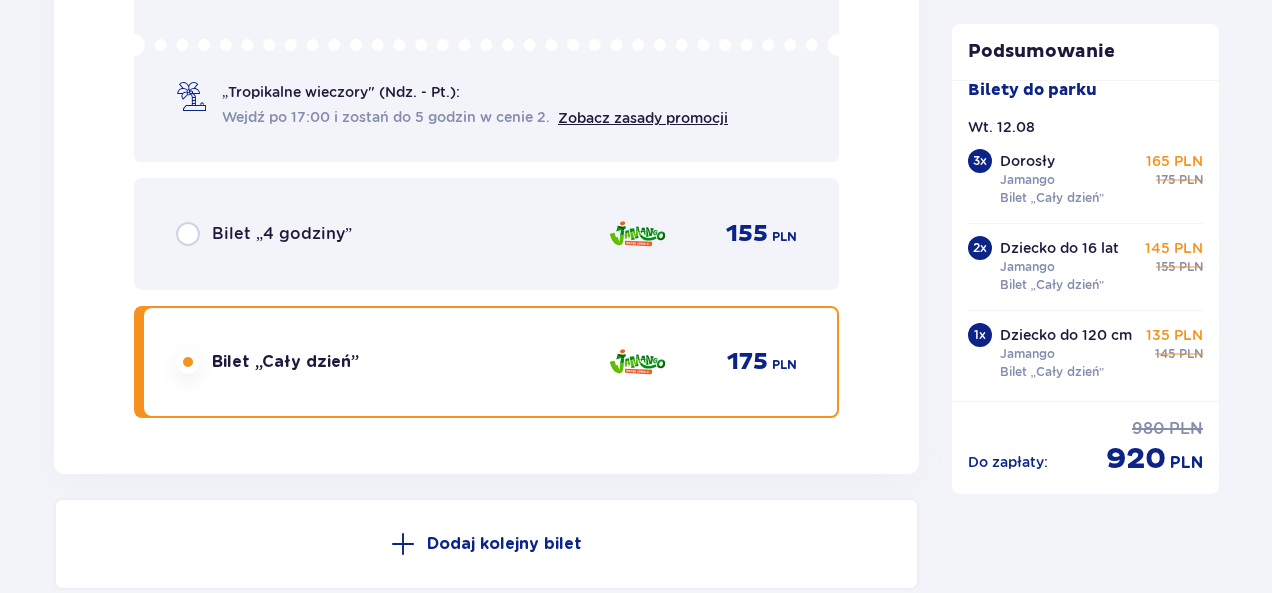 scroll, scrollTop: 36, scrollLeft: 0, axis: vertical 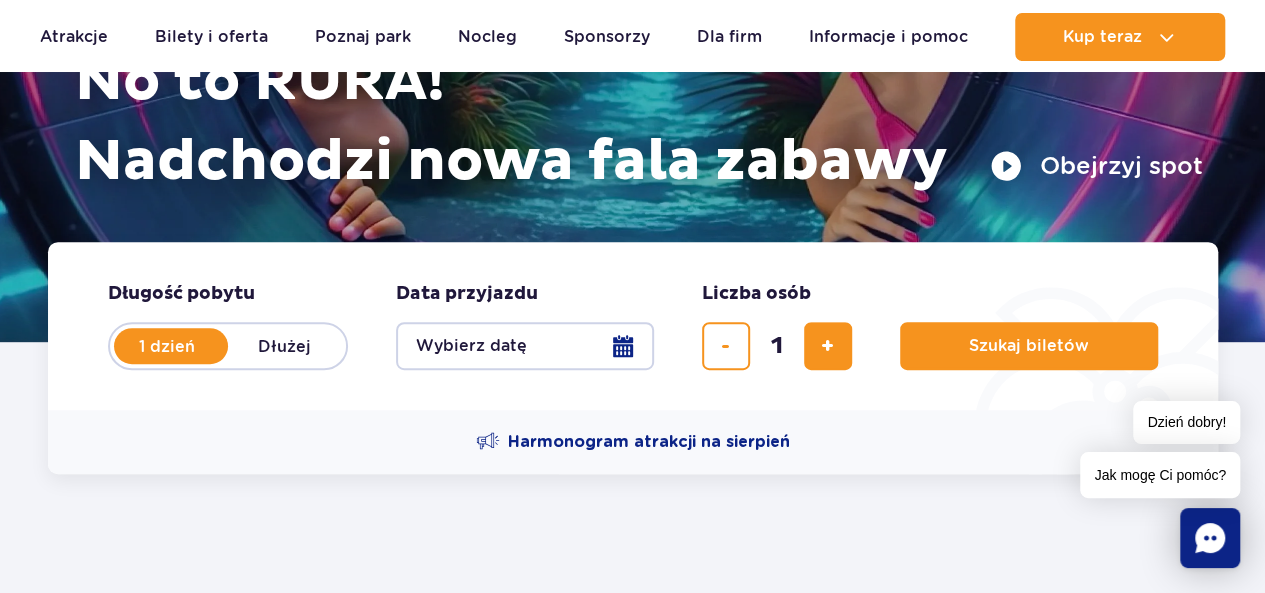 click on "Wybierz datę" at bounding box center (525, 346) 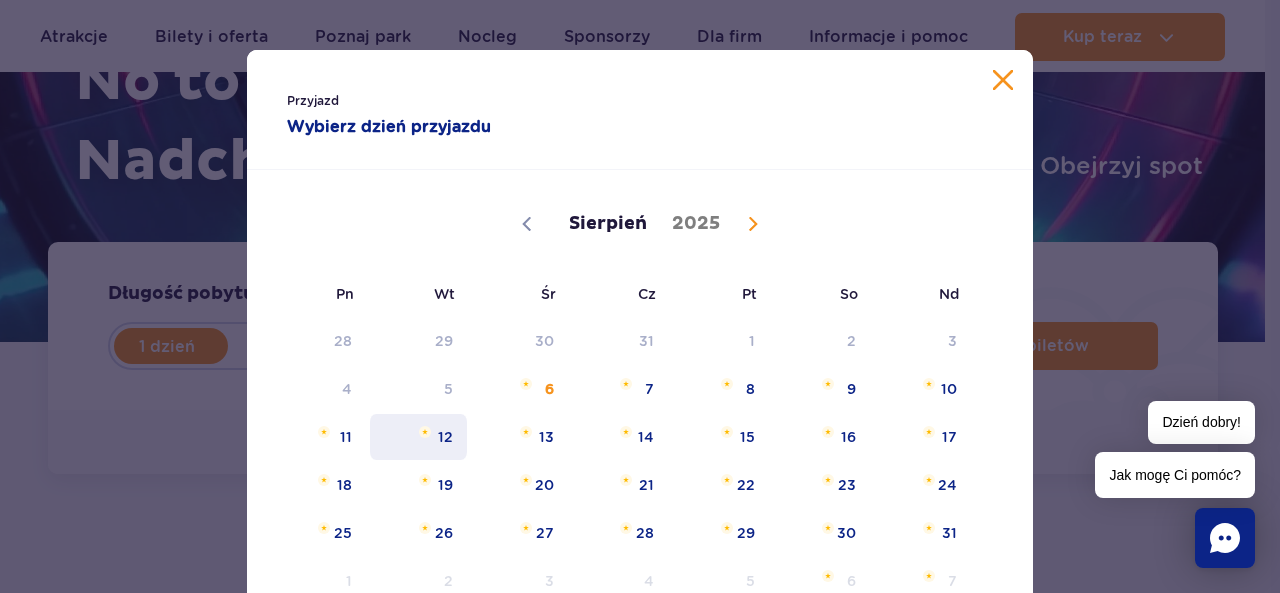 click on "12" at bounding box center [418, 437] 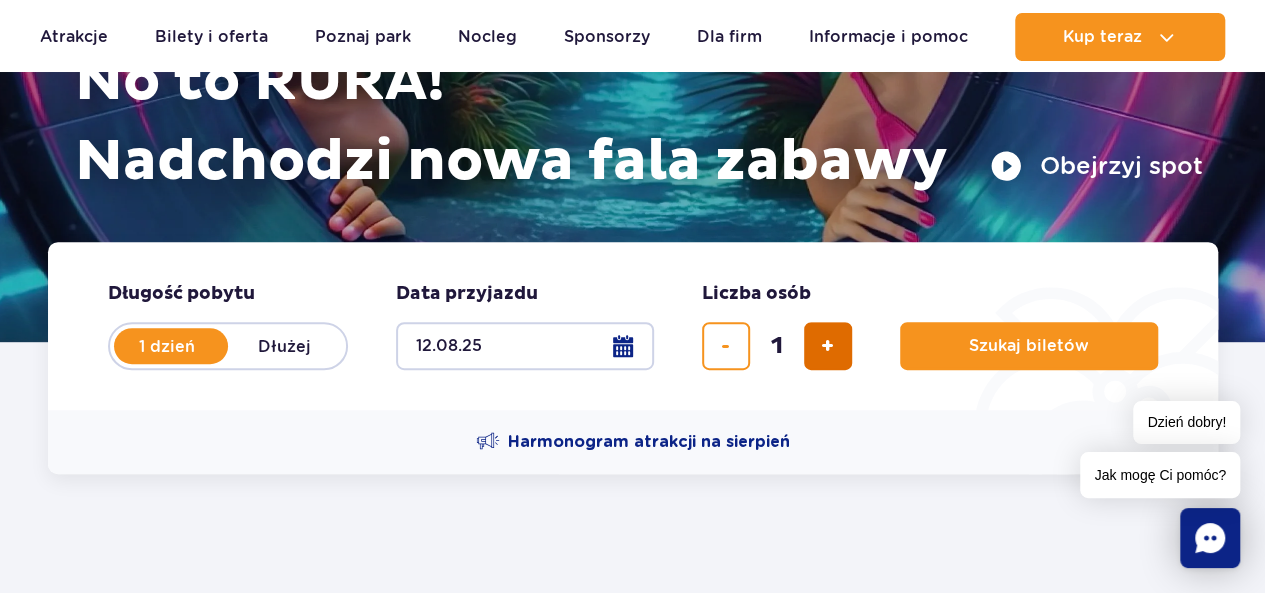 click at bounding box center [828, 346] 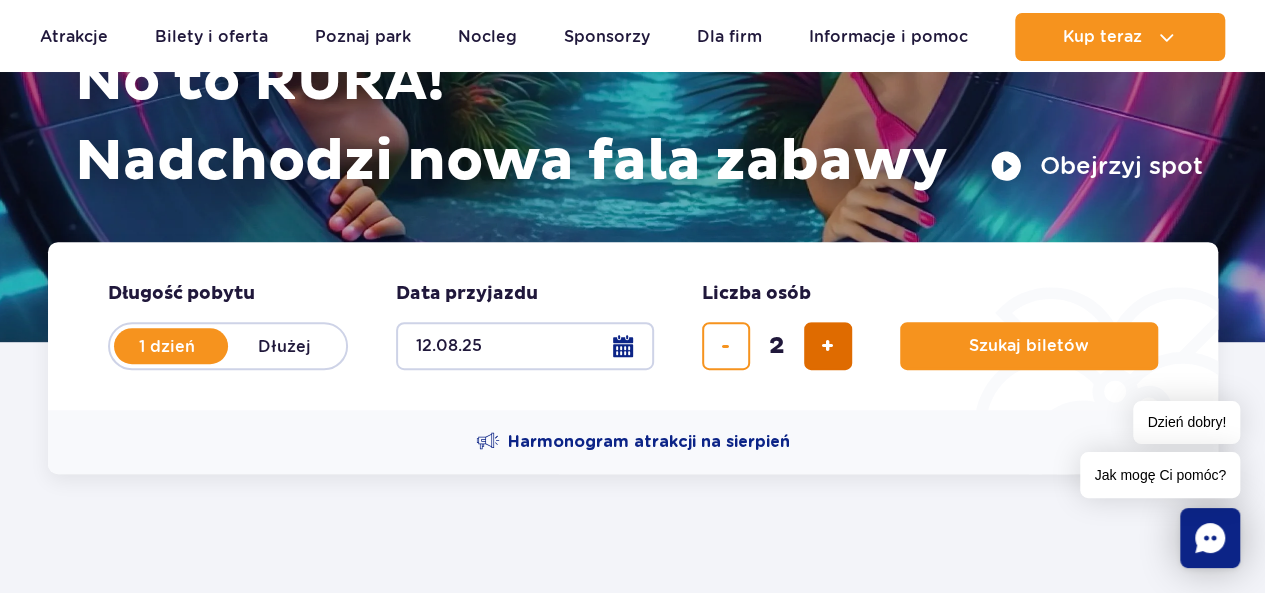 click at bounding box center (828, 346) 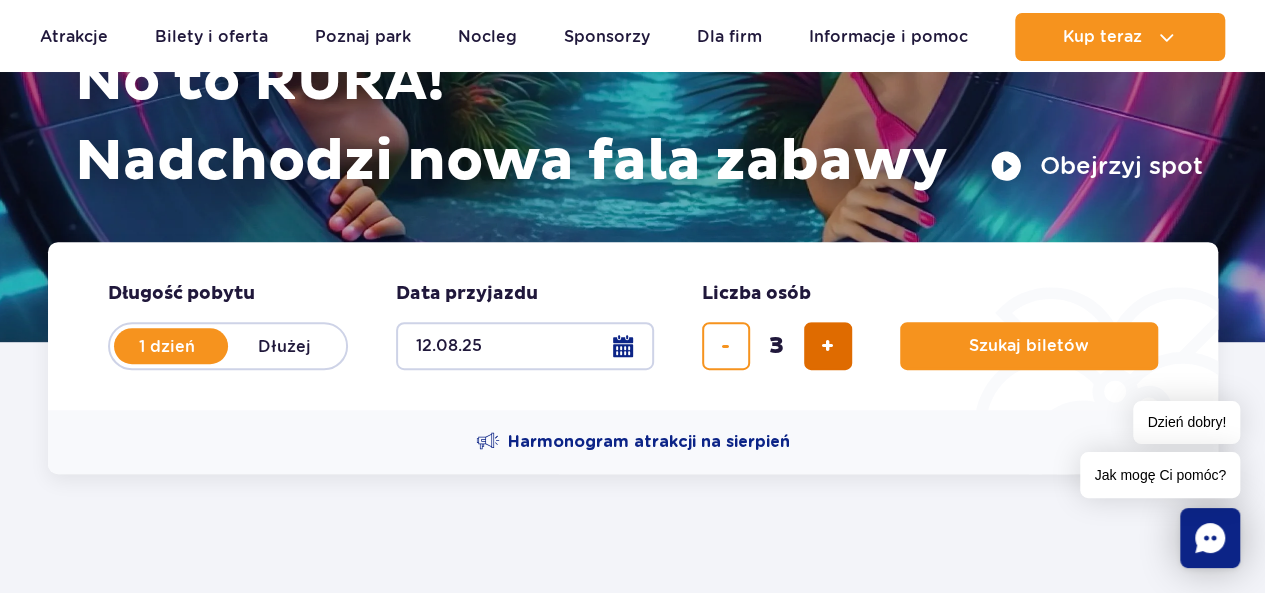 click at bounding box center (828, 346) 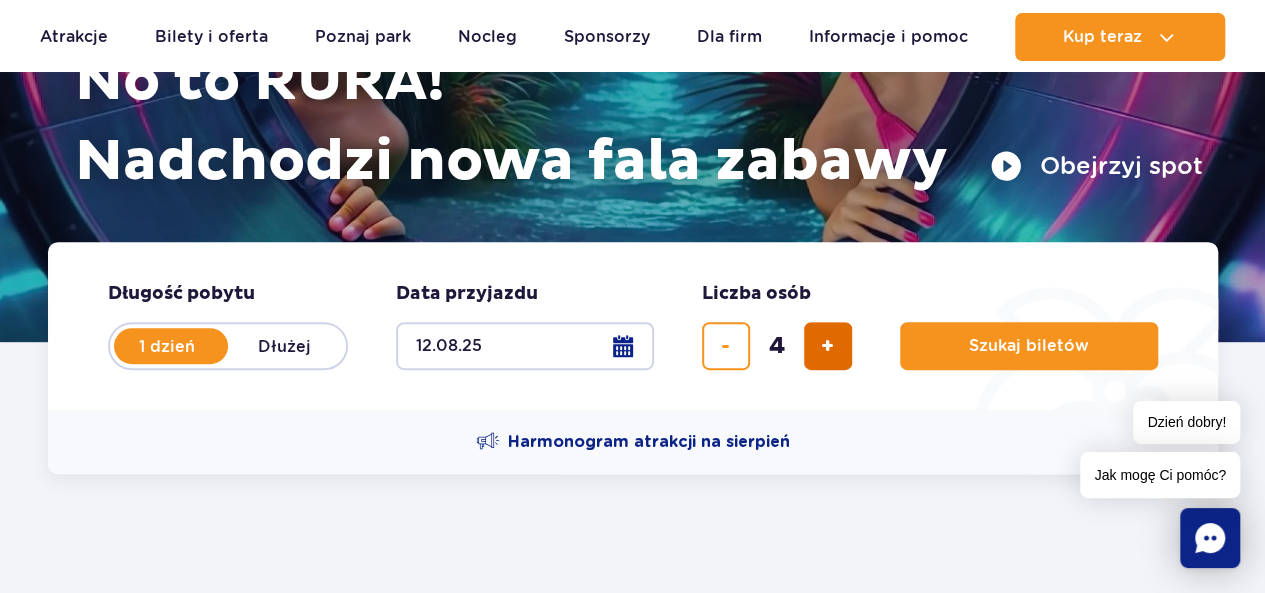 click at bounding box center (828, 346) 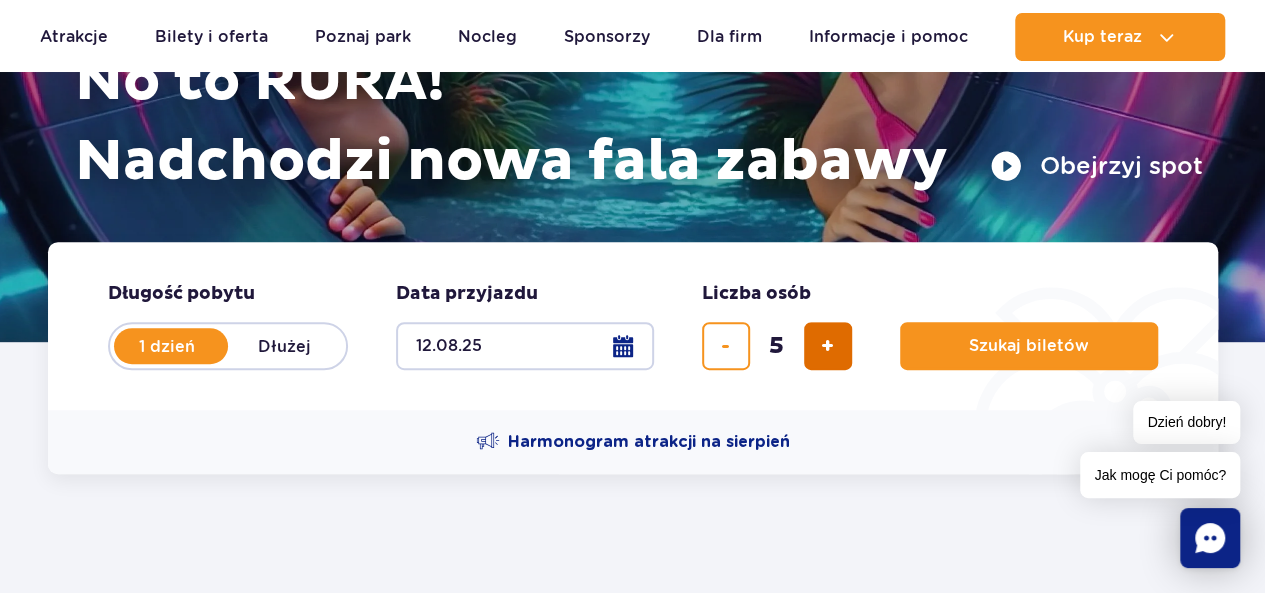 click at bounding box center [828, 346] 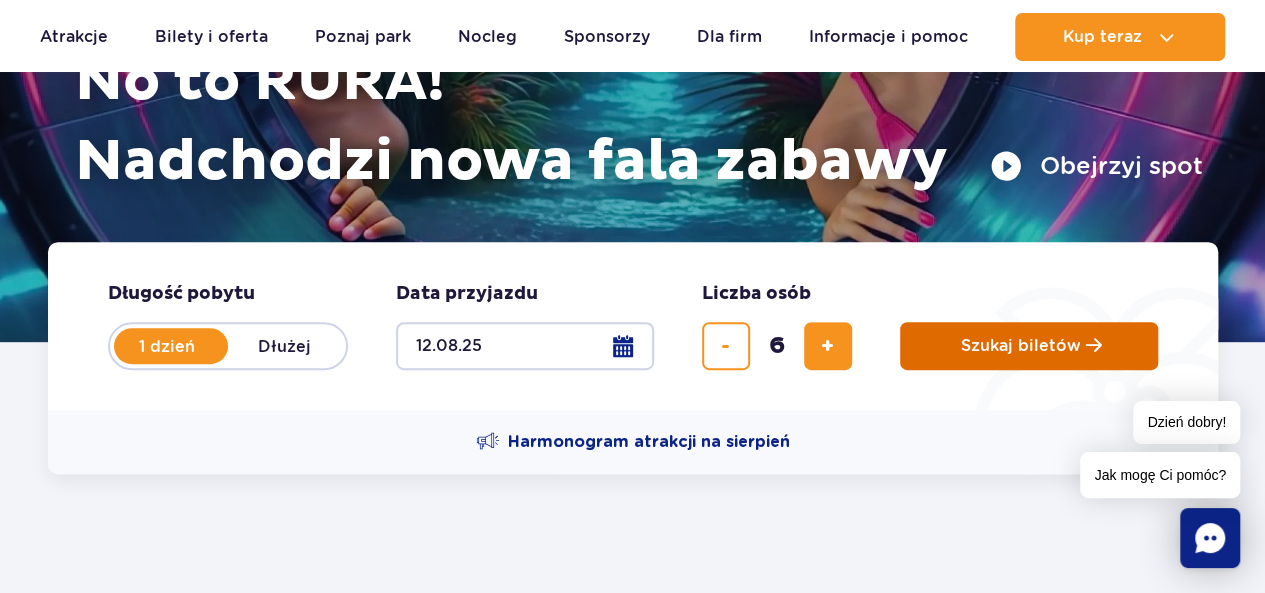 click on "Szukaj biletów" at bounding box center (1029, 346) 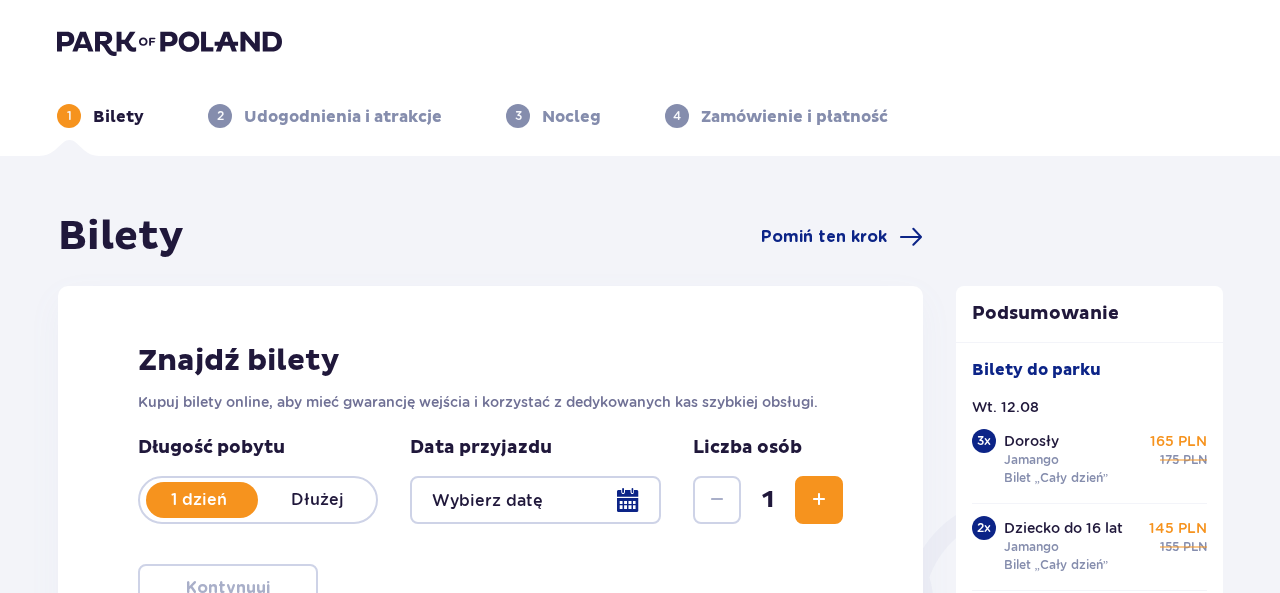 type on "12.08.25" 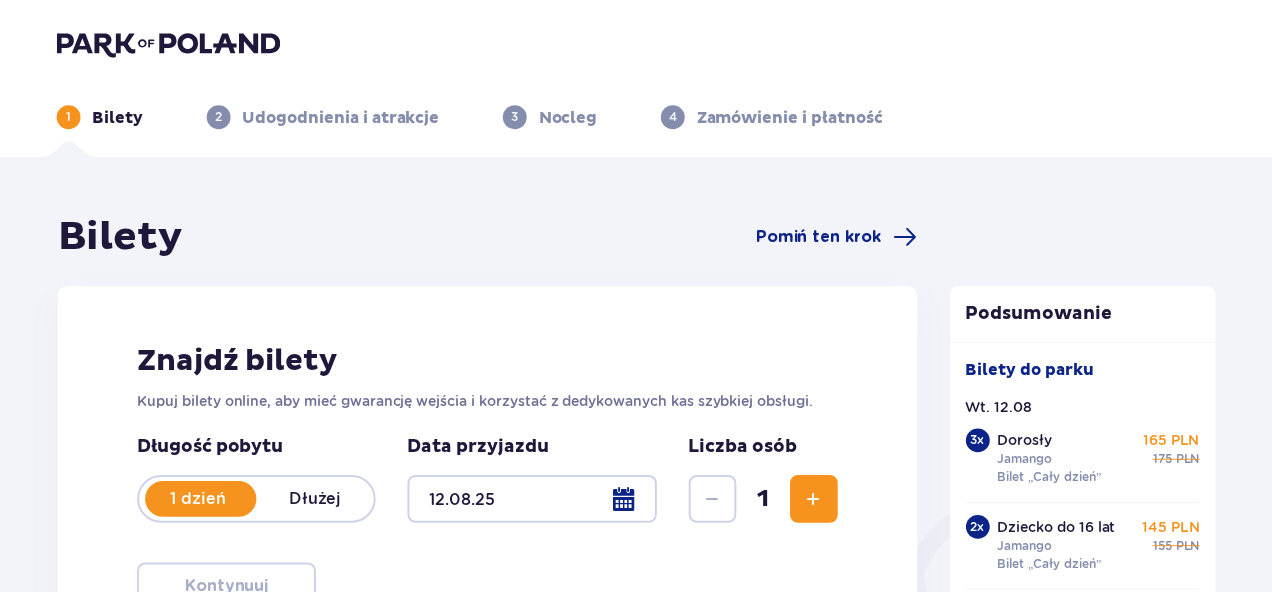scroll, scrollTop: 200, scrollLeft: 0, axis: vertical 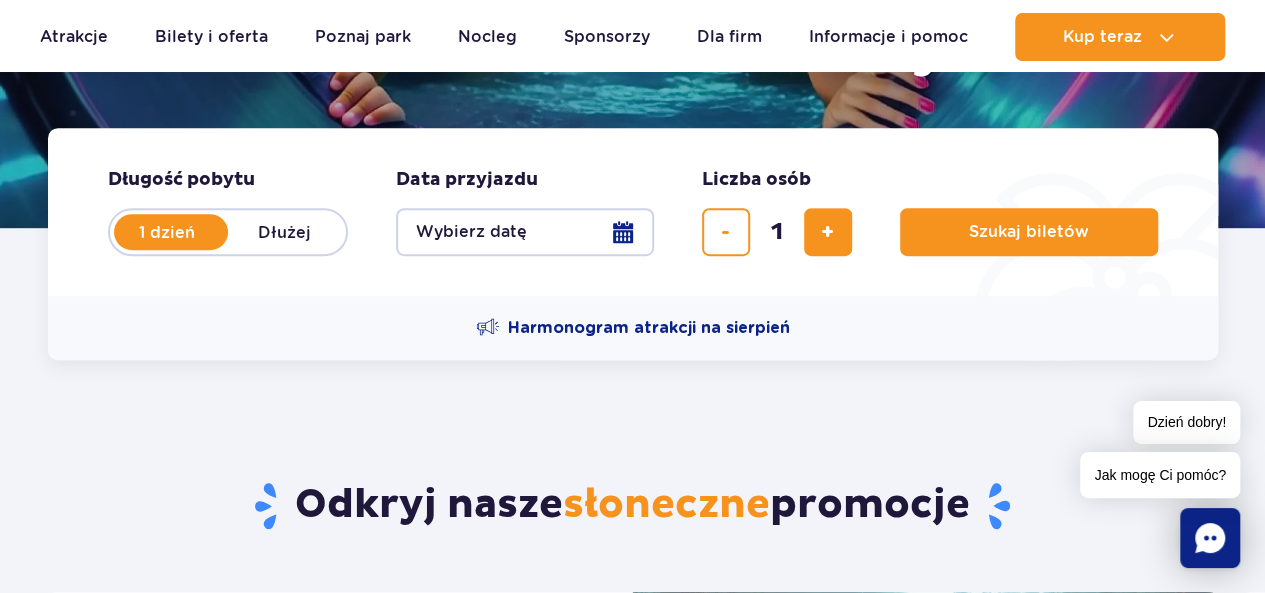 click on "Wybierz datę" at bounding box center (525, 232) 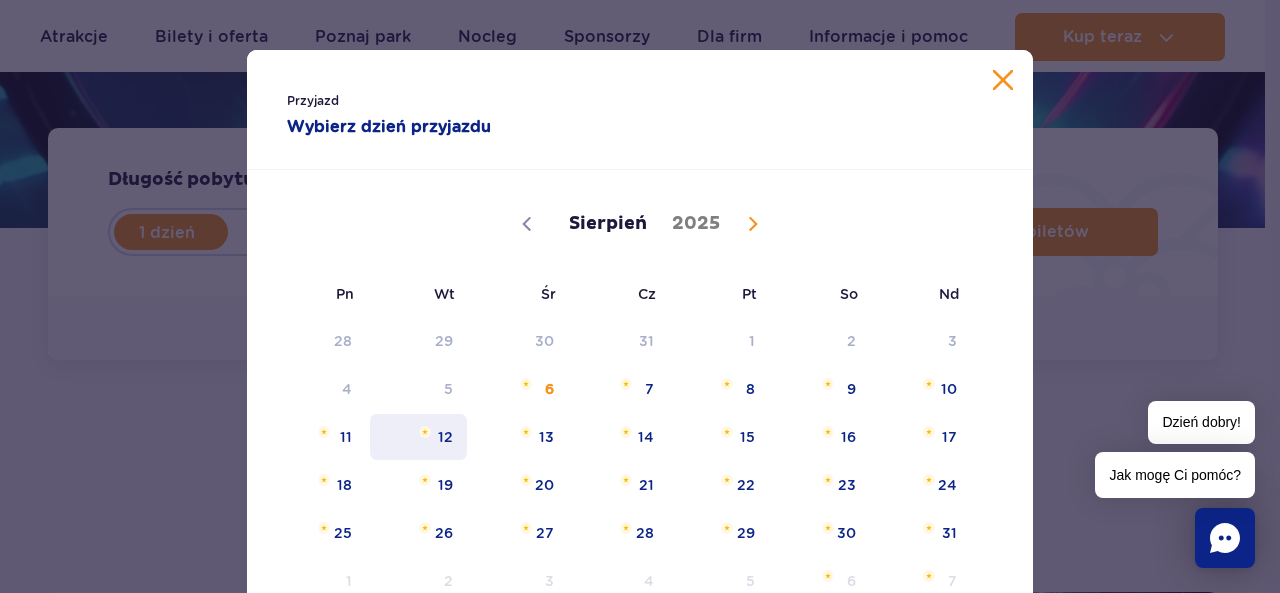 click on "12" at bounding box center (418, 437) 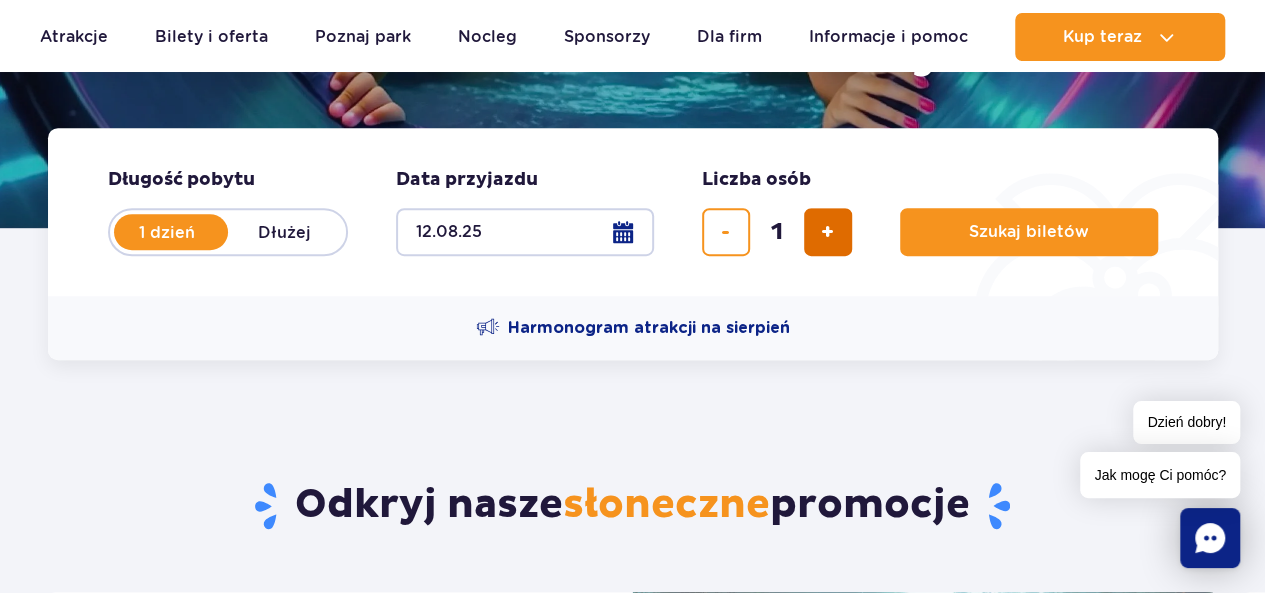 click at bounding box center (827, 232) 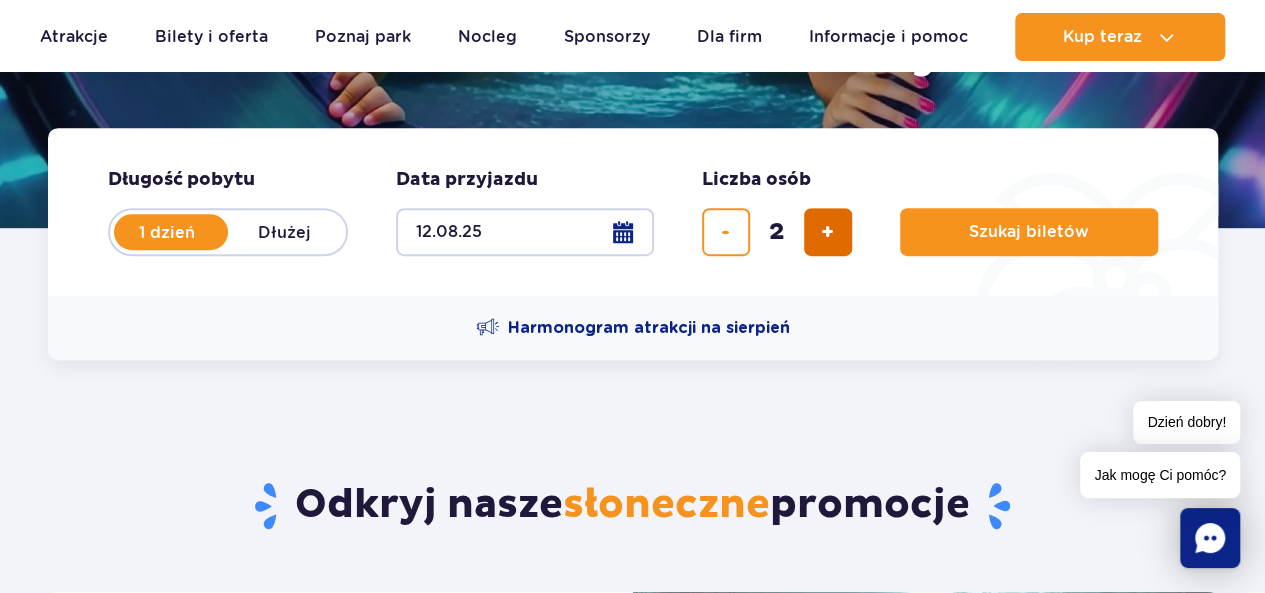 click at bounding box center [827, 232] 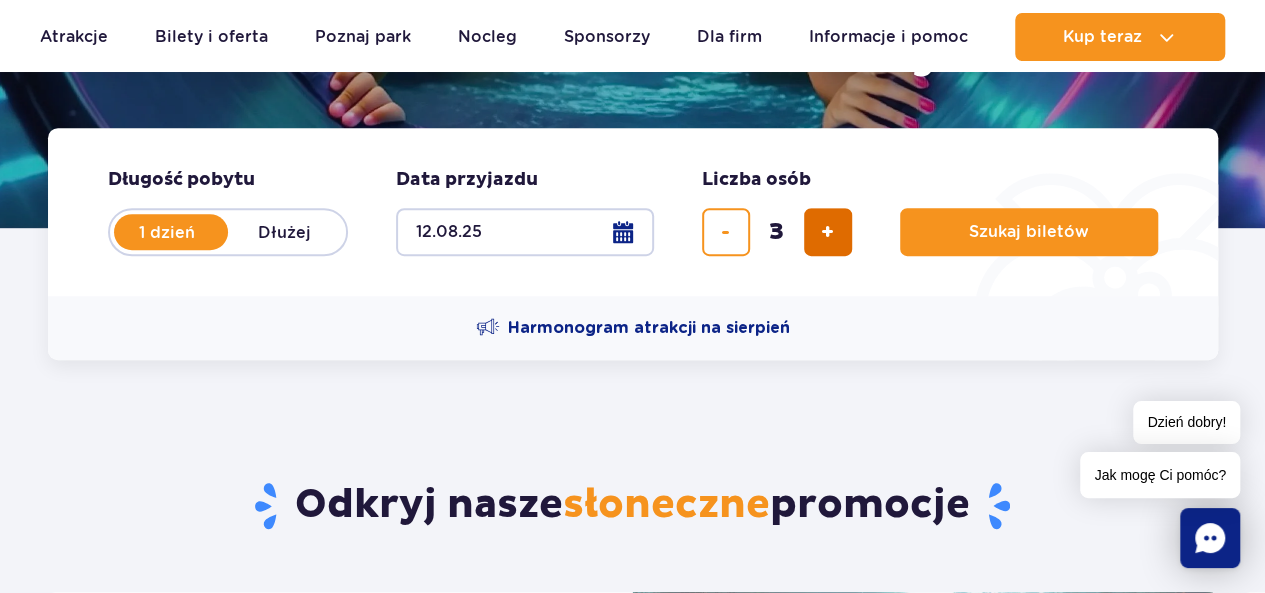 click at bounding box center (827, 232) 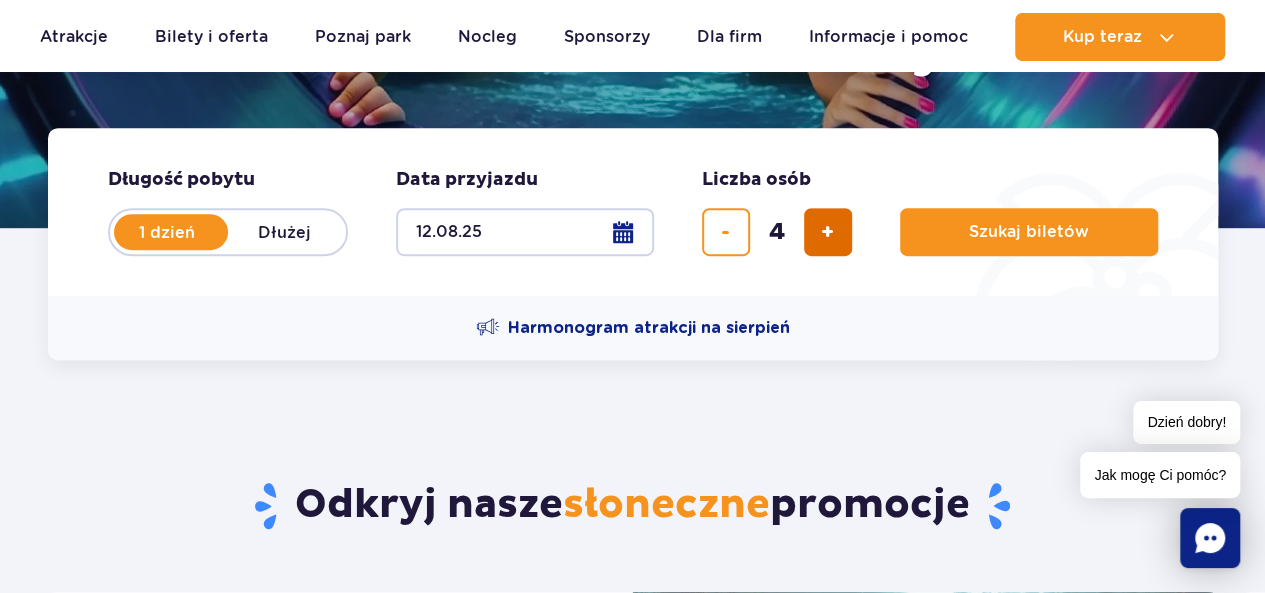 click at bounding box center [827, 232] 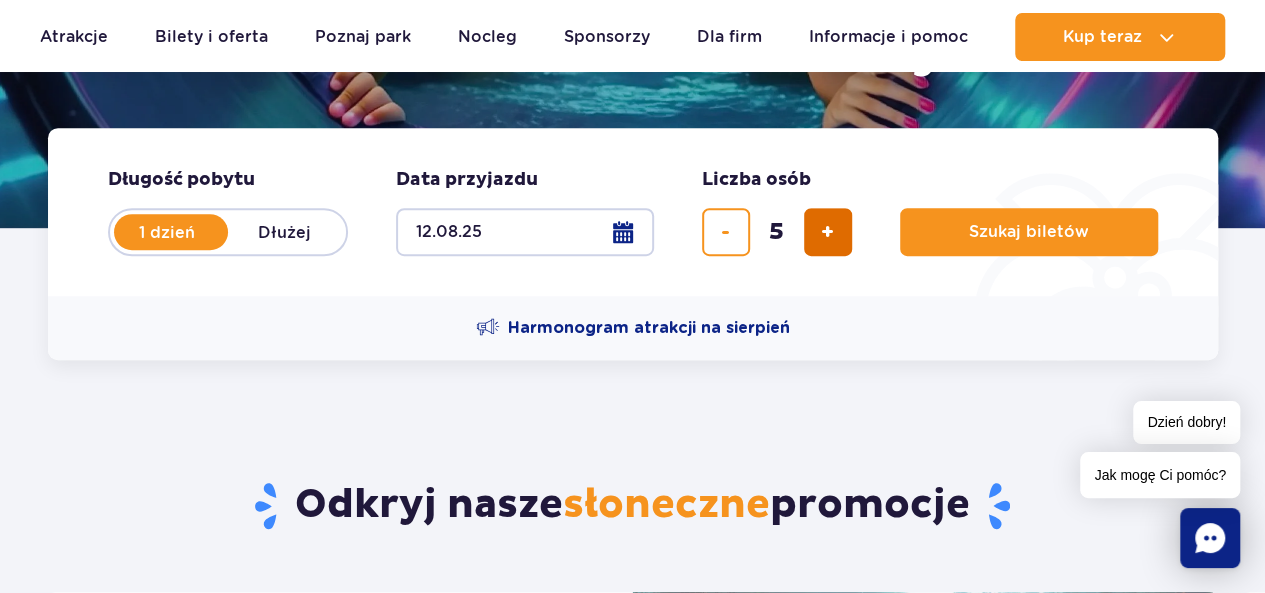 click at bounding box center (827, 232) 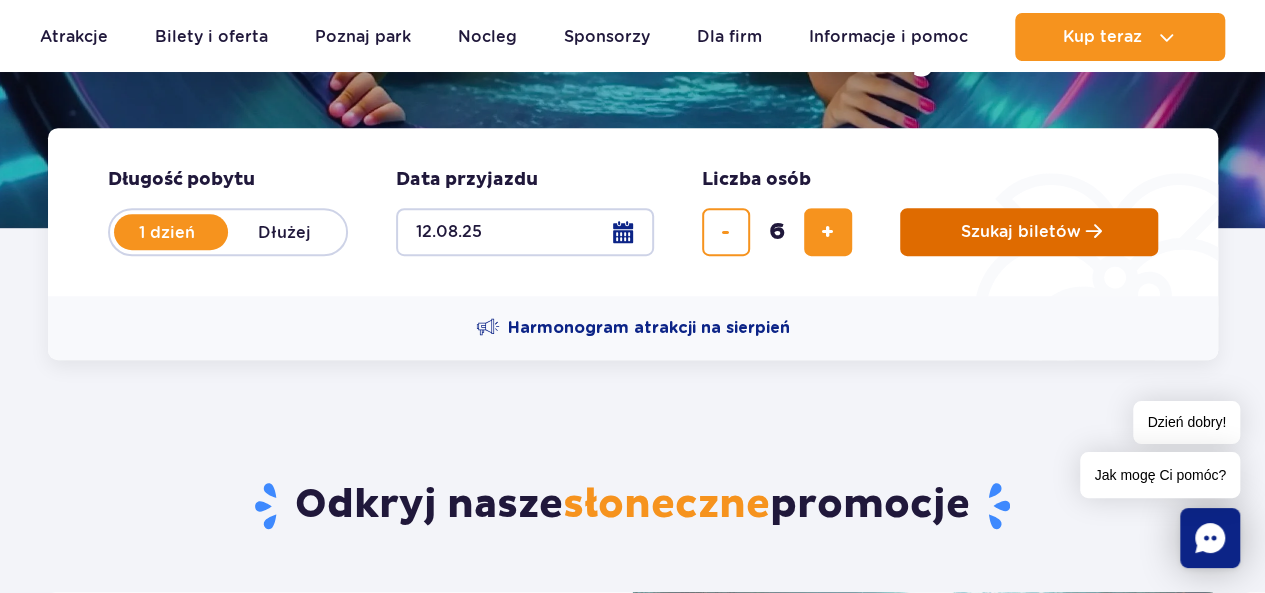 click on "Szukaj biletów" at bounding box center [1021, 232] 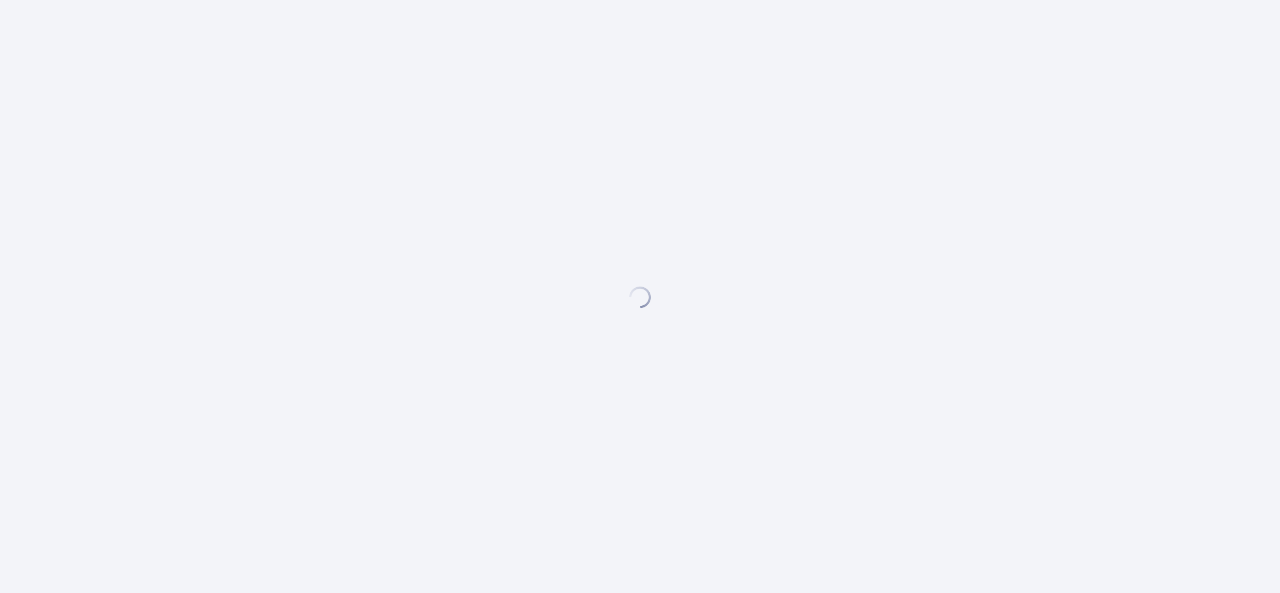 scroll, scrollTop: 0, scrollLeft: 0, axis: both 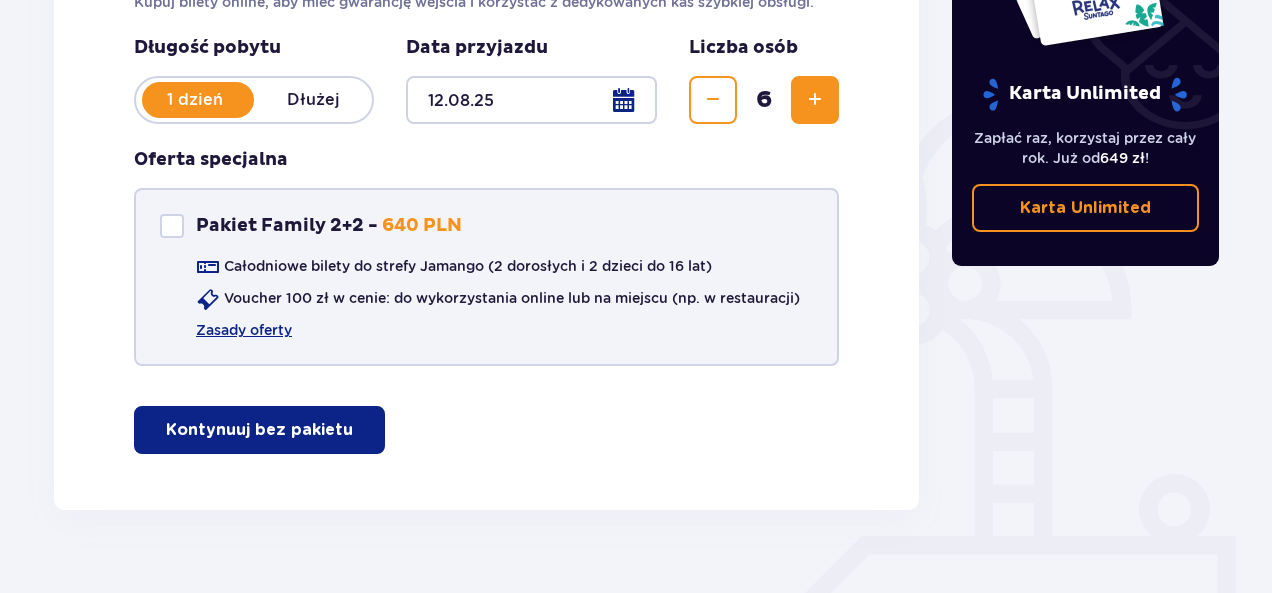 click at bounding box center [172, 226] 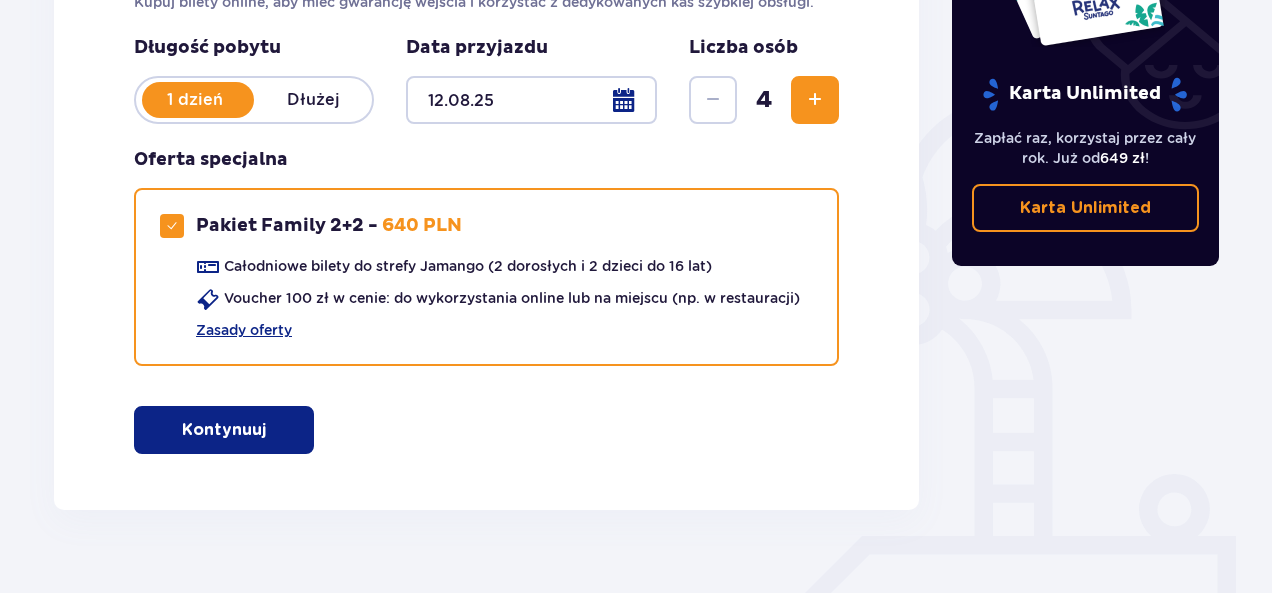 click on "Kontynuuj" at bounding box center [224, 430] 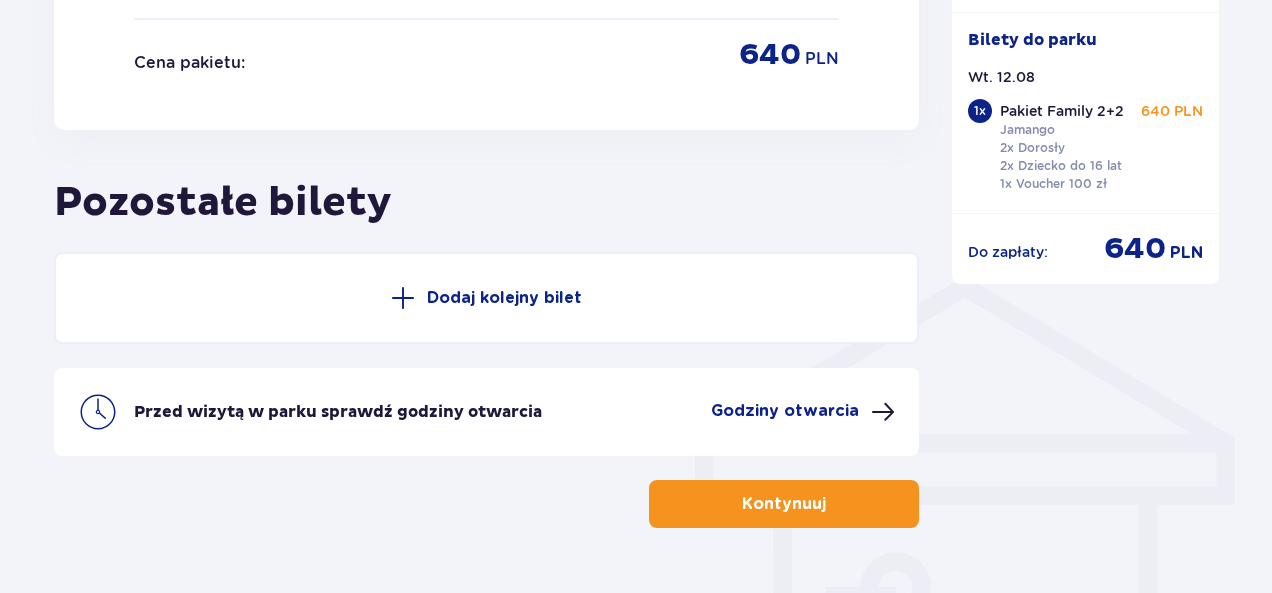 scroll, scrollTop: 1402, scrollLeft: 0, axis: vertical 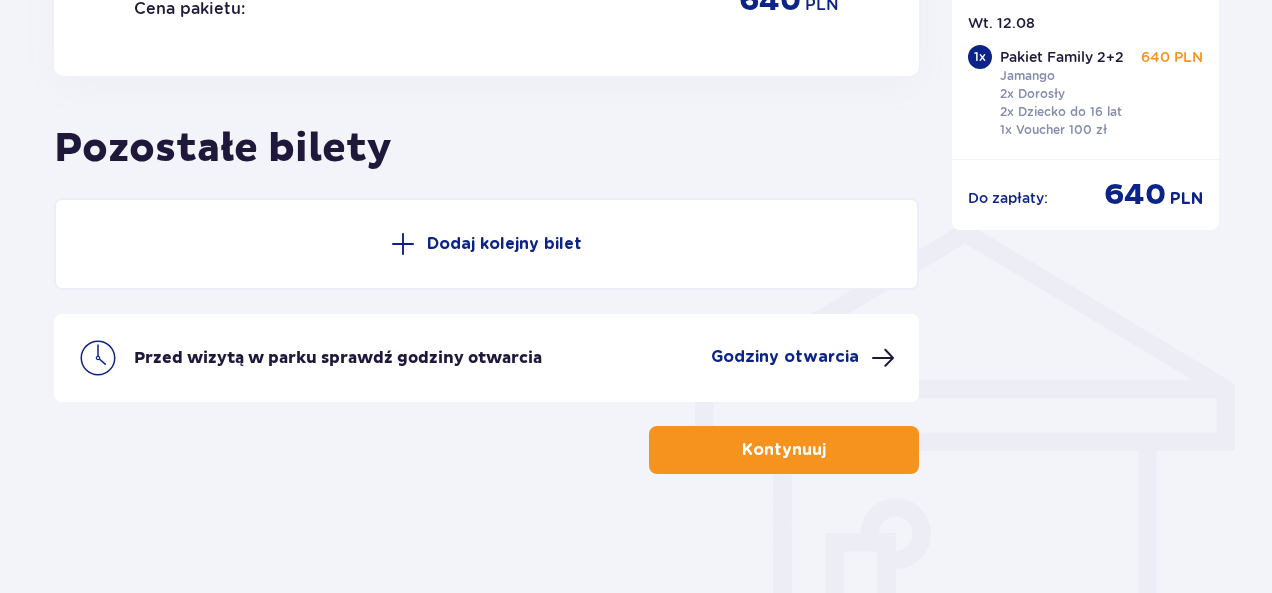 click at bounding box center [403, 244] 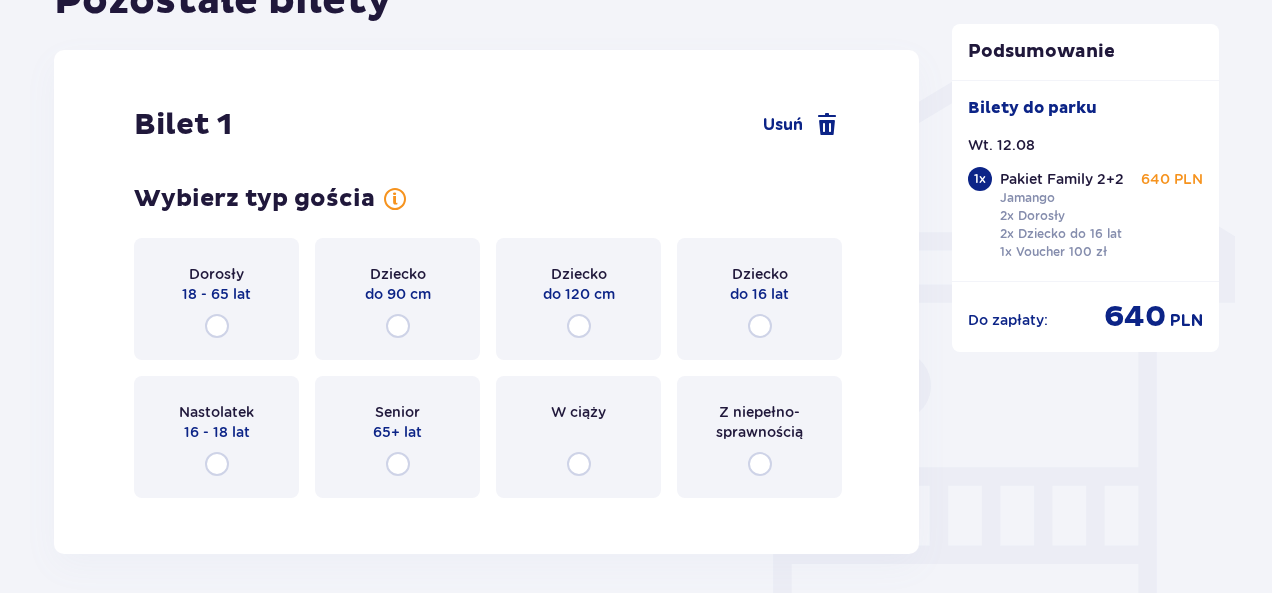 scroll, scrollTop: 1576, scrollLeft: 0, axis: vertical 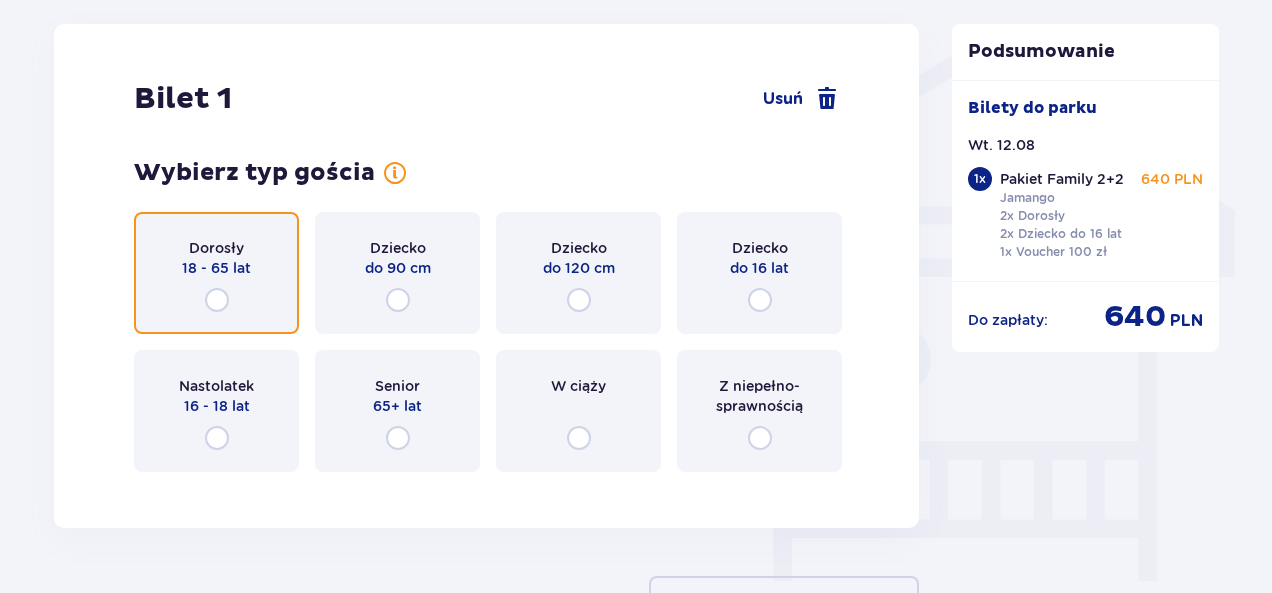 click at bounding box center (217, 300) 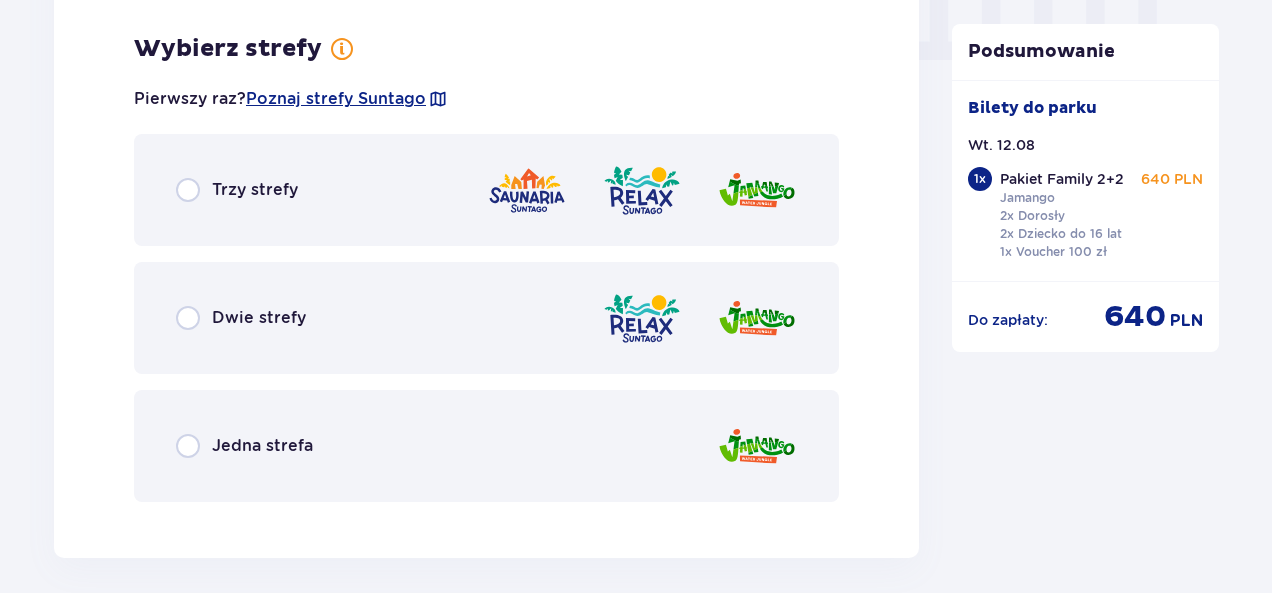 scroll, scrollTop: 2064, scrollLeft: 0, axis: vertical 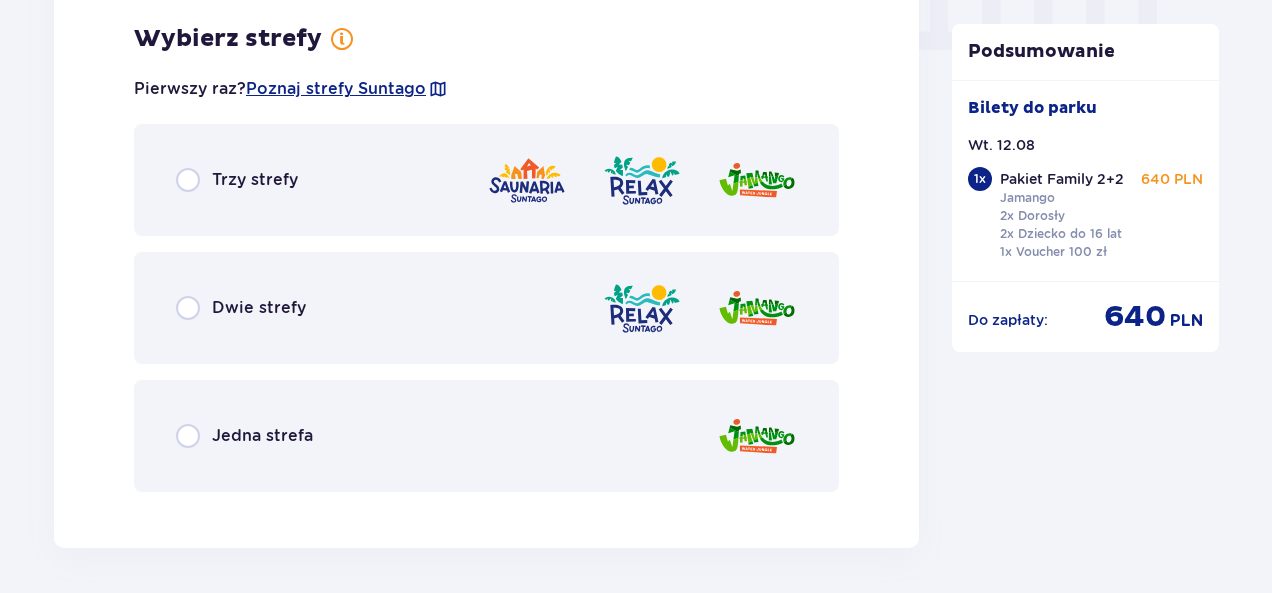click on "Jedna strefa" at bounding box center [244, 436] 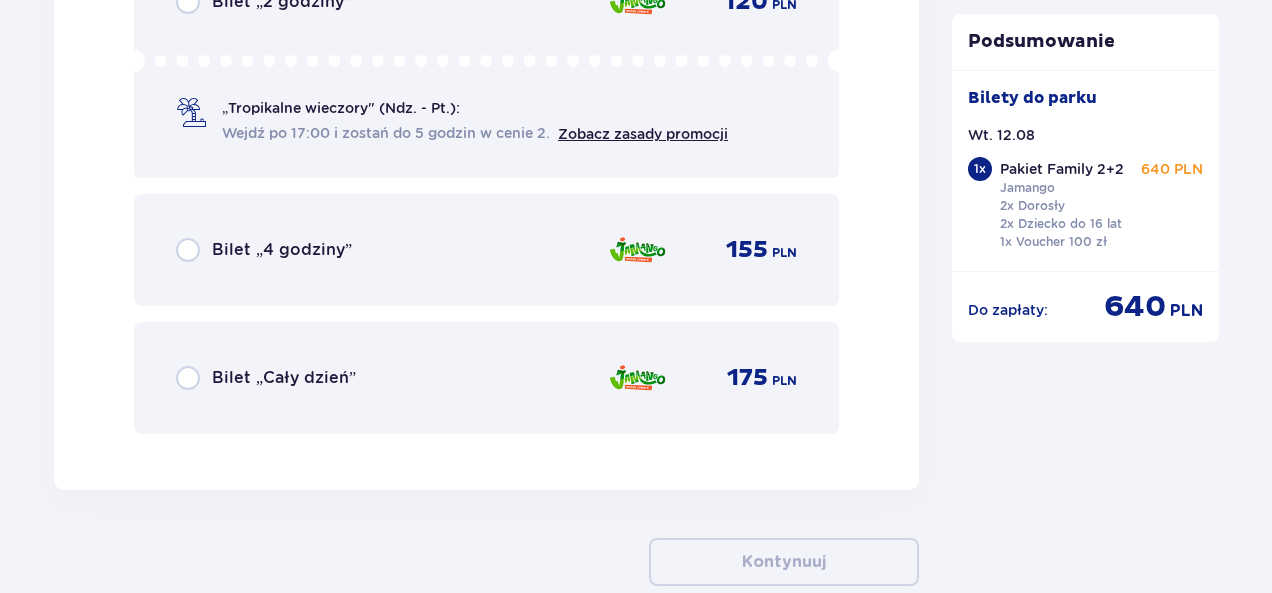 scroll, scrollTop: 2810, scrollLeft: 0, axis: vertical 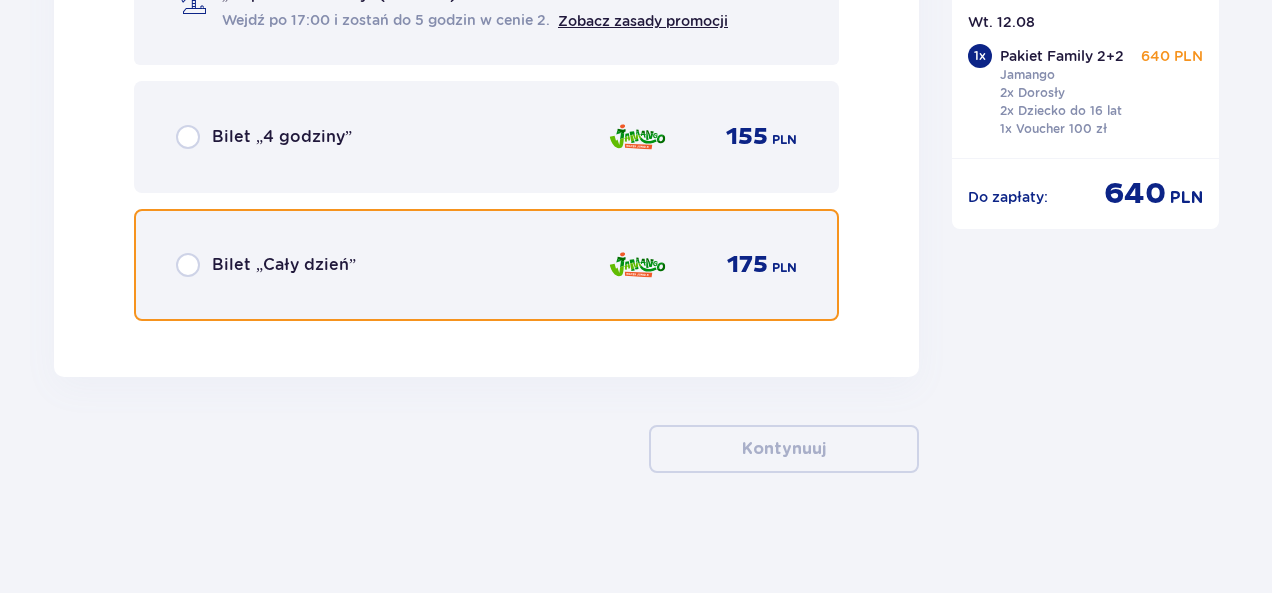 click at bounding box center [188, 265] 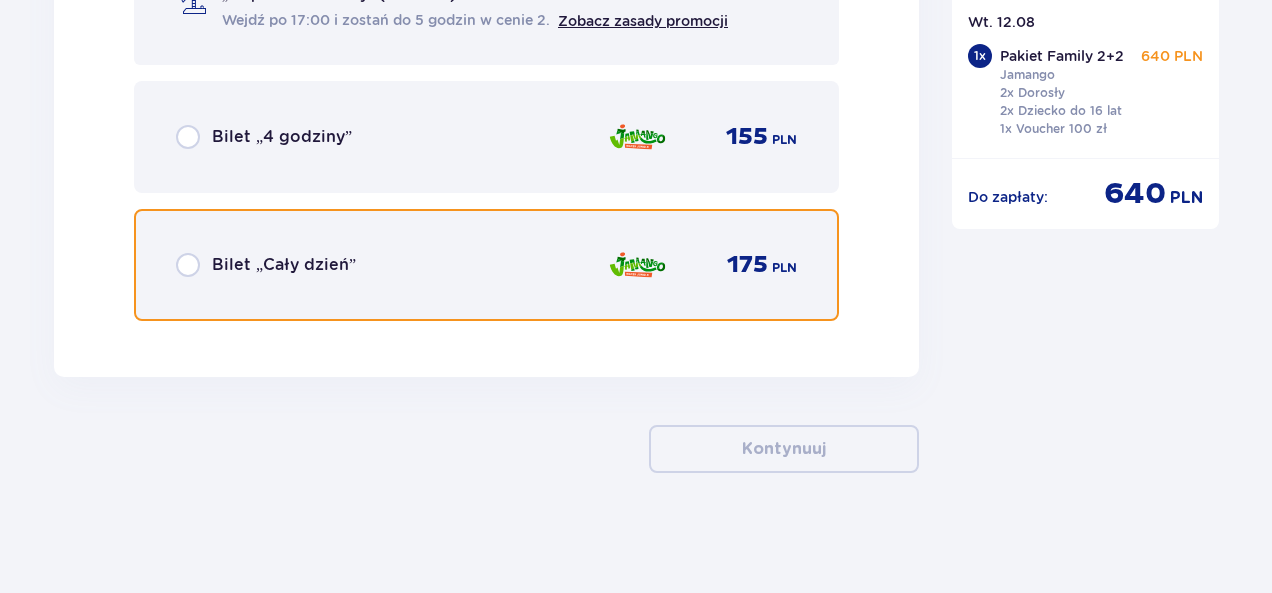 radio on "true" 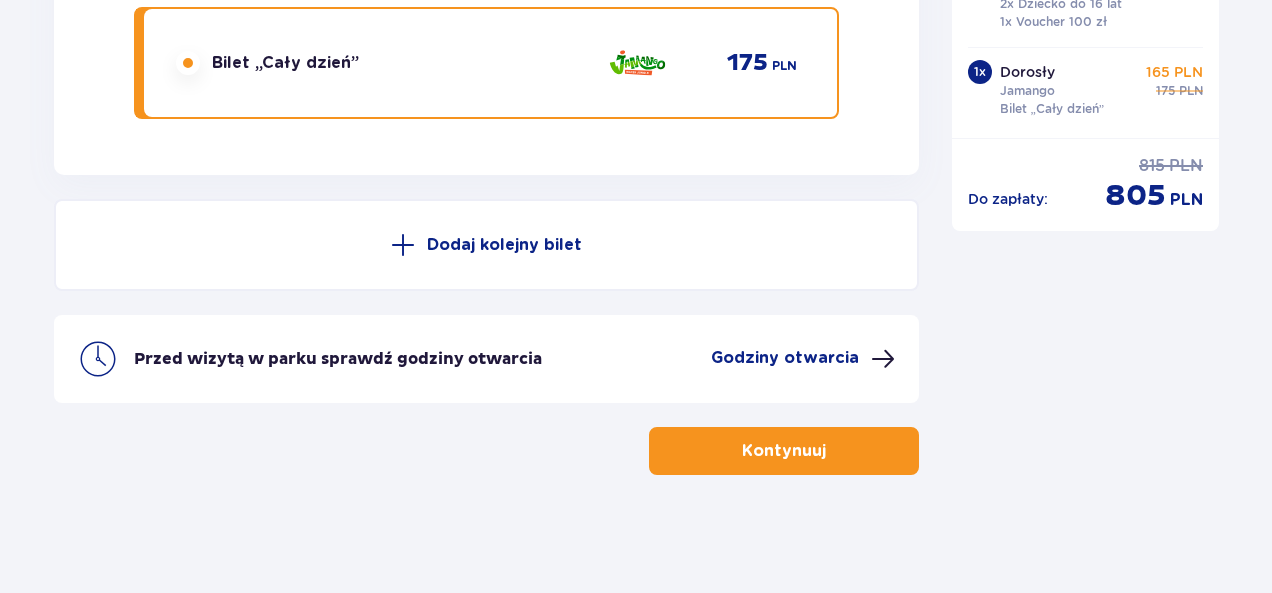 scroll, scrollTop: 3014, scrollLeft: 0, axis: vertical 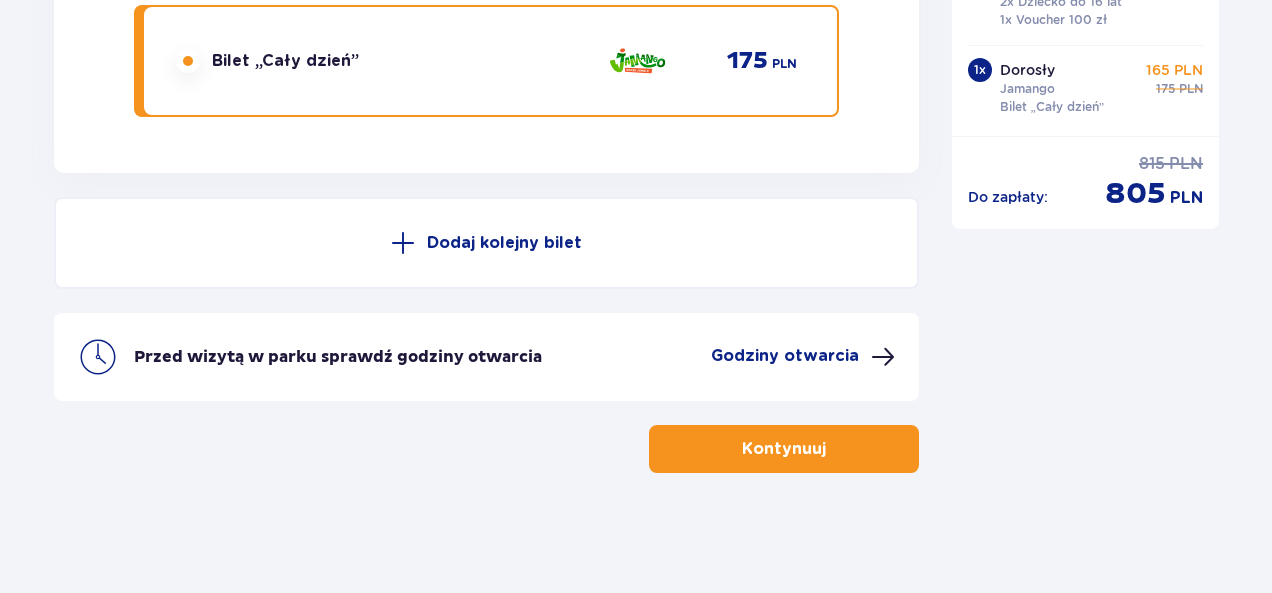 click at bounding box center [403, 243] 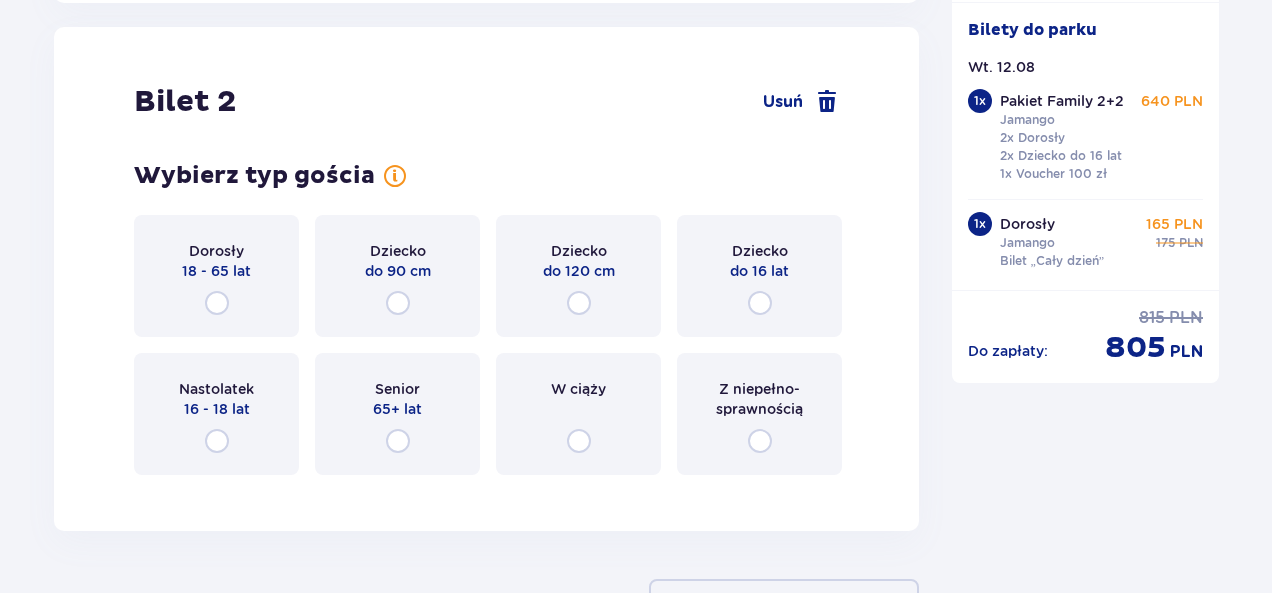 scroll, scrollTop: 3187, scrollLeft: 0, axis: vertical 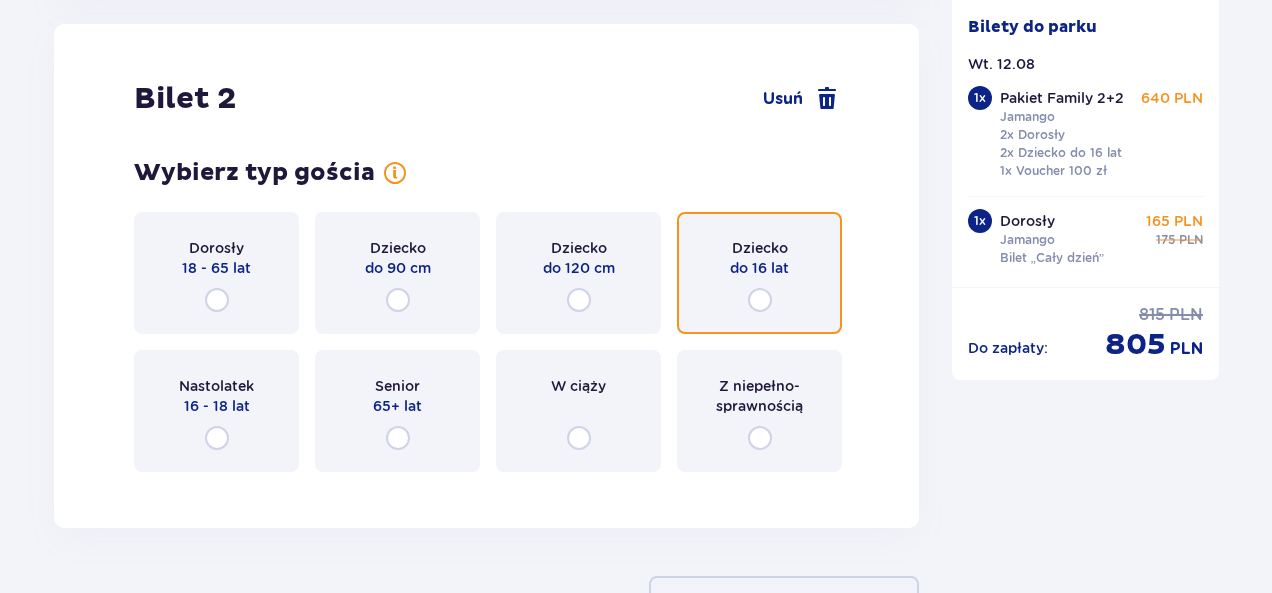 click at bounding box center (760, 300) 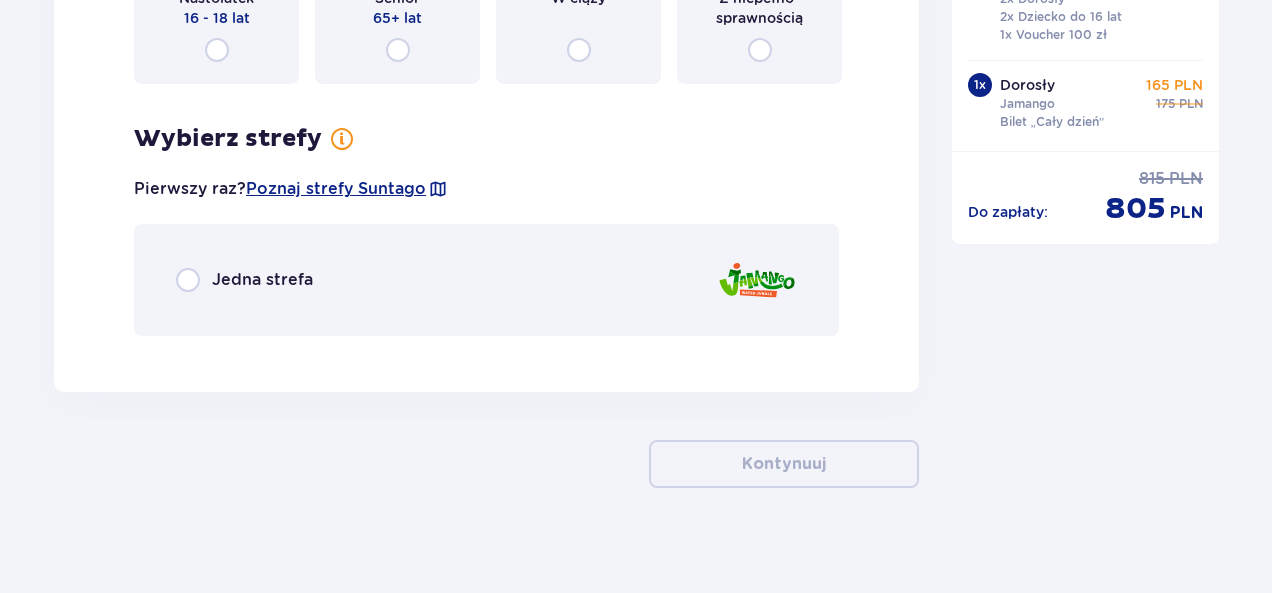 scroll, scrollTop: 3590, scrollLeft: 0, axis: vertical 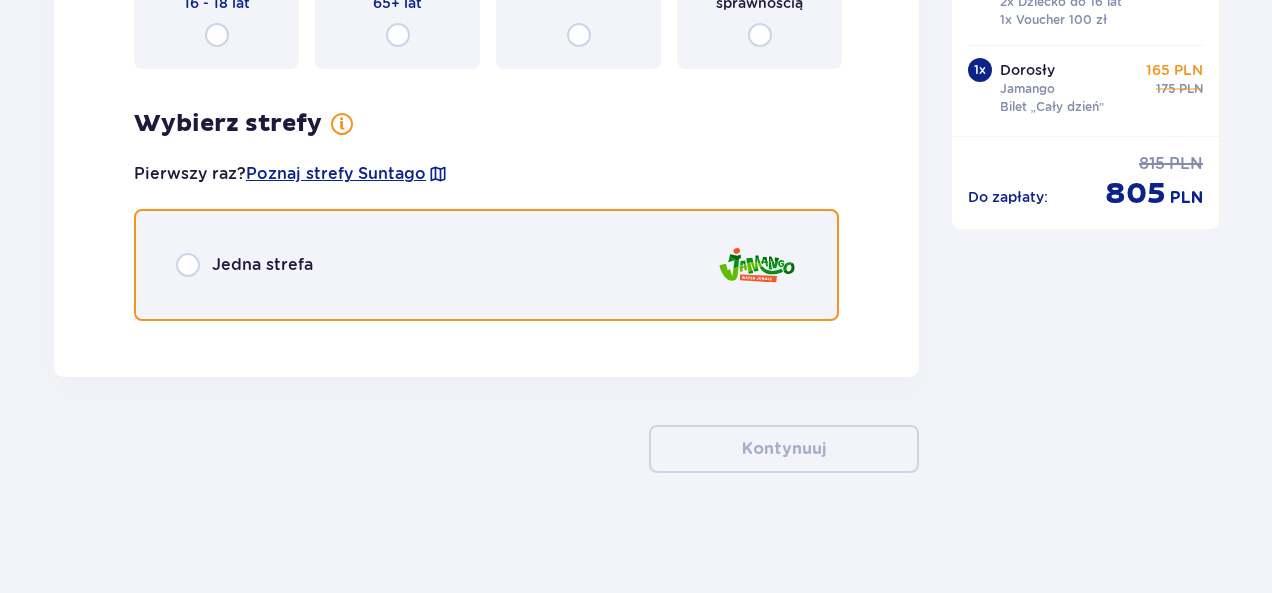 click at bounding box center [188, 265] 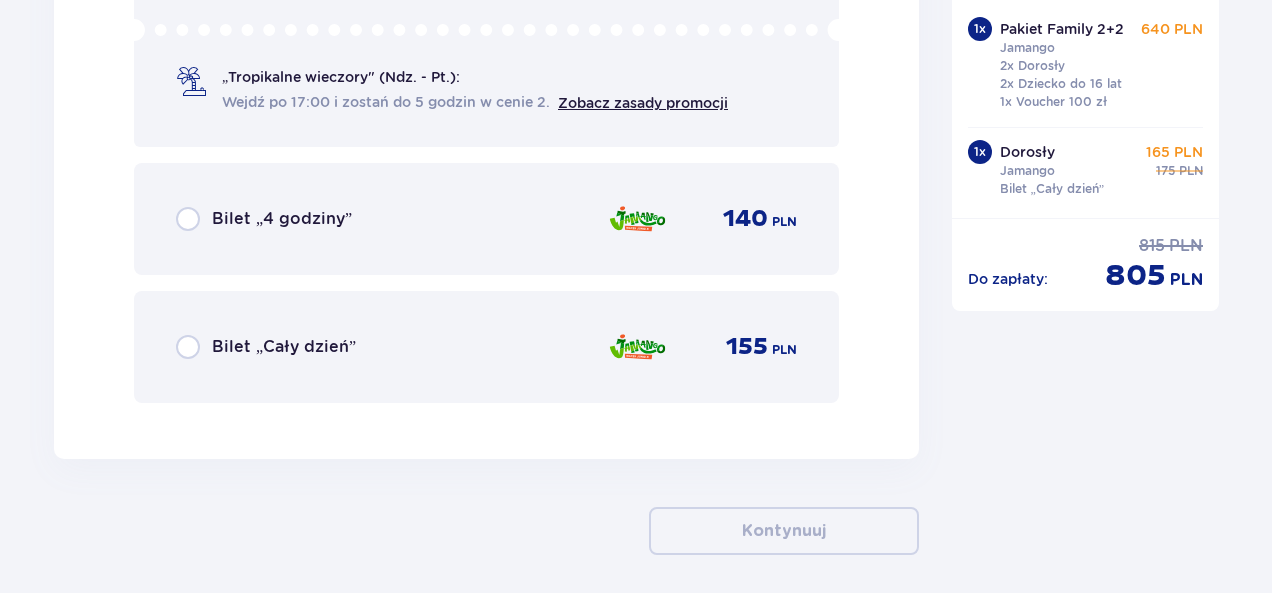 scroll, scrollTop: 4164, scrollLeft: 0, axis: vertical 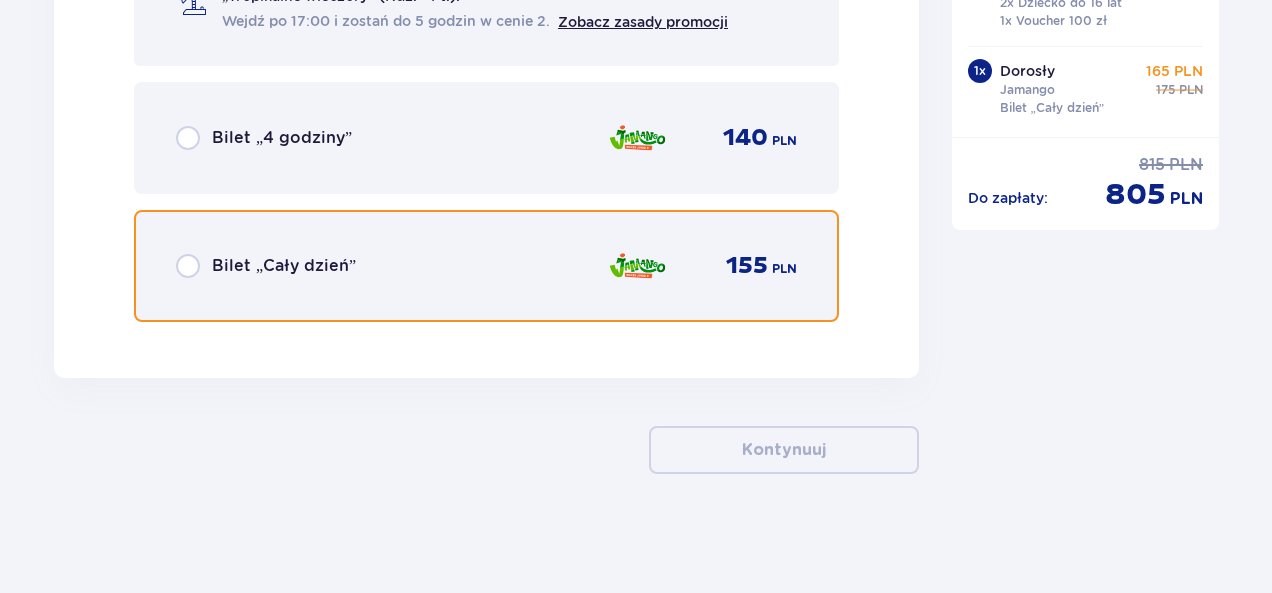 click at bounding box center [188, 266] 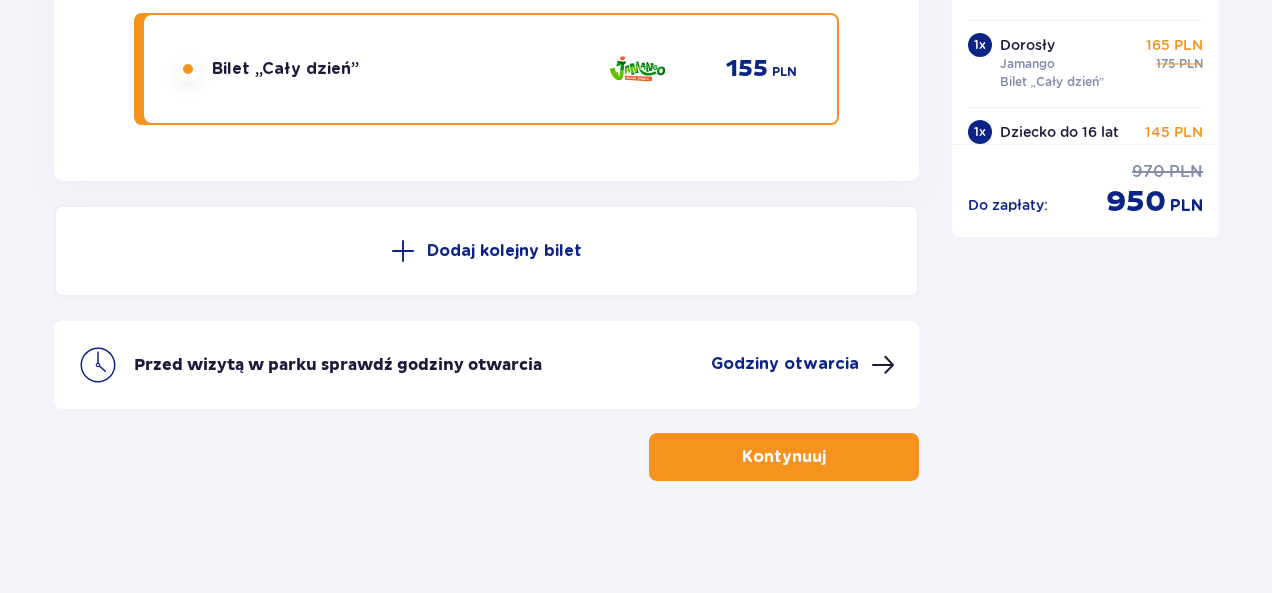 scroll, scrollTop: 4368, scrollLeft: 0, axis: vertical 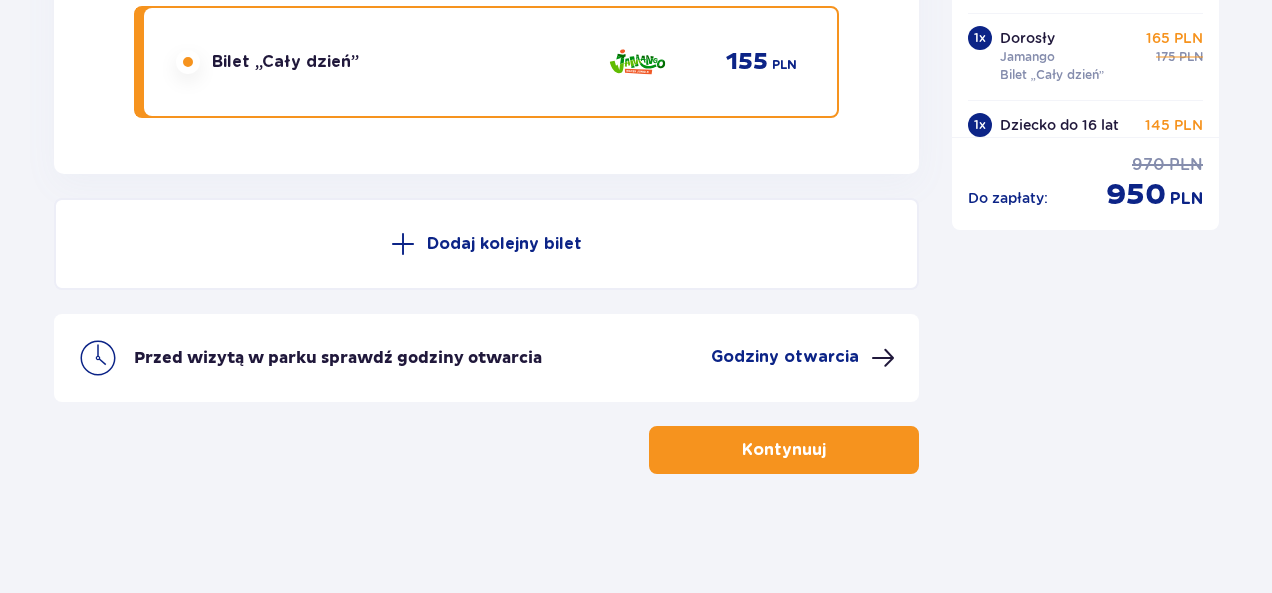 click on "Kontynuuj" at bounding box center [784, 450] 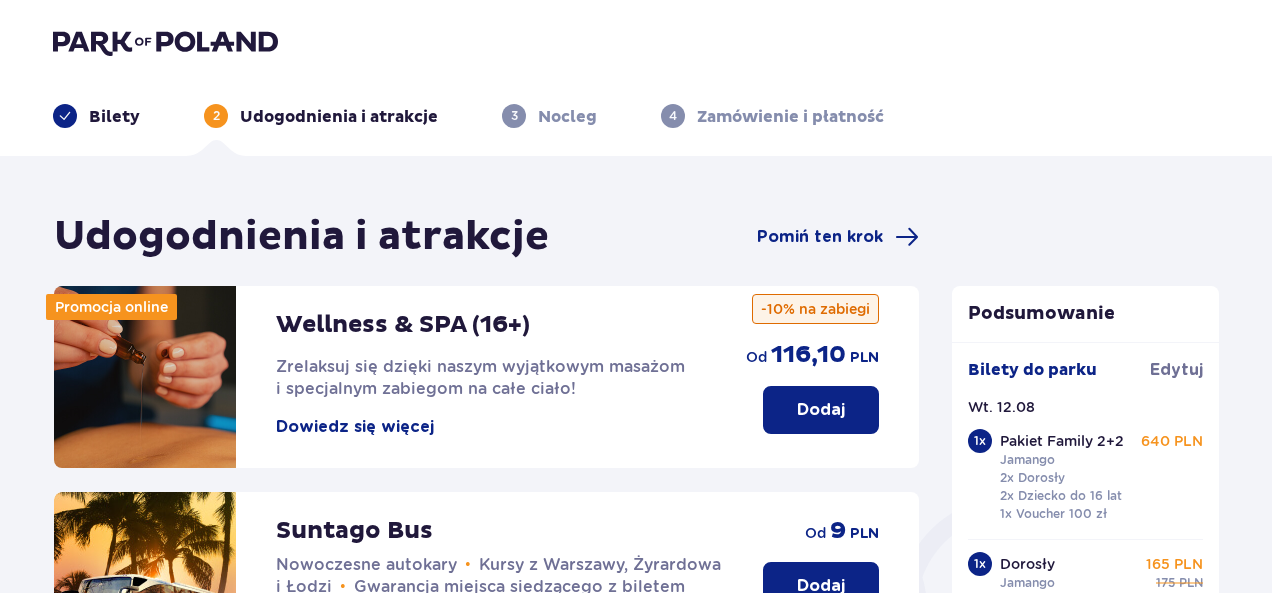 scroll, scrollTop: 0, scrollLeft: 0, axis: both 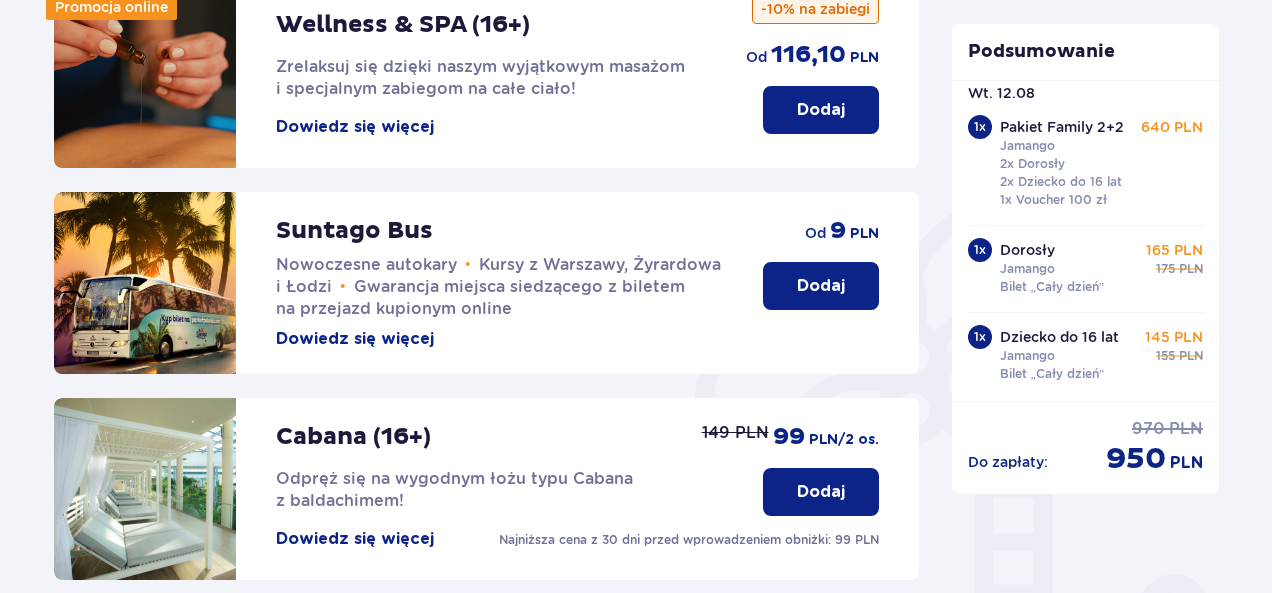 click on "Dodaj" at bounding box center (821, 286) 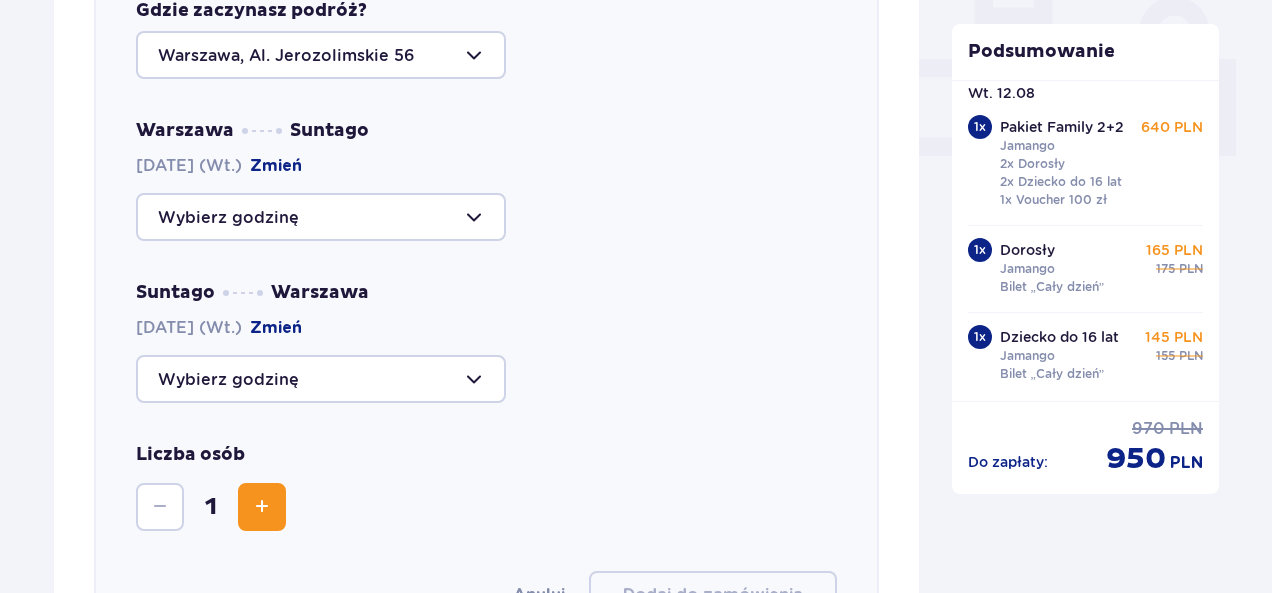 scroll, scrollTop: 790, scrollLeft: 0, axis: vertical 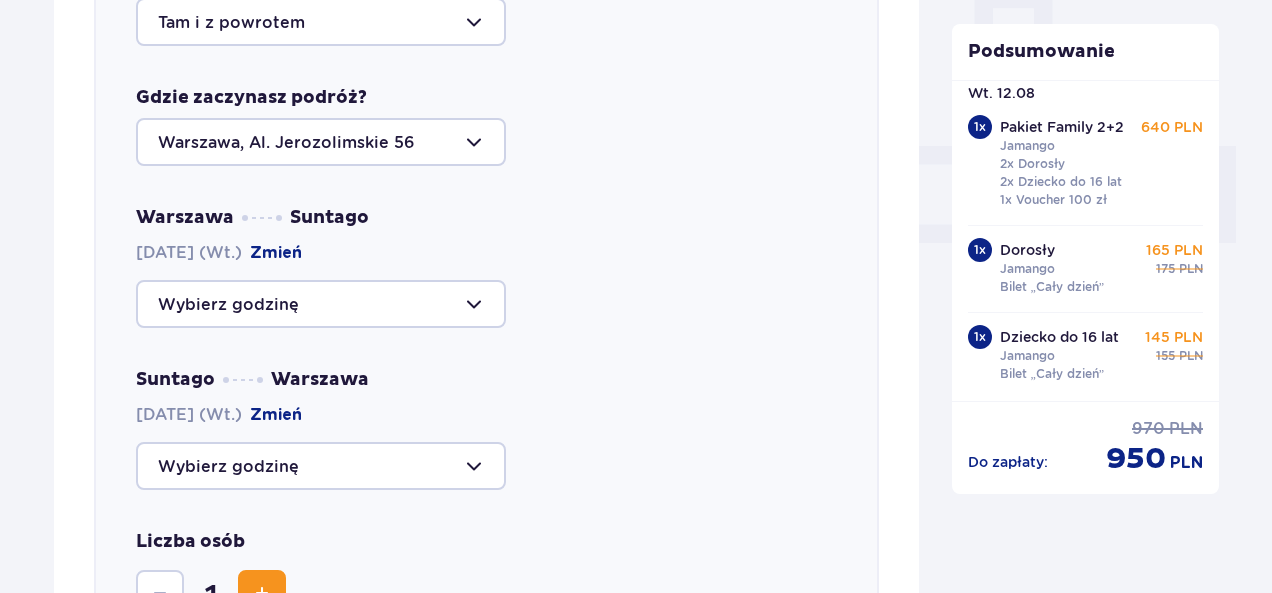 click at bounding box center [321, 304] 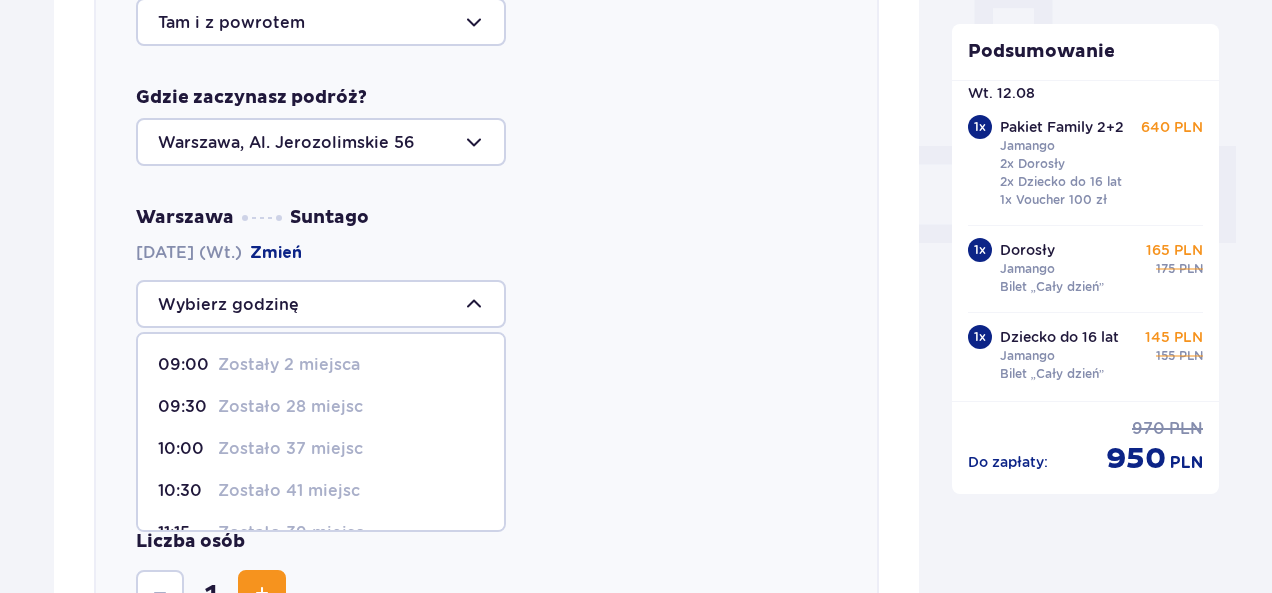 click on "Zostało 28 miejsc" at bounding box center [290, 407] 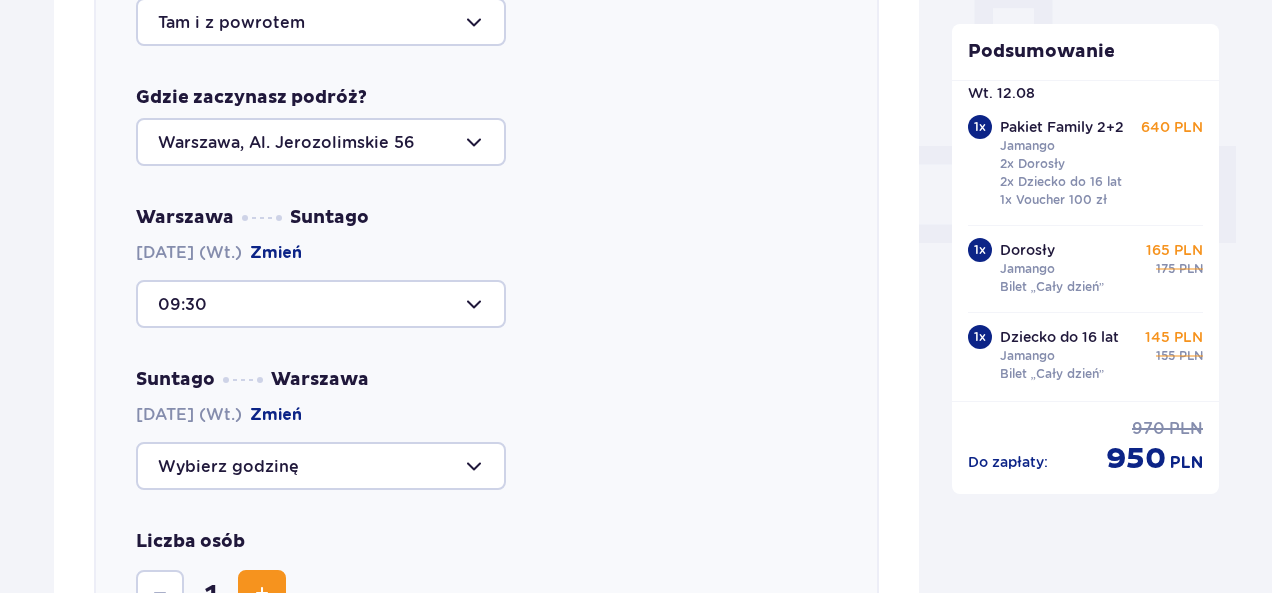 scroll, scrollTop: 890, scrollLeft: 0, axis: vertical 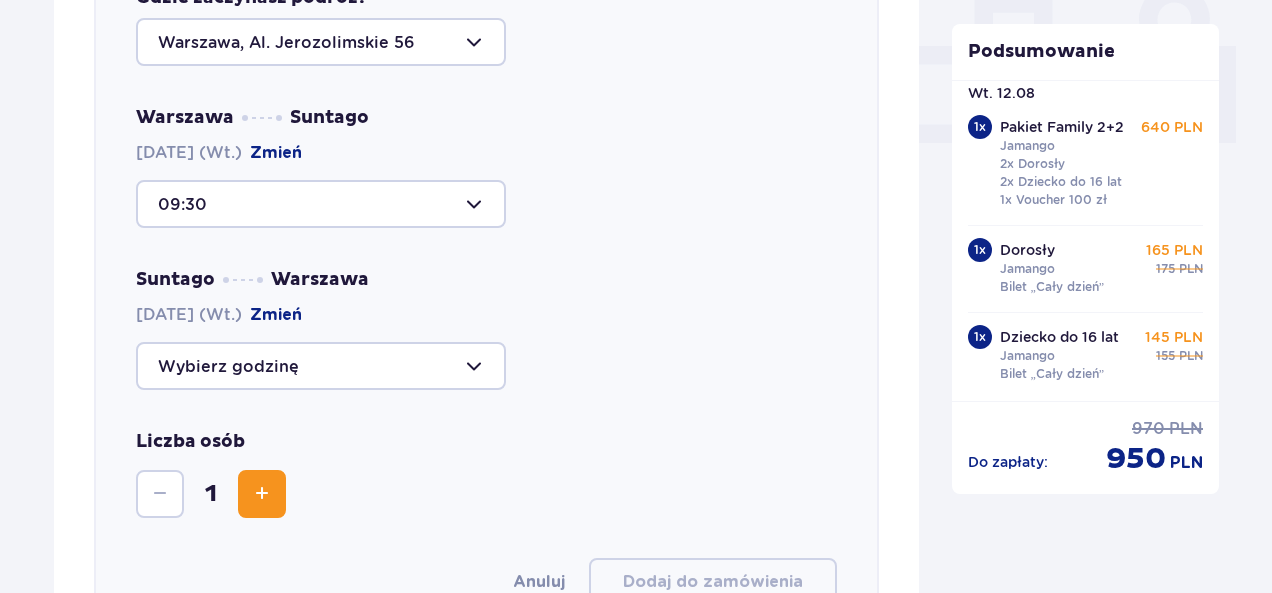 click at bounding box center [321, 366] 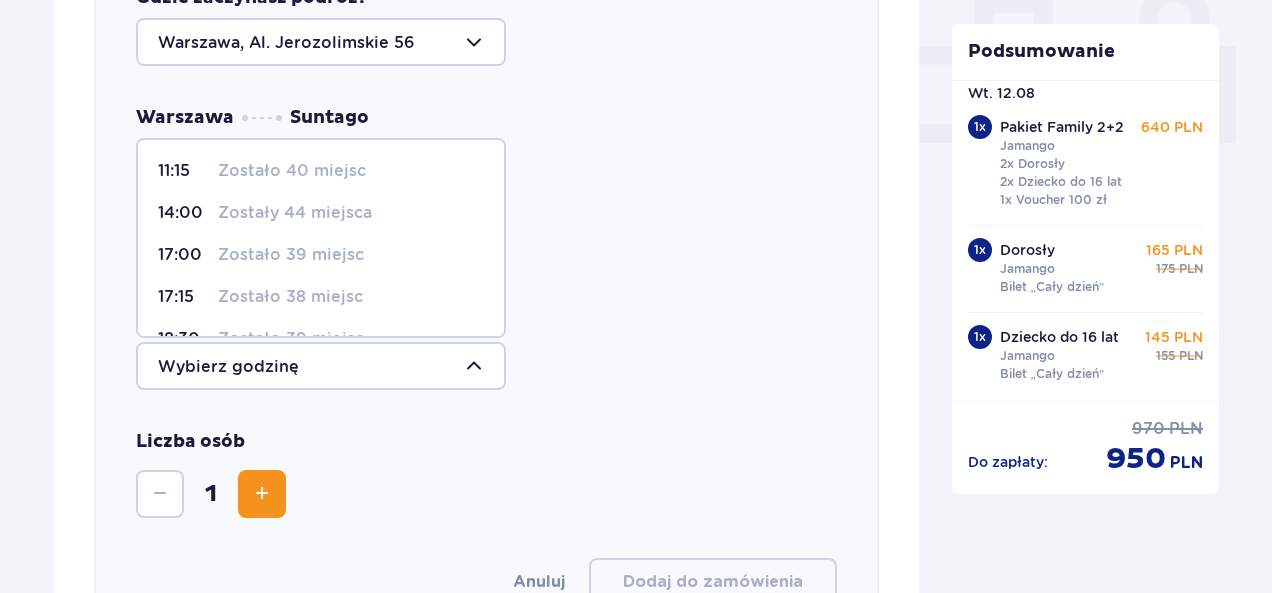 scroll, scrollTop: 100, scrollLeft: 0, axis: vertical 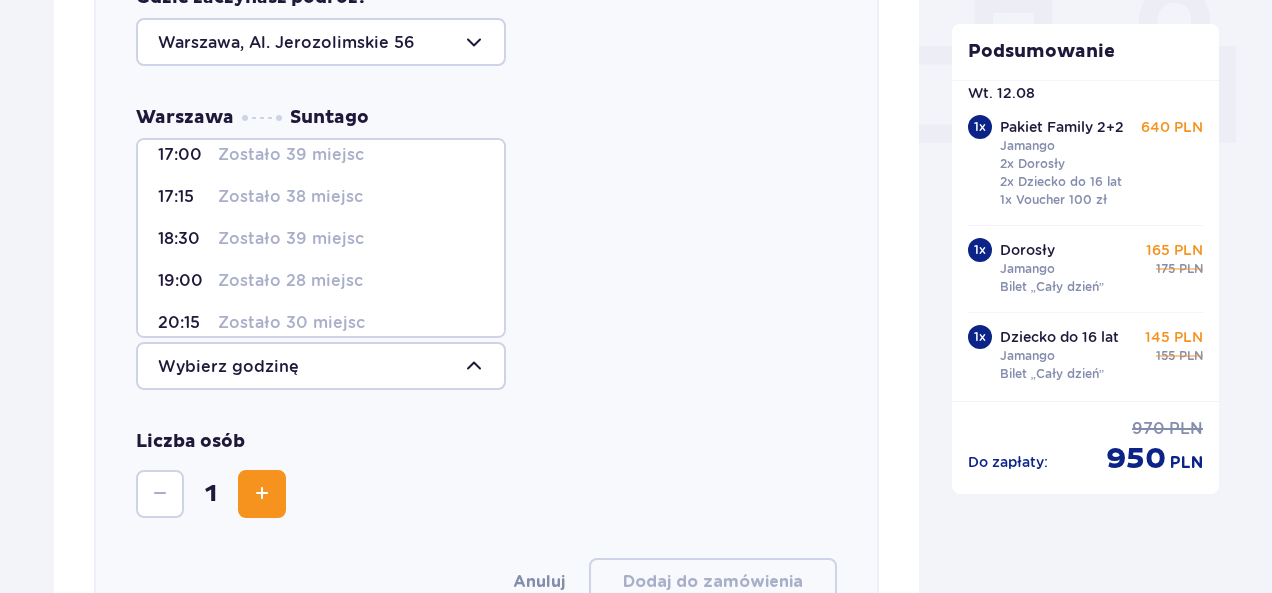 click on "11:15 Zostało 40 miejsc 14:00 Zostały 44 miejsca 17:00 Zostało 39 miejsc 17:15 Zostało 38 miejsc 18:30 Zostało 39 miejsc 19:00 Zostało 28 miejsc 20:15 Zostało 30 miejsc 20:45 Zostały 33 miejsca 21:45 Zostało 39 miejsc 22:15 Zostały 32 miejsca" at bounding box center [486, 366] 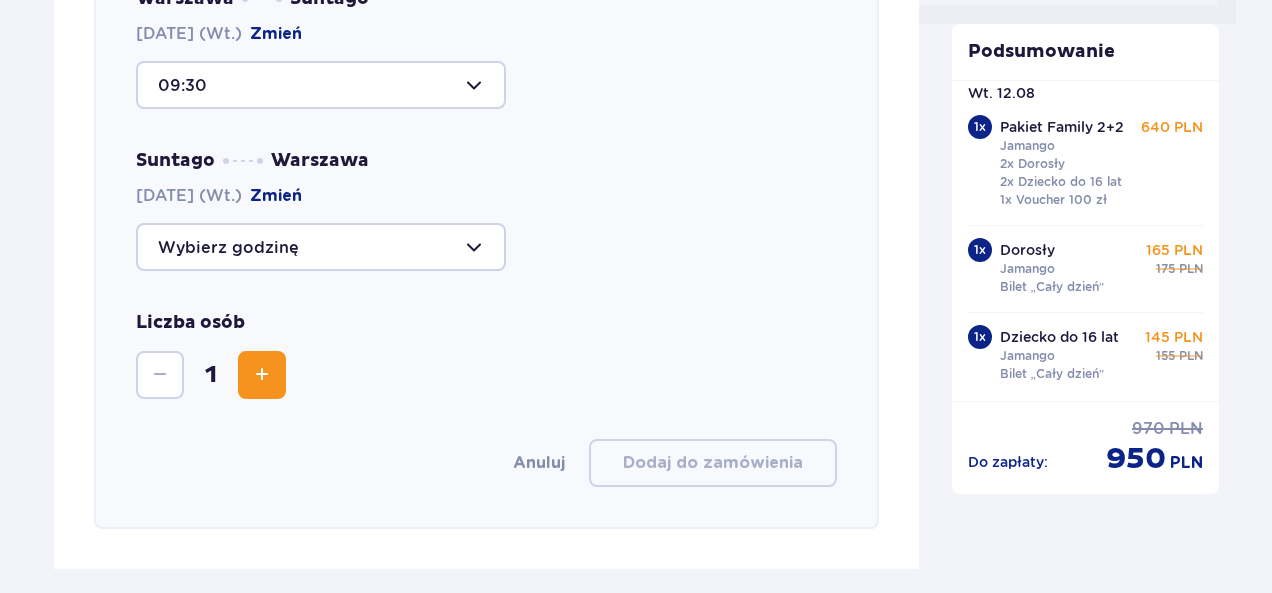 scroll, scrollTop: 990, scrollLeft: 0, axis: vertical 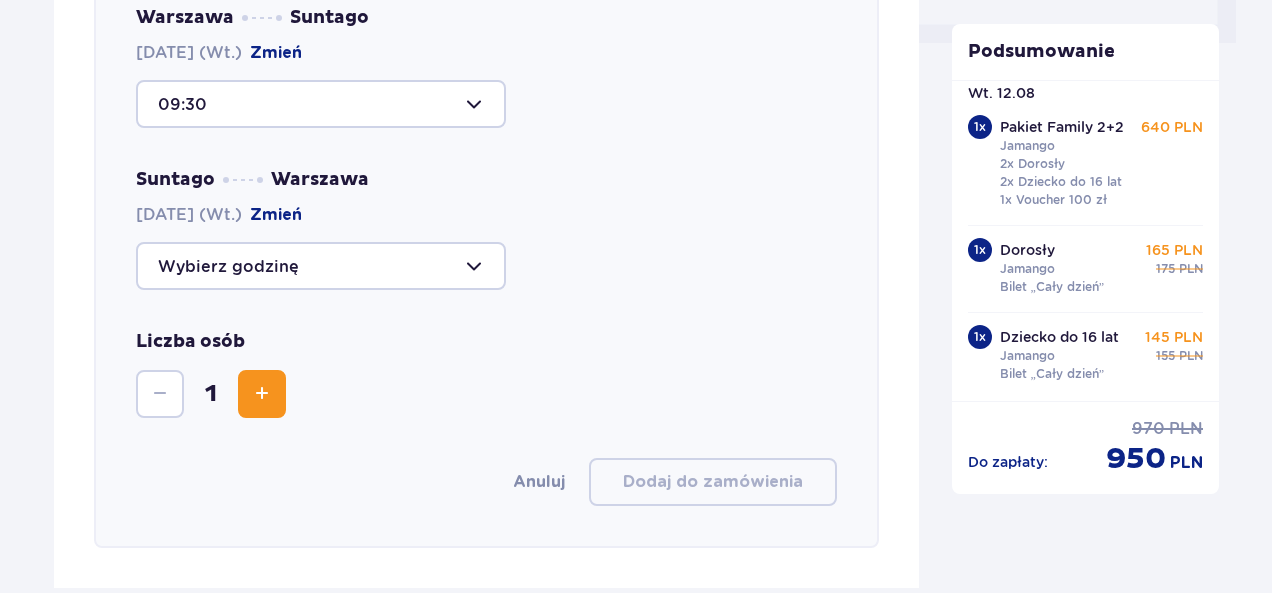 click at bounding box center [321, 266] 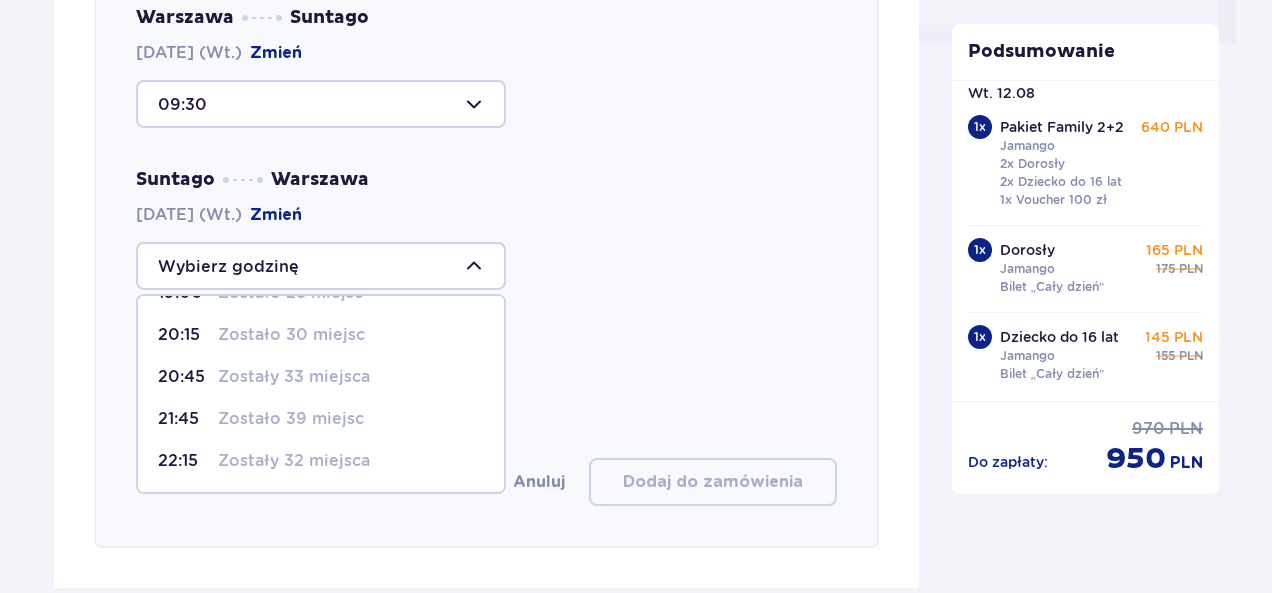 scroll, scrollTop: 144, scrollLeft: 0, axis: vertical 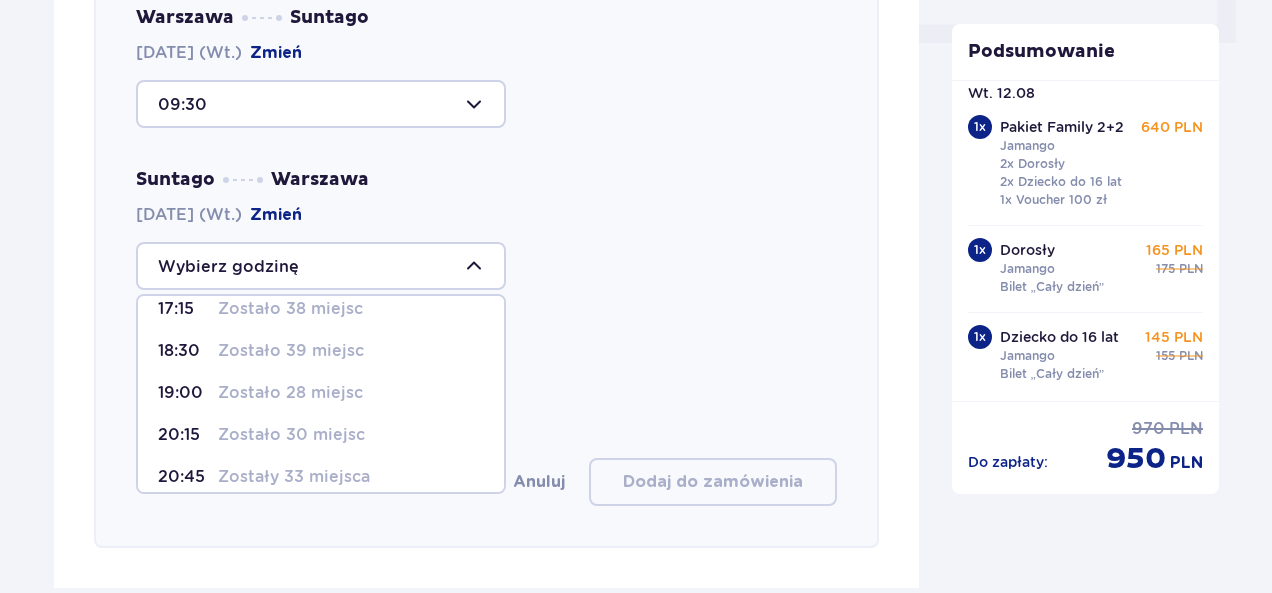 click on "Zostało 30 miejsc" at bounding box center [291, 435] 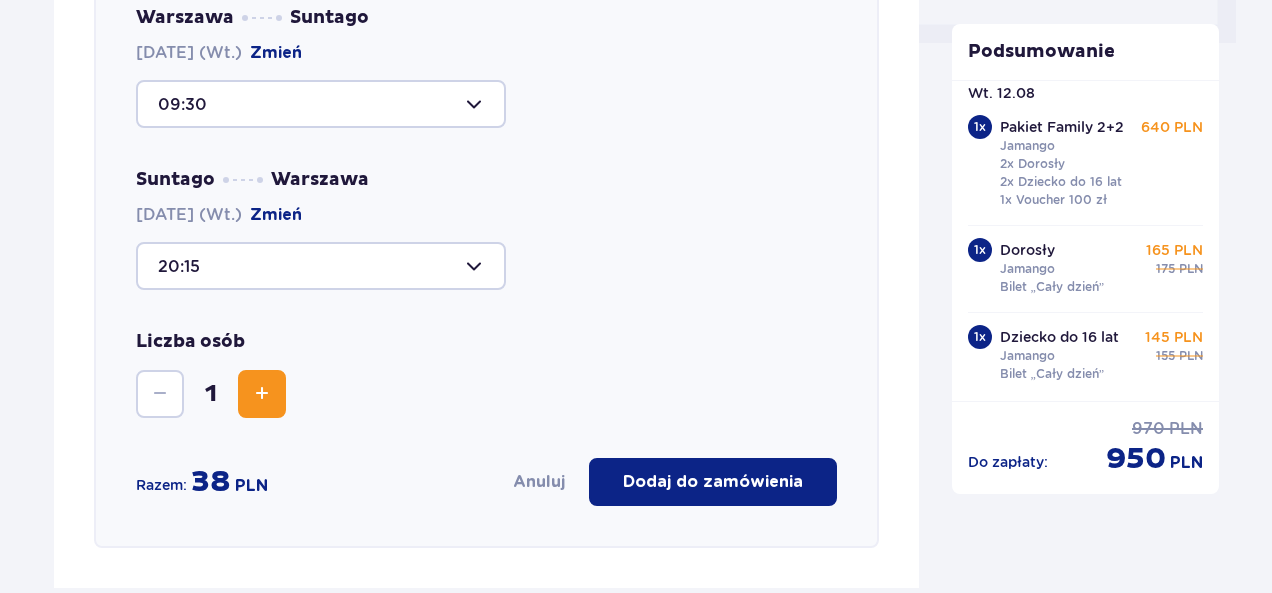 click at bounding box center (262, 394) 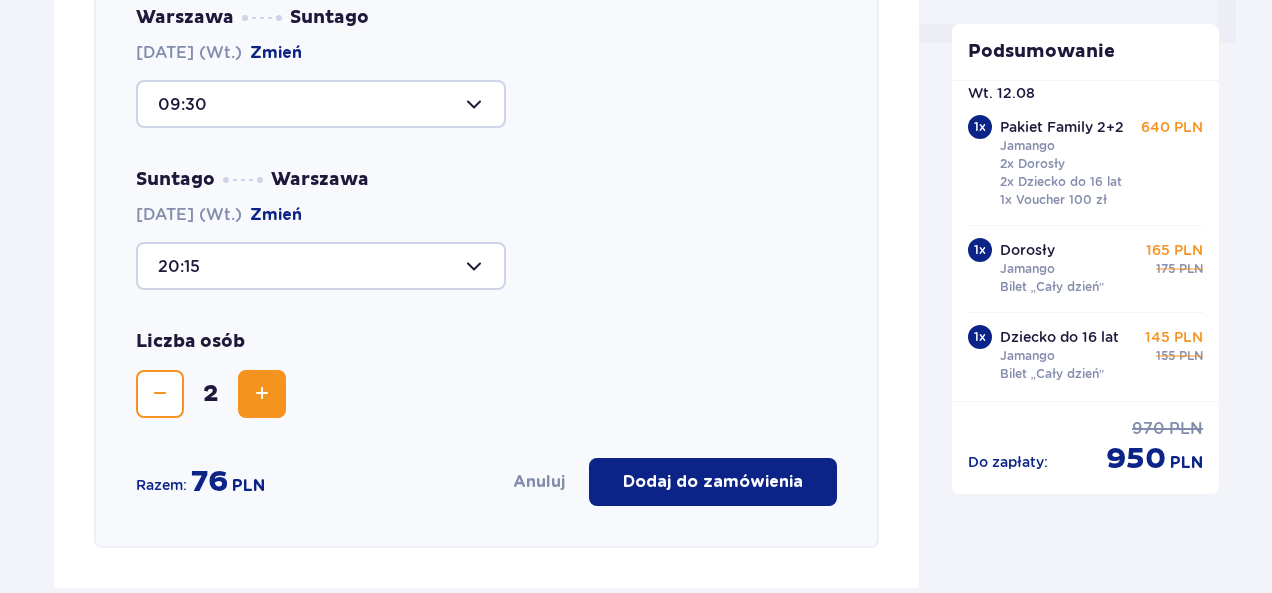 click at bounding box center (262, 394) 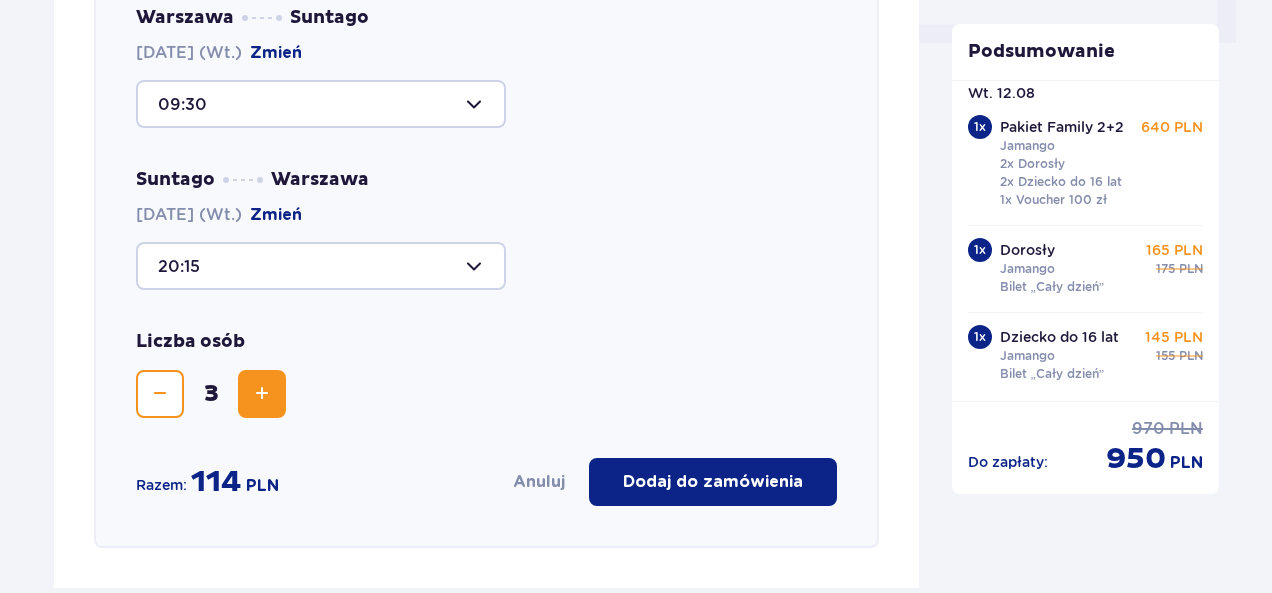 click at bounding box center (262, 394) 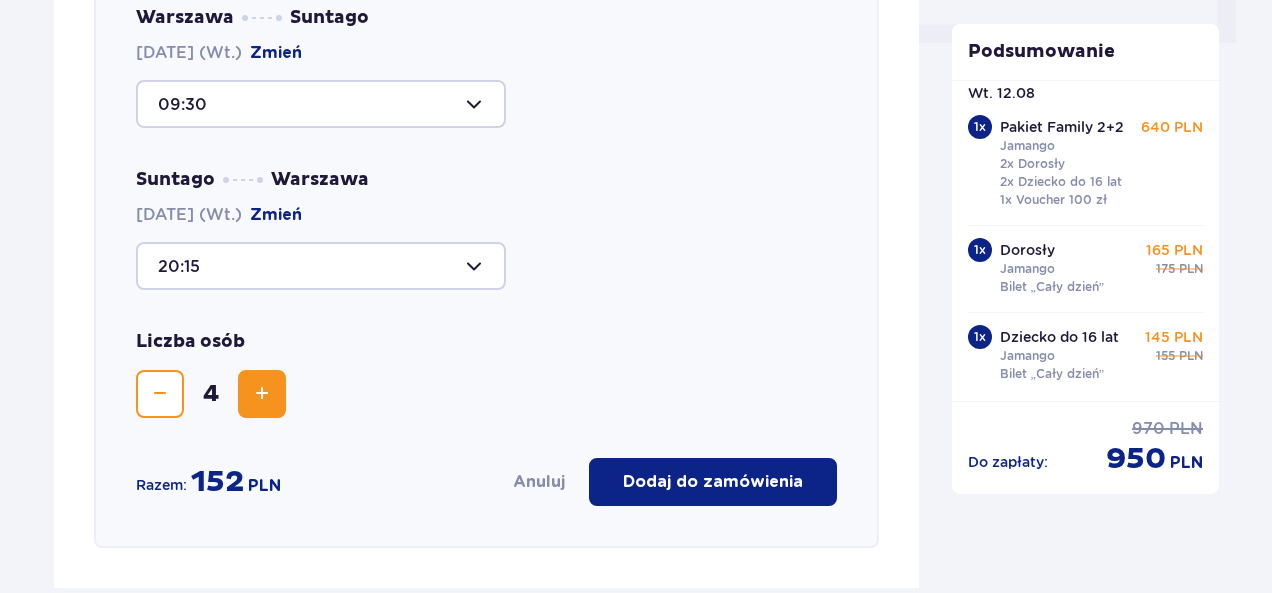 click at bounding box center [262, 394] 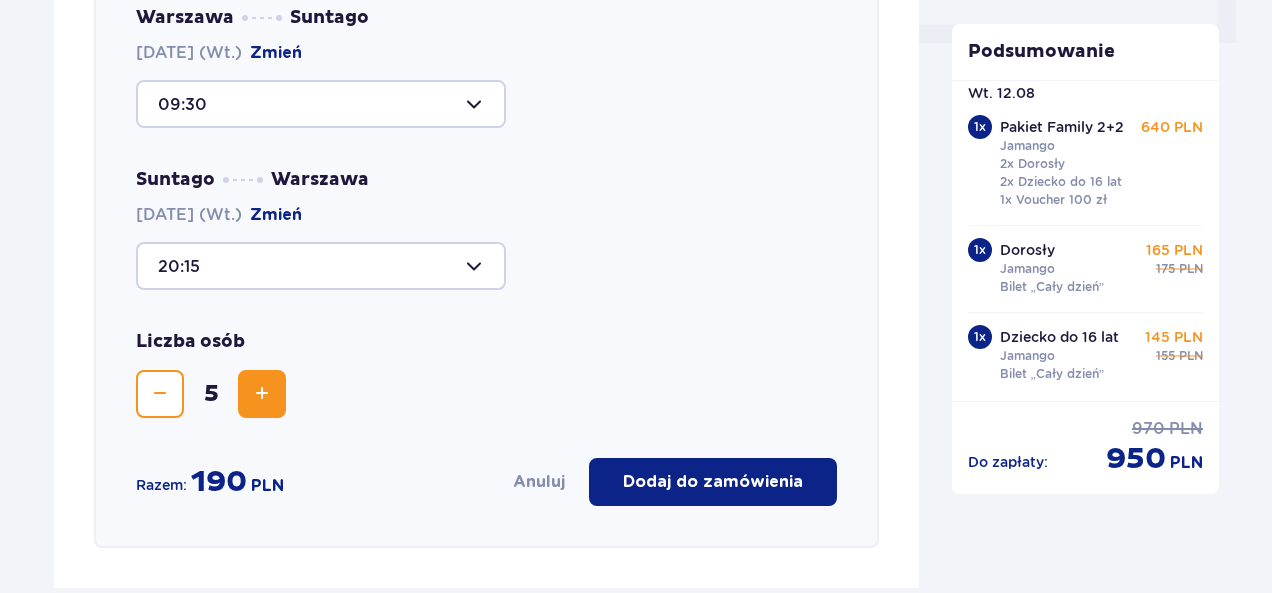 click at bounding box center (262, 394) 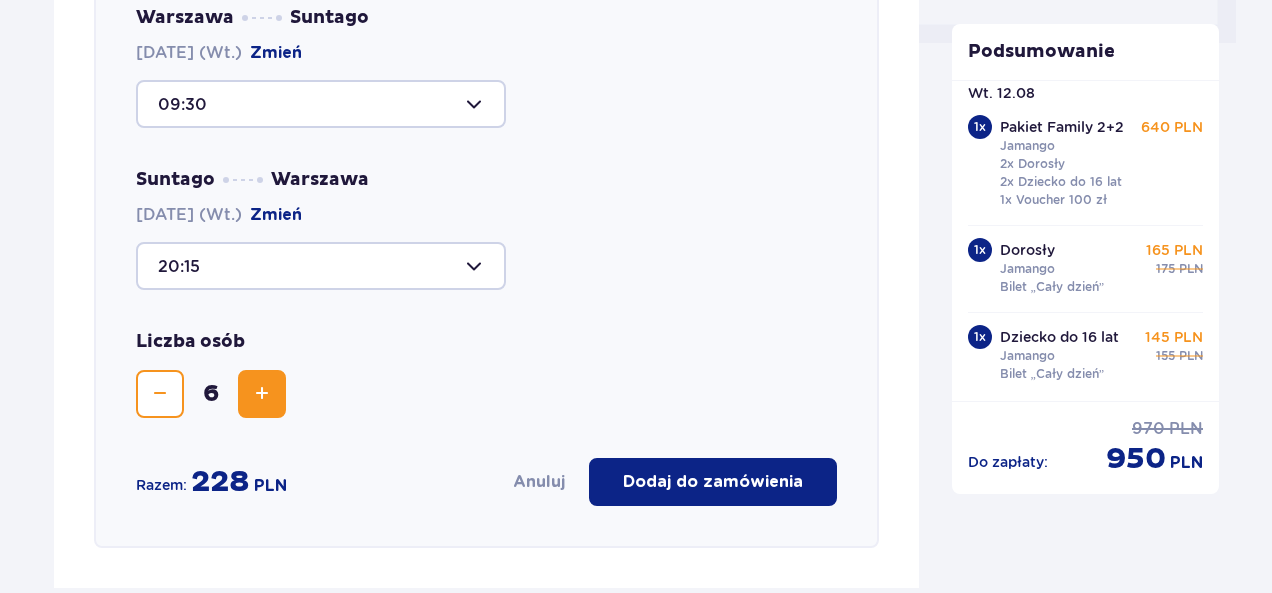 click on "Liczba osób 6" at bounding box center (486, 374) 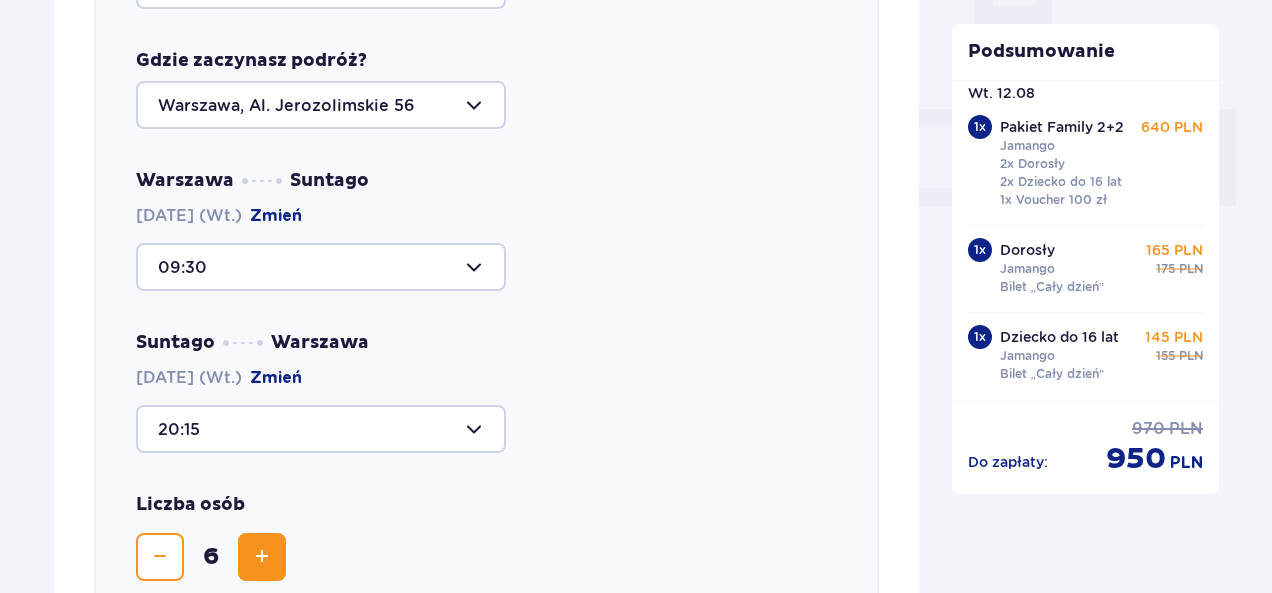 scroll, scrollTop: 690, scrollLeft: 0, axis: vertical 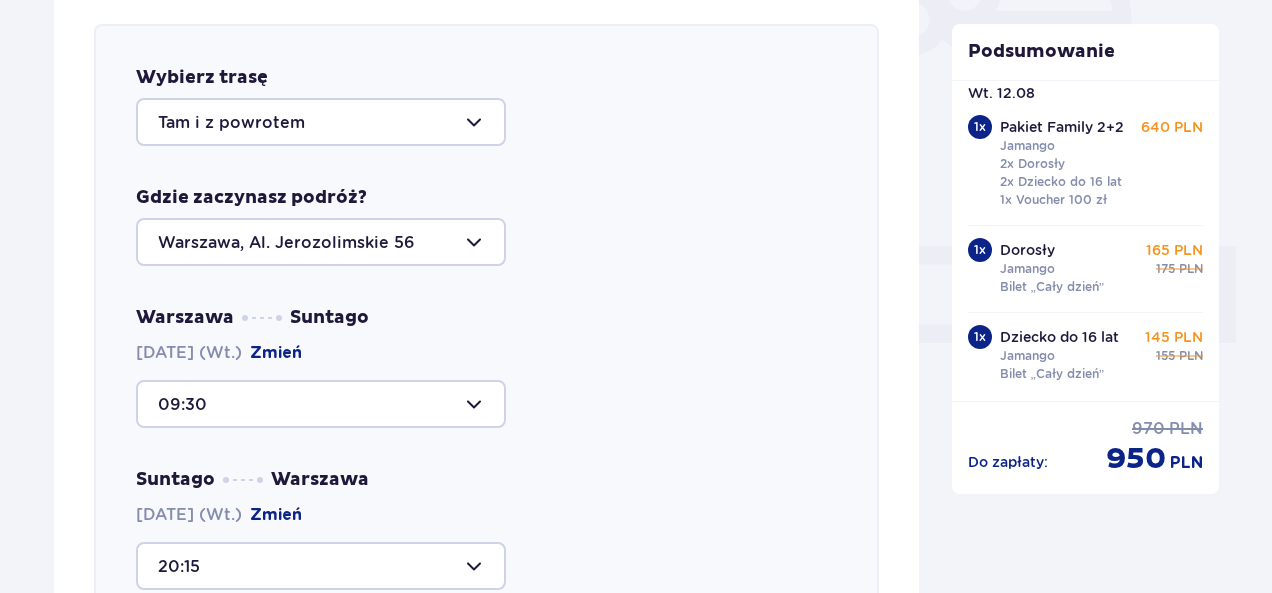 click at bounding box center (321, 122) 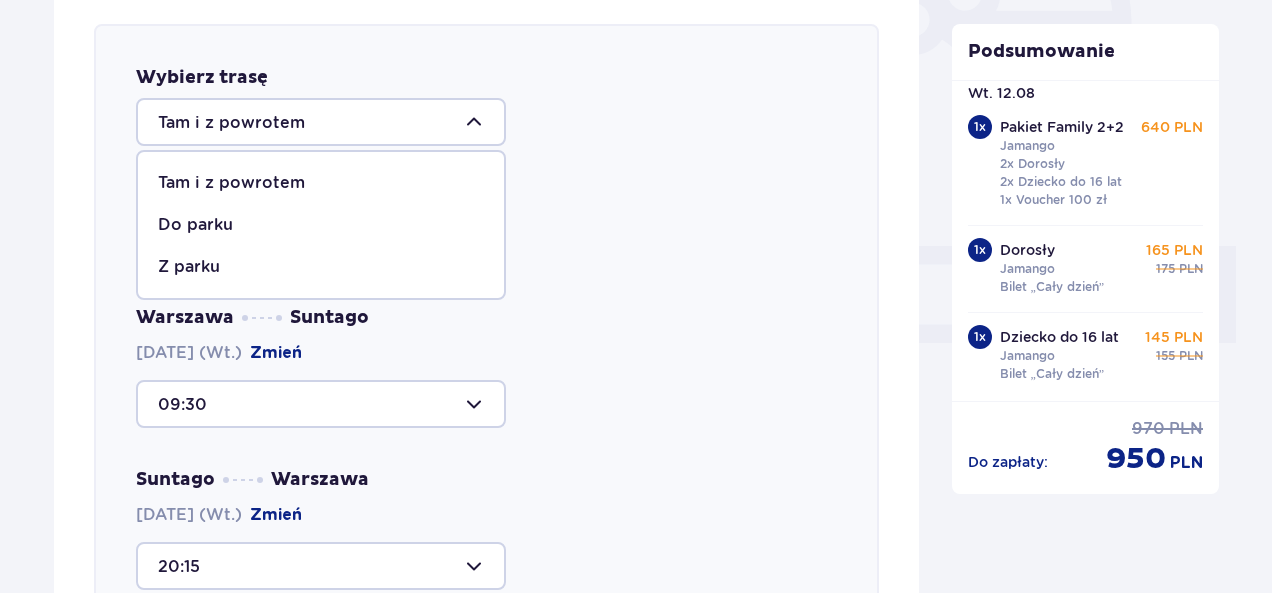 click on "Tam i z powrotem" at bounding box center (231, 183) 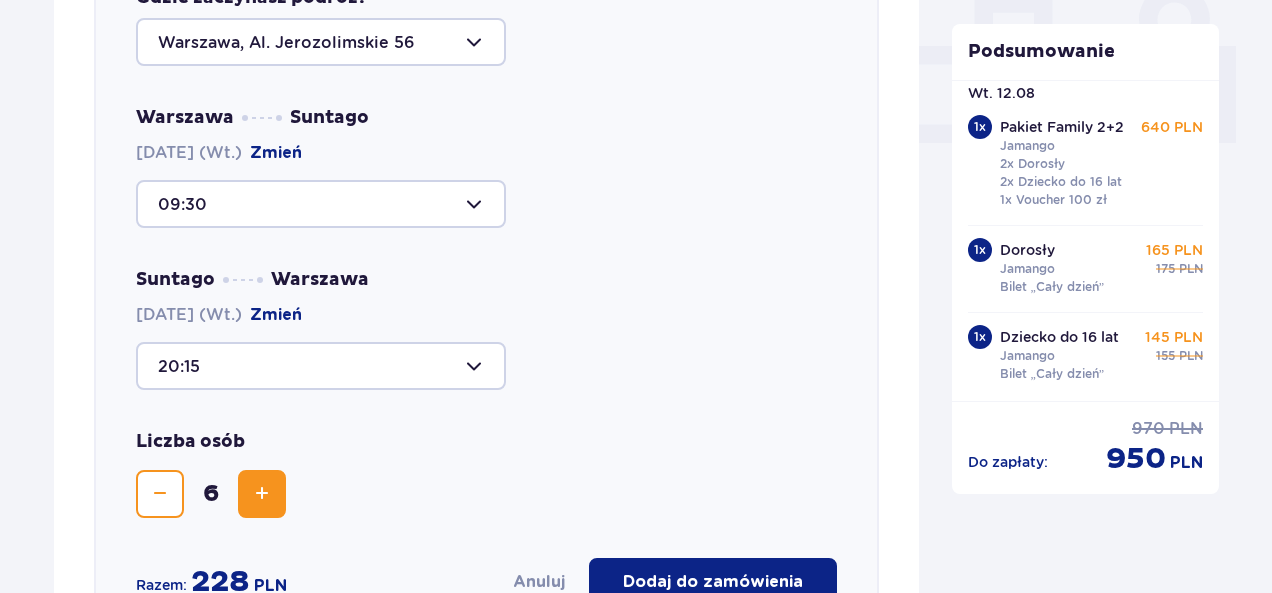 scroll, scrollTop: 990, scrollLeft: 0, axis: vertical 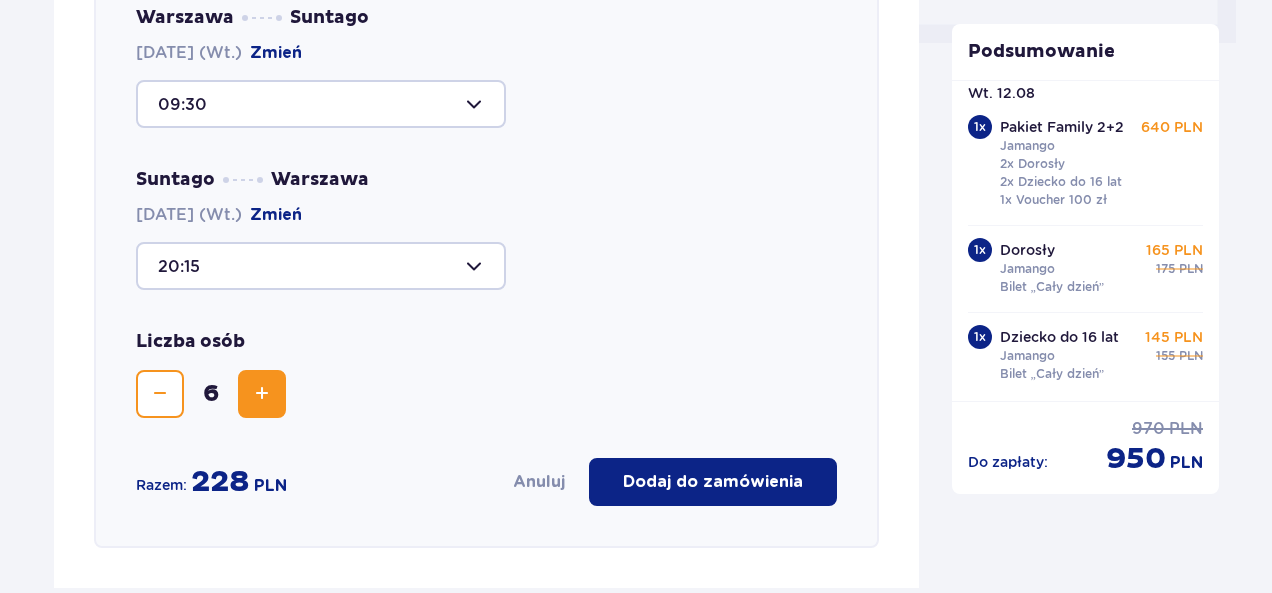 click on "Dodaj do zamówienia" at bounding box center [713, 482] 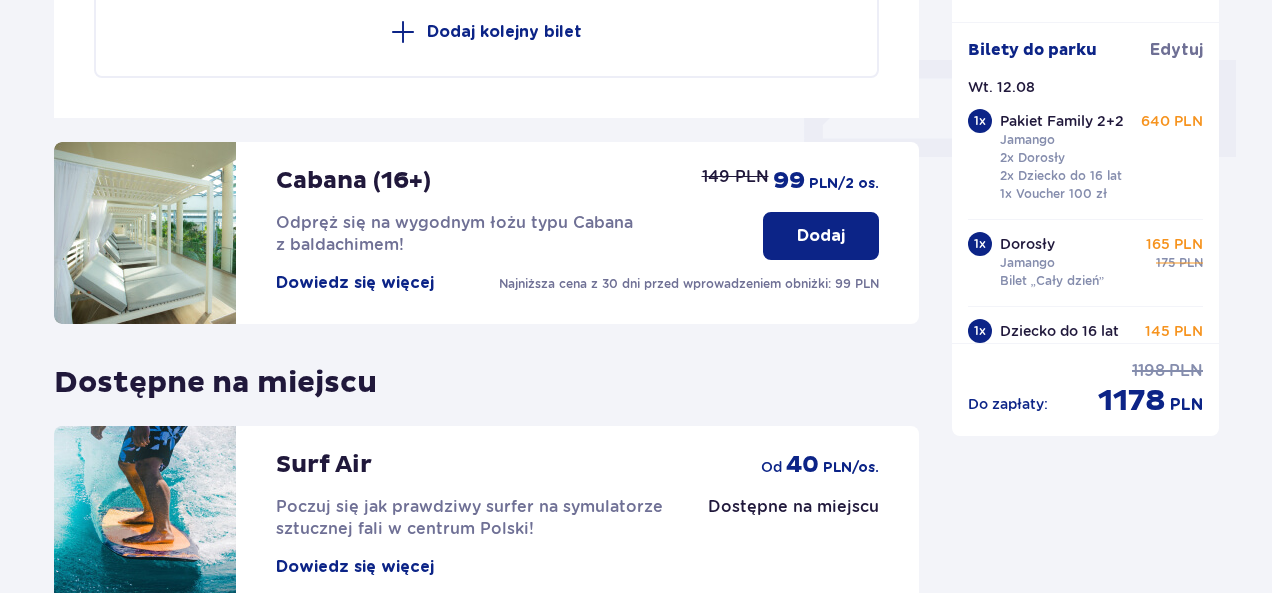 scroll, scrollTop: 890, scrollLeft: 0, axis: vertical 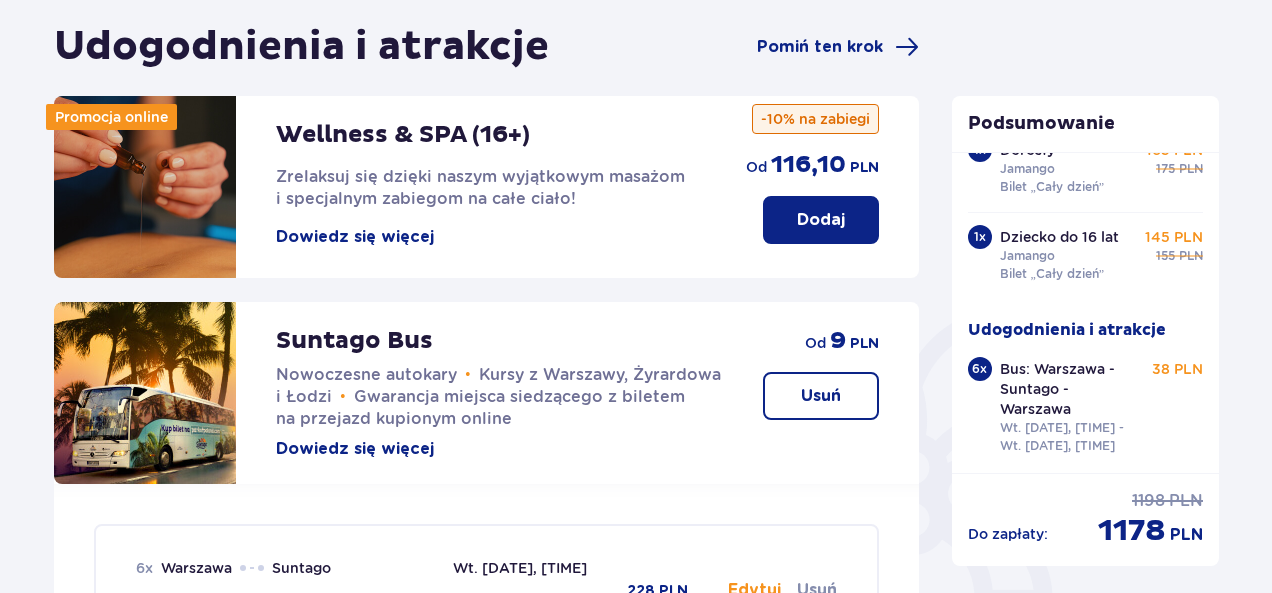 click on "Dowiedz się więcej" at bounding box center [355, 449] 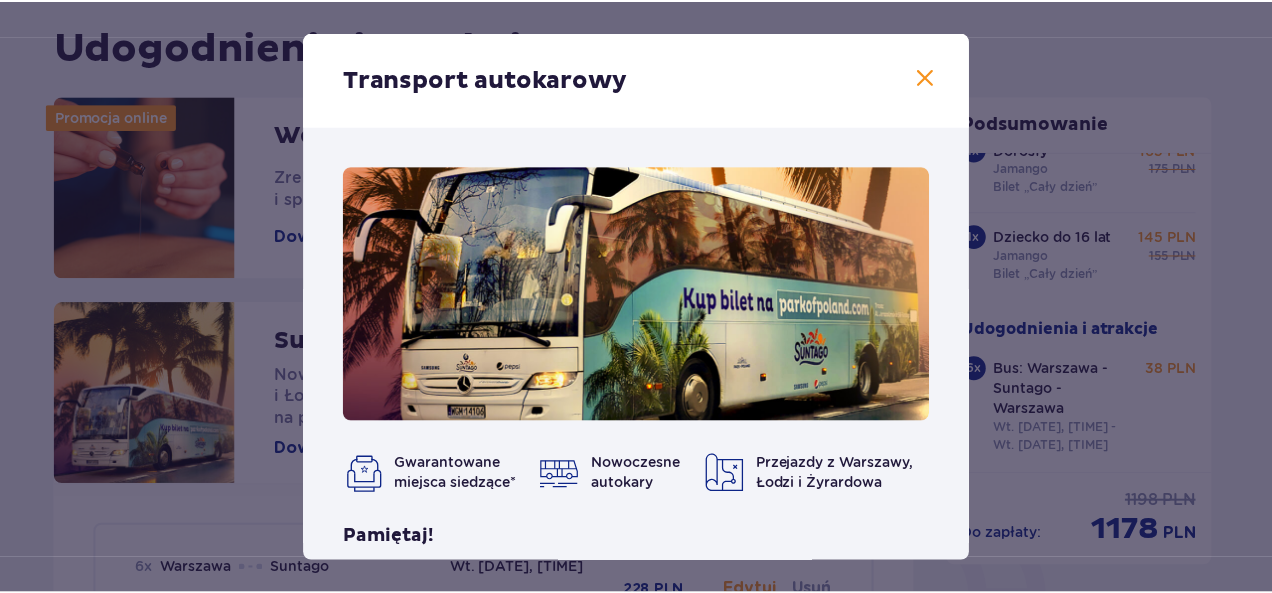 scroll, scrollTop: 211, scrollLeft: 0, axis: vertical 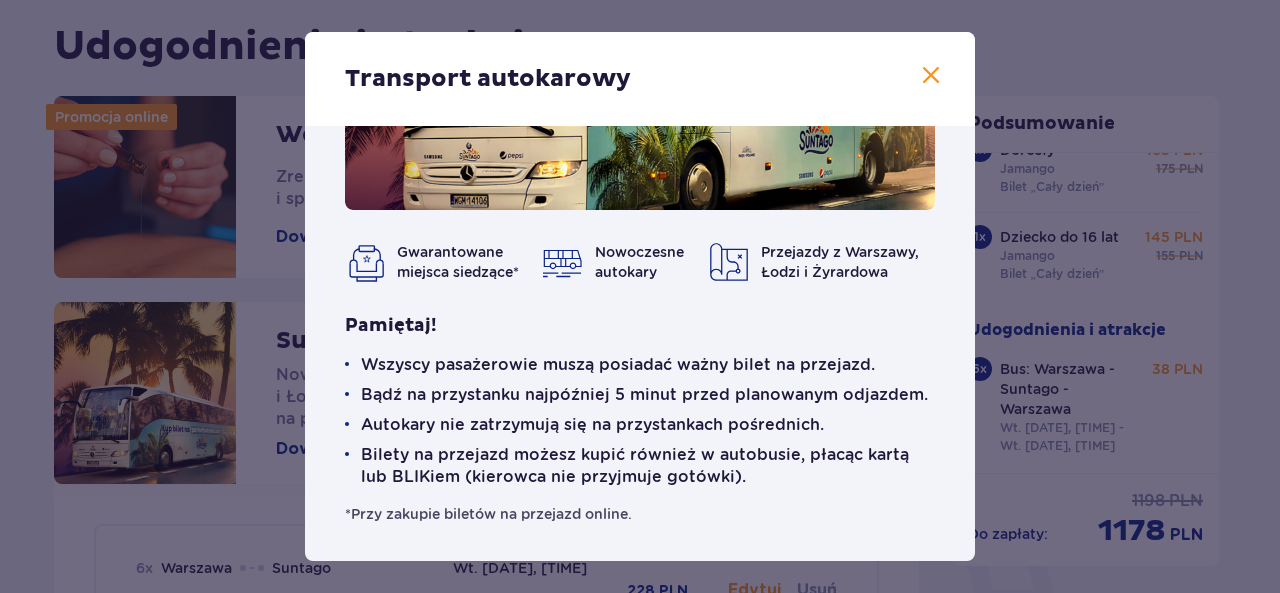click at bounding box center [931, 76] 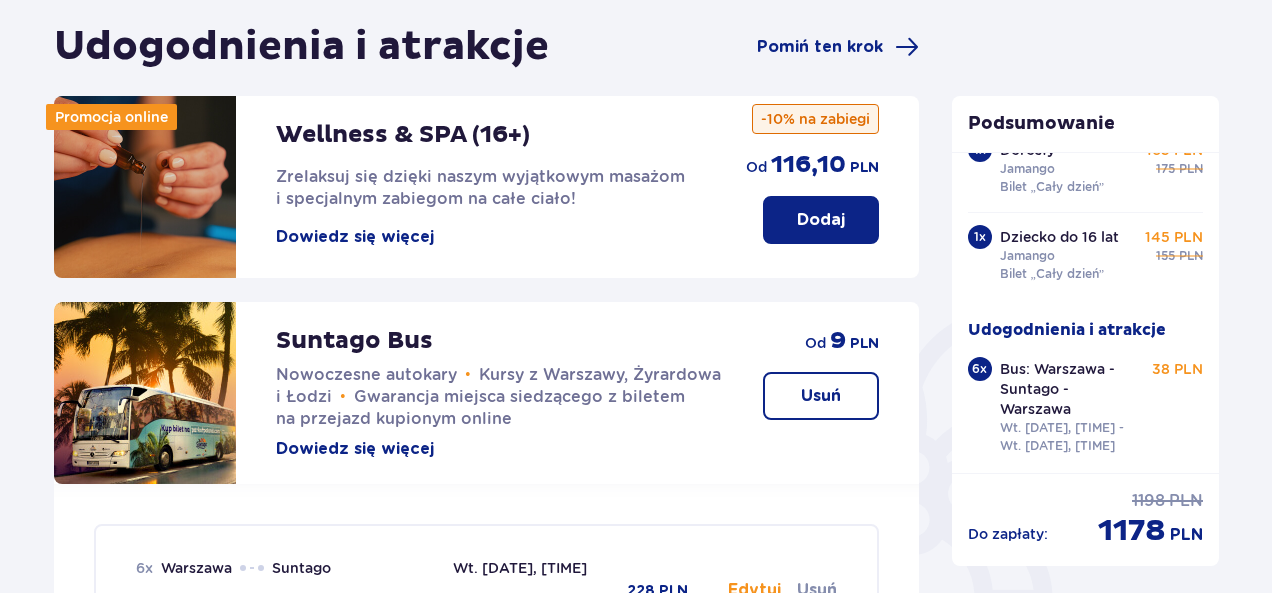 scroll, scrollTop: 390, scrollLeft: 0, axis: vertical 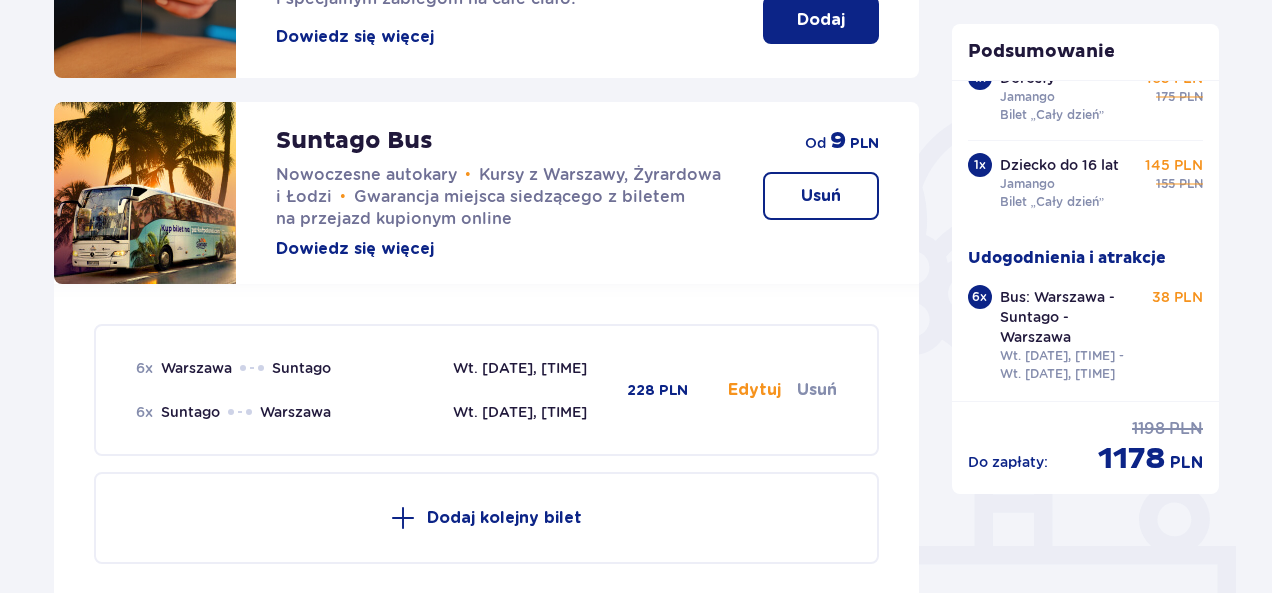click on "Edytuj" at bounding box center [754, 390] 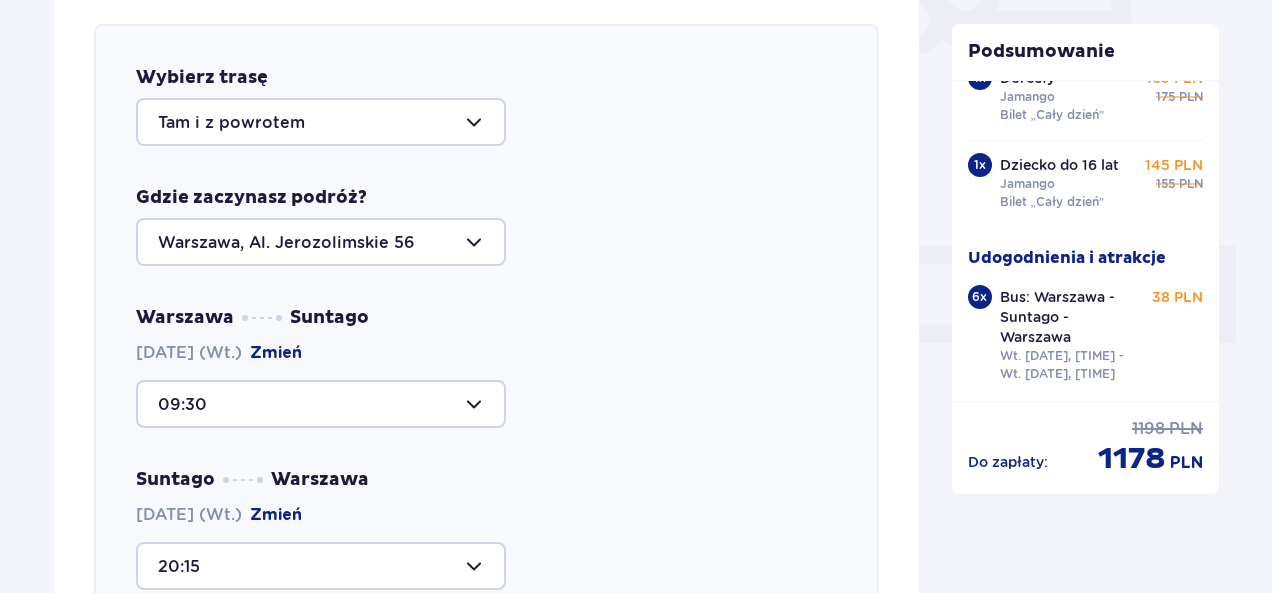 scroll, scrollTop: 890, scrollLeft: 0, axis: vertical 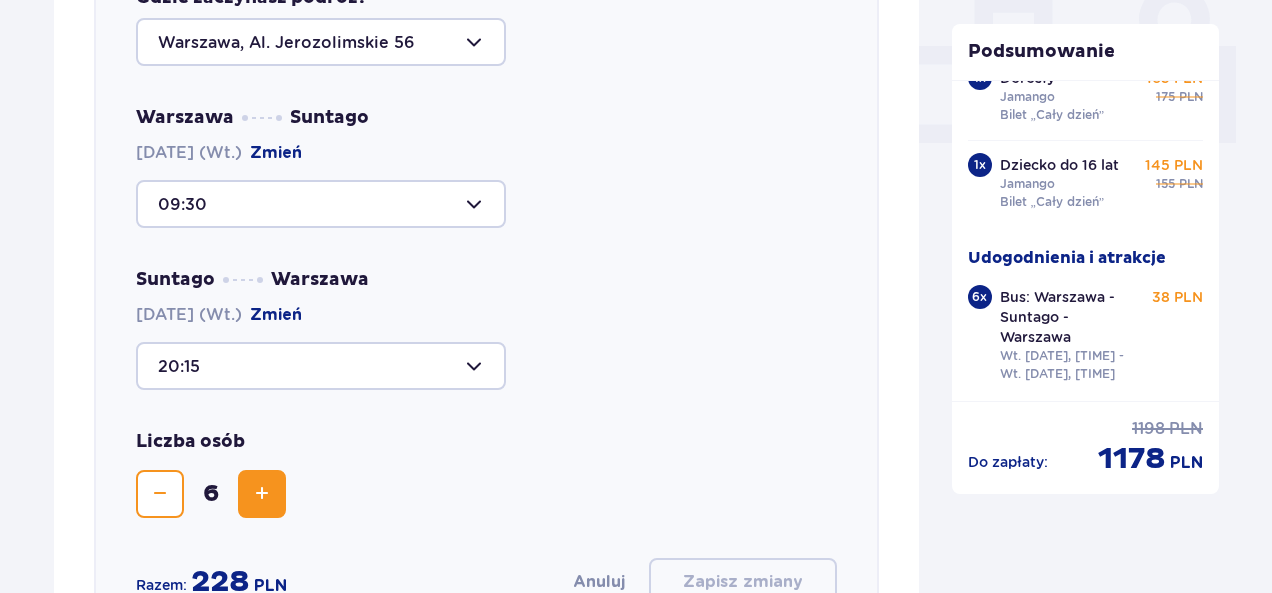 click at bounding box center (321, 366) 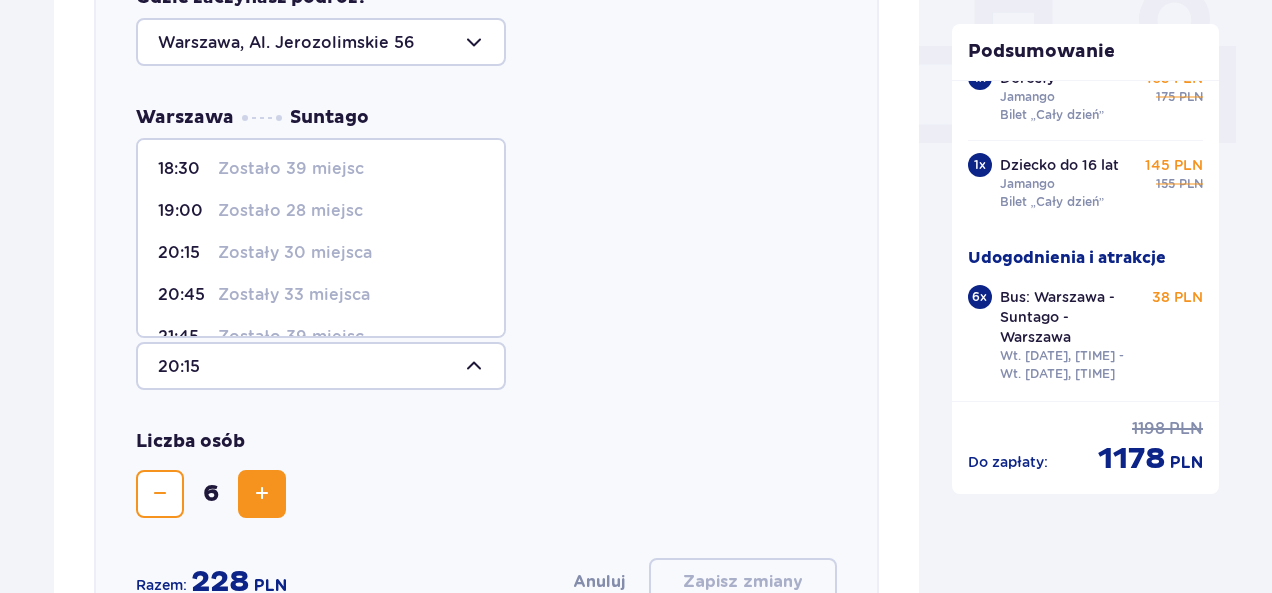 scroll, scrollTop: 144, scrollLeft: 0, axis: vertical 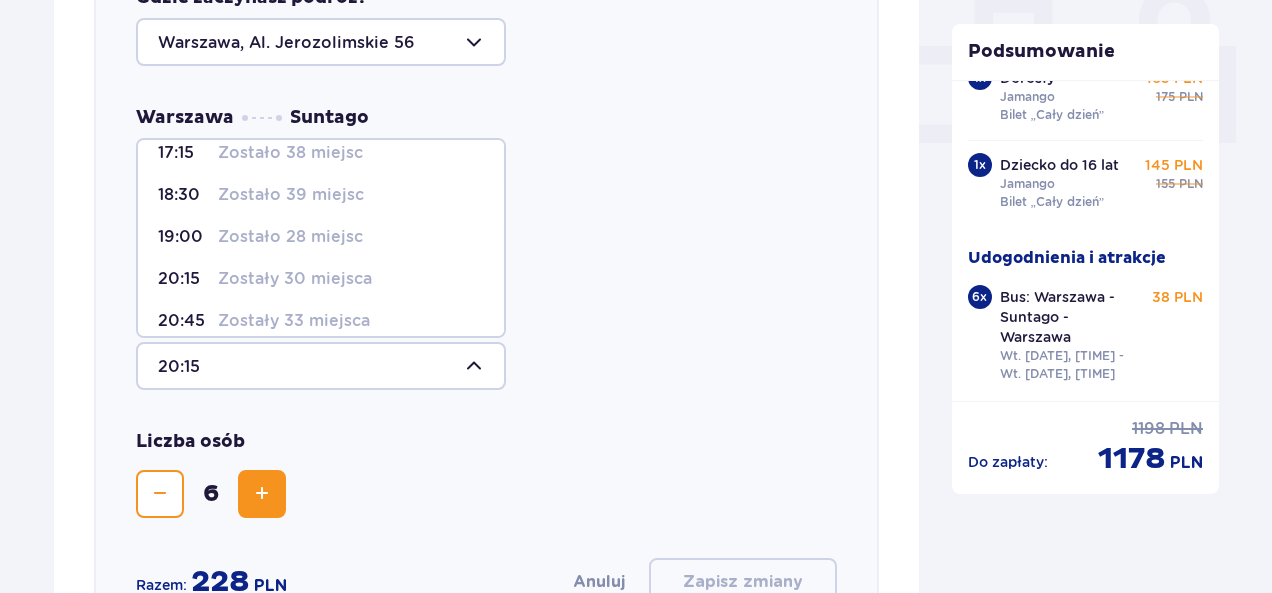 click on "Zostało 28 miejsc" at bounding box center (290, 237) 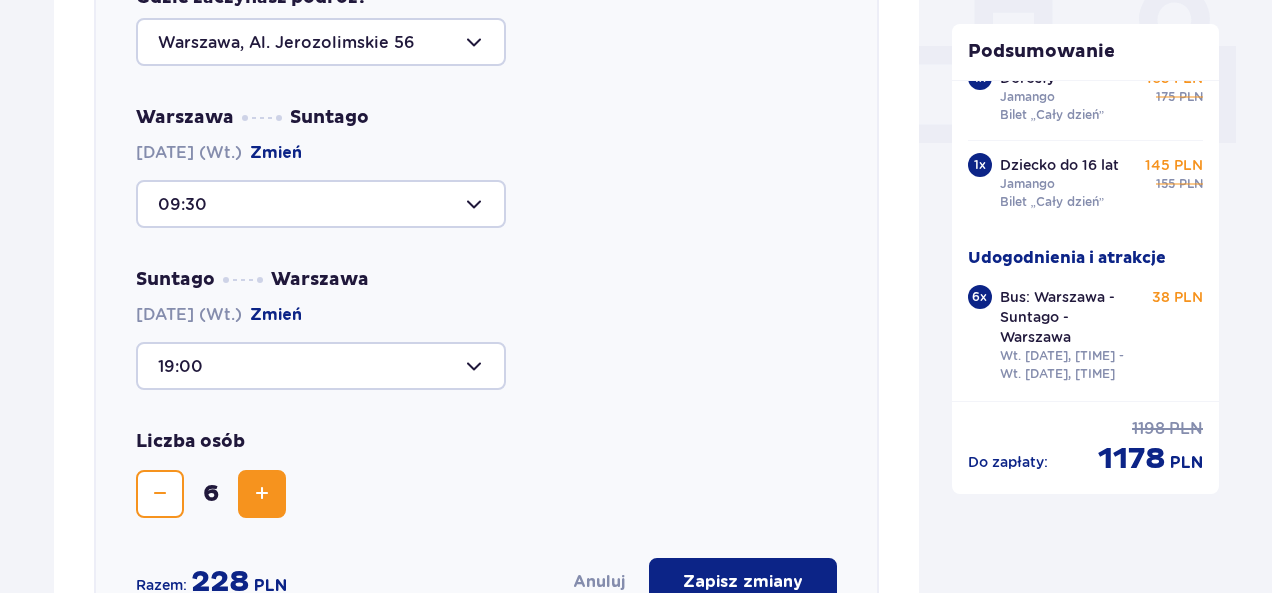 click on "Liczba osób 6" at bounding box center (486, 474) 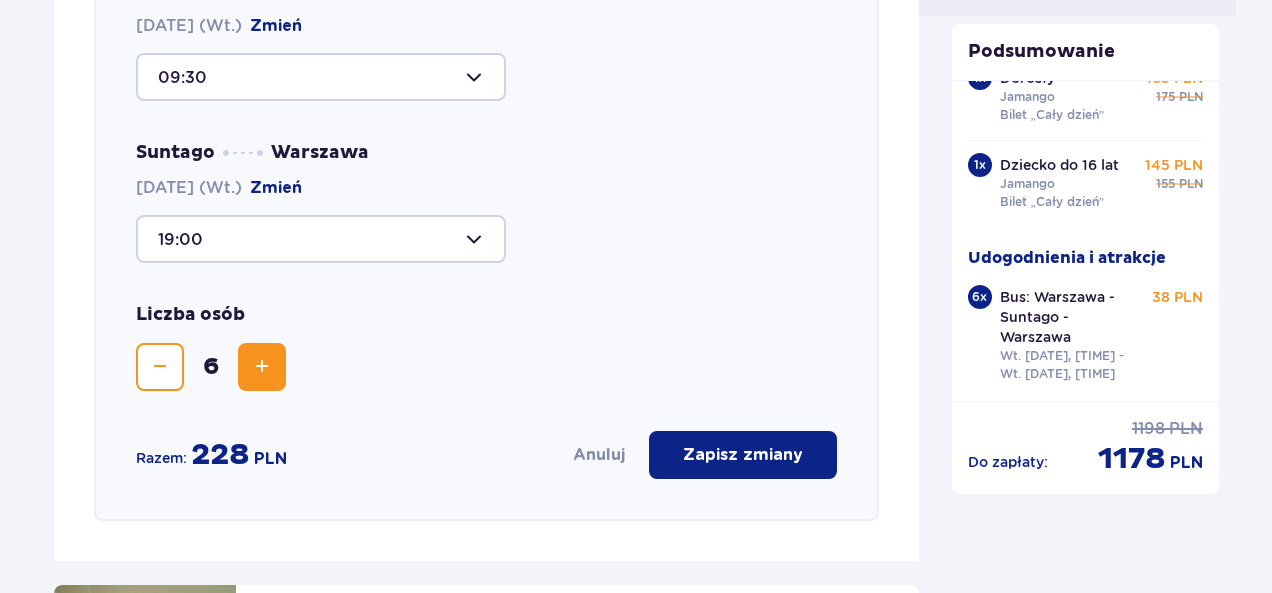 scroll, scrollTop: 1090, scrollLeft: 0, axis: vertical 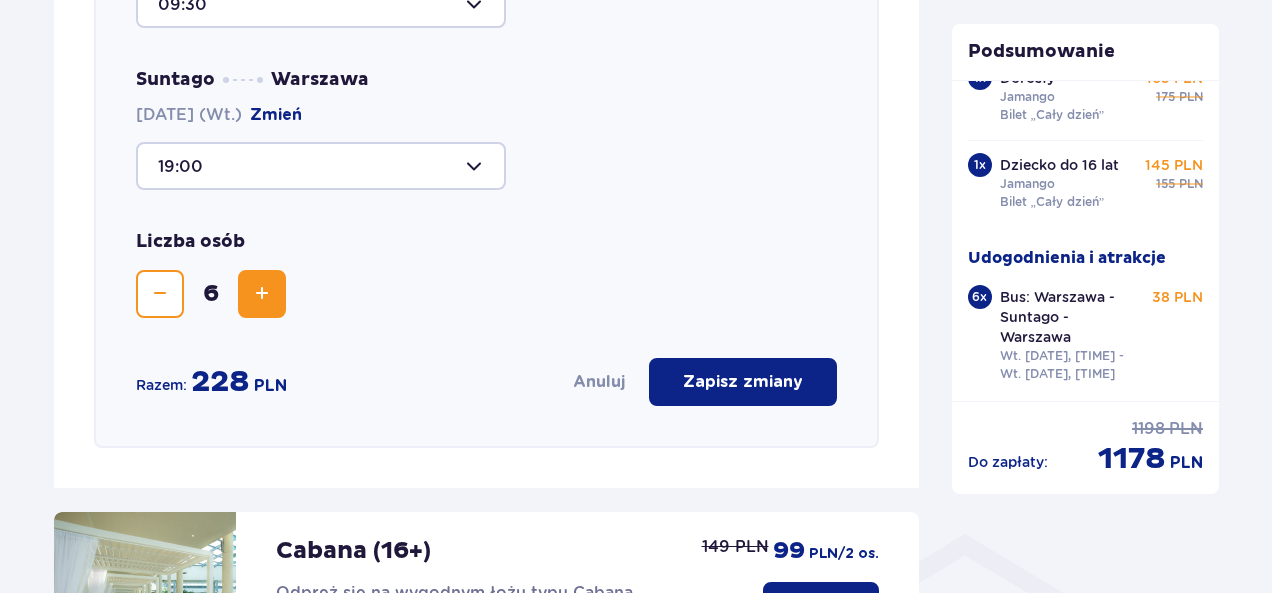 click on "Liczba osób 6" at bounding box center [486, 274] 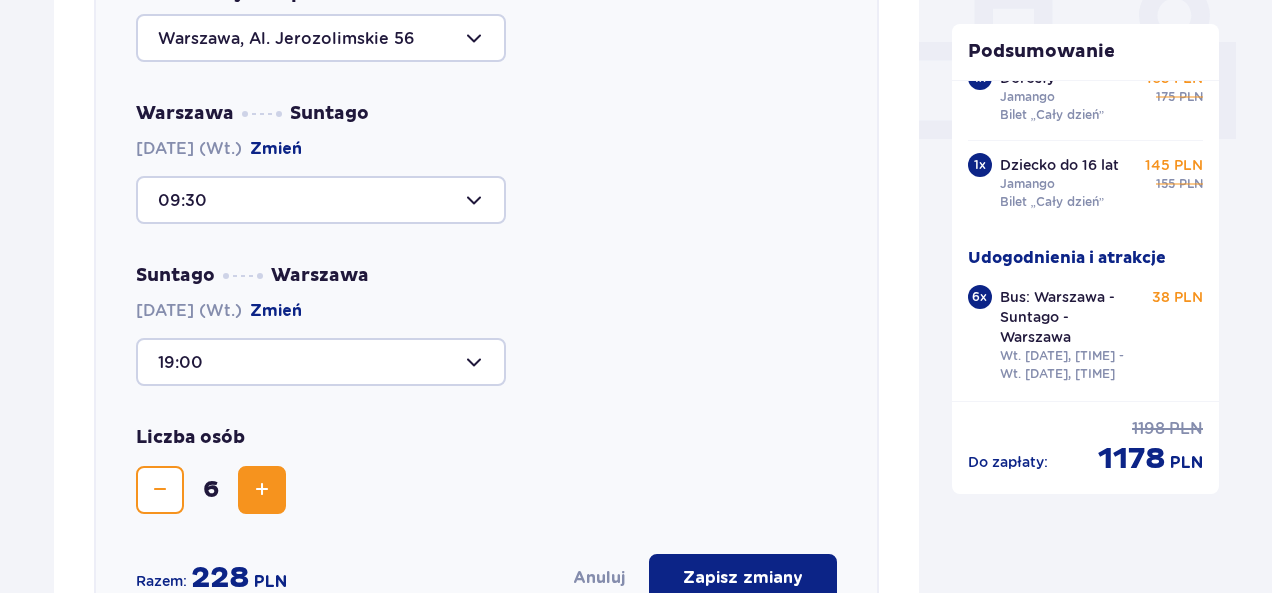 scroll, scrollTop: 890, scrollLeft: 0, axis: vertical 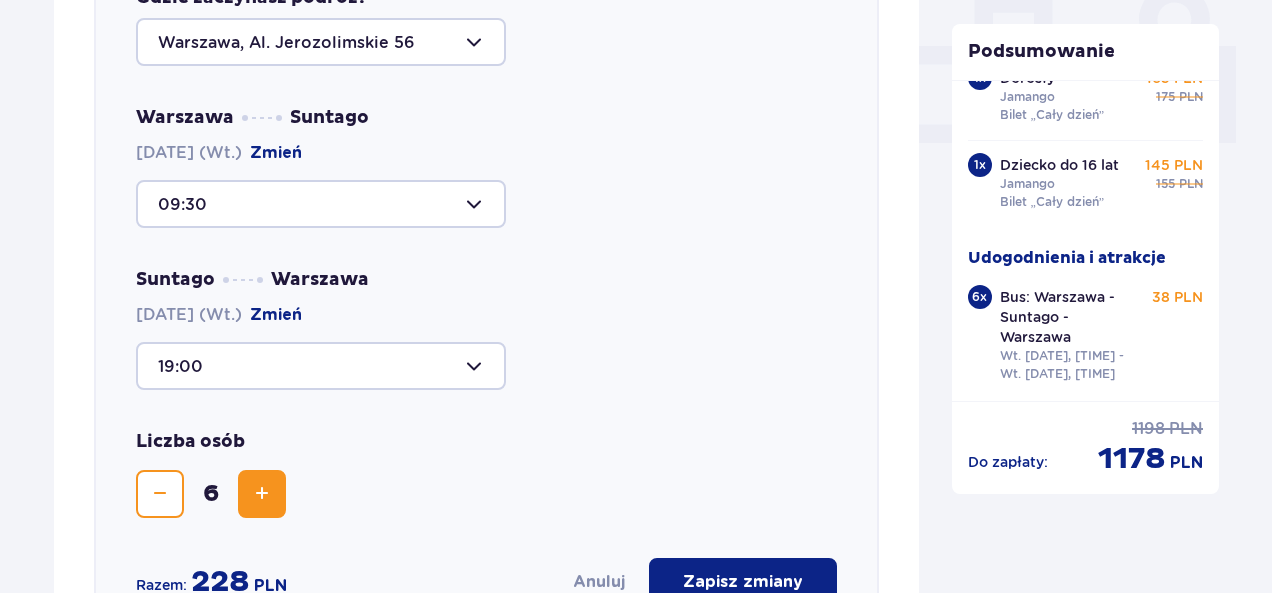 click at bounding box center (321, 366) 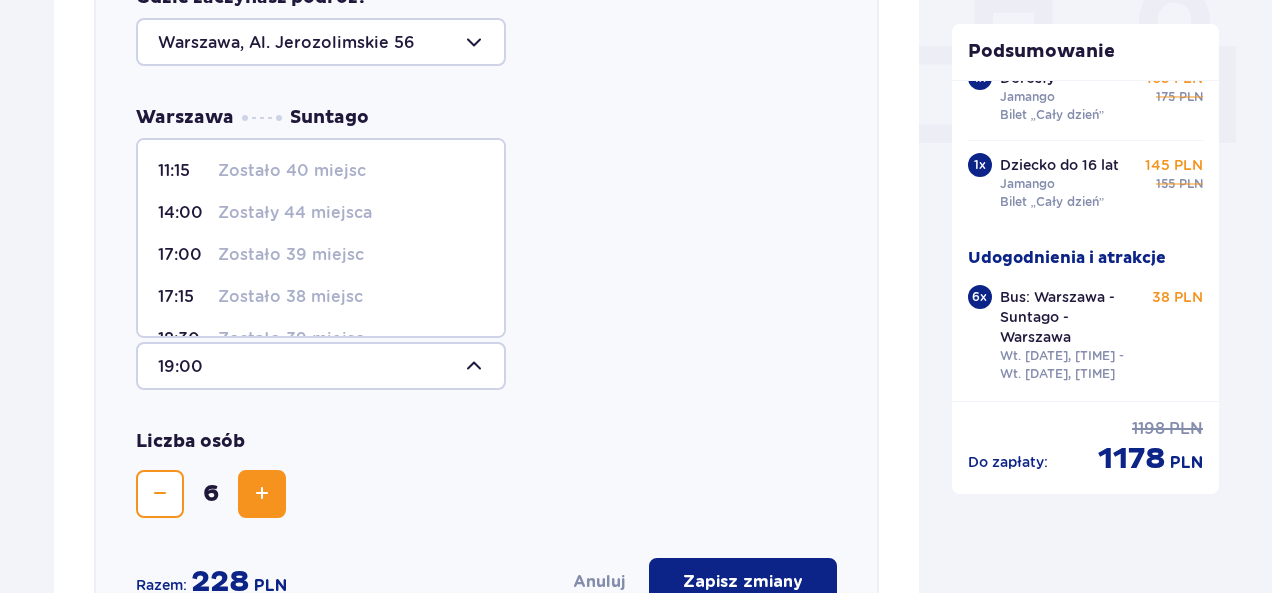 scroll, scrollTop: 200, scrollLeft: 0, axis: vertical 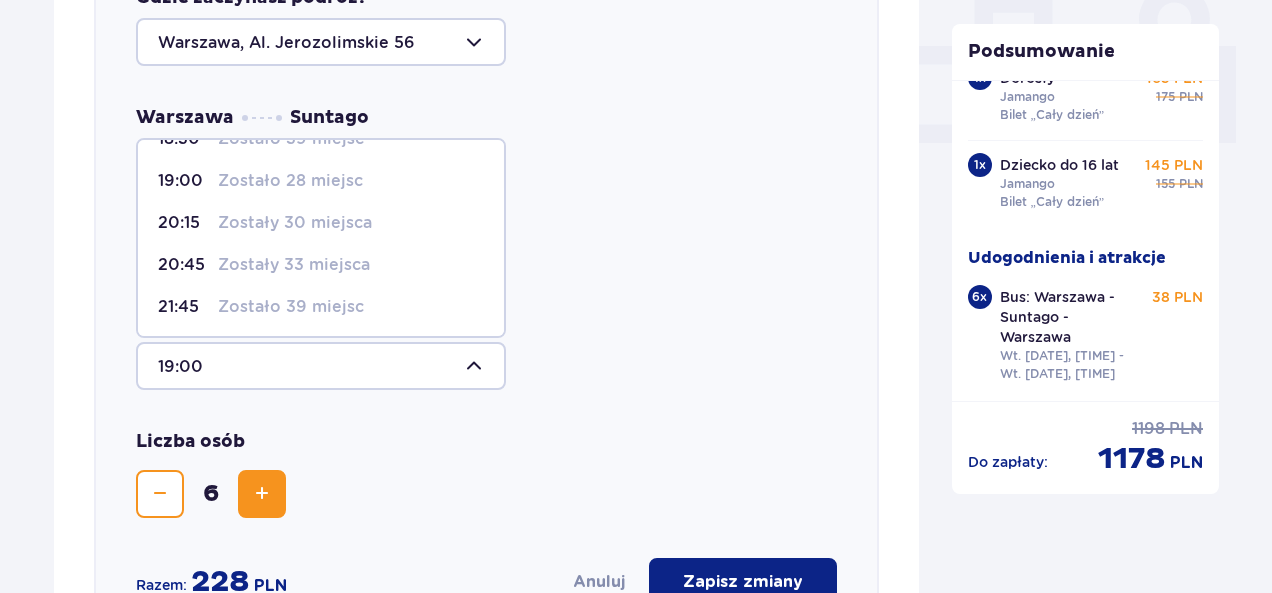 click on "Zostały 30 miejsca" at bounding box center [295, 223] 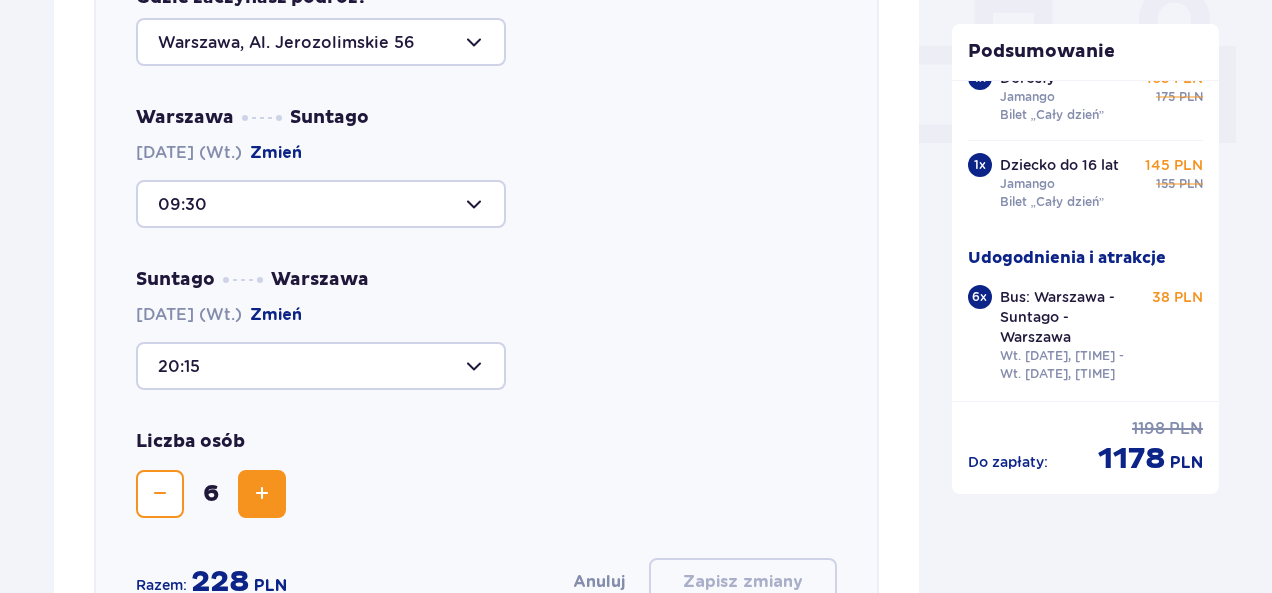 click on "20:15" at bounding box center (486, 366) 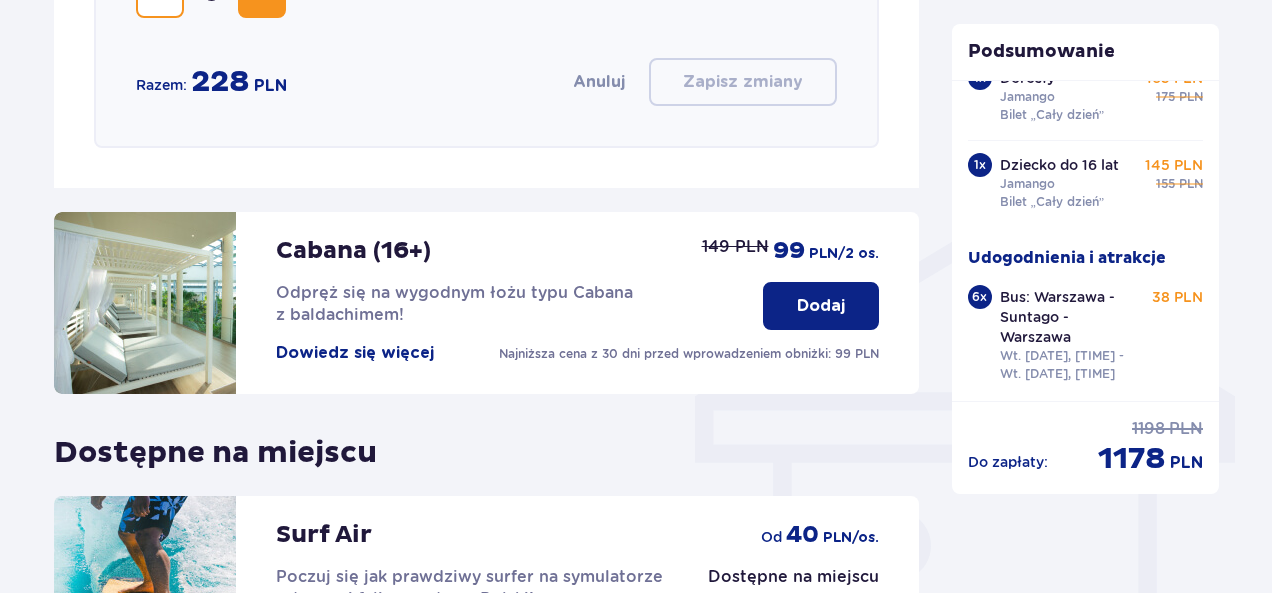 scroll, scrollTop: 1190, scrollLeft: 0, axis: vertical 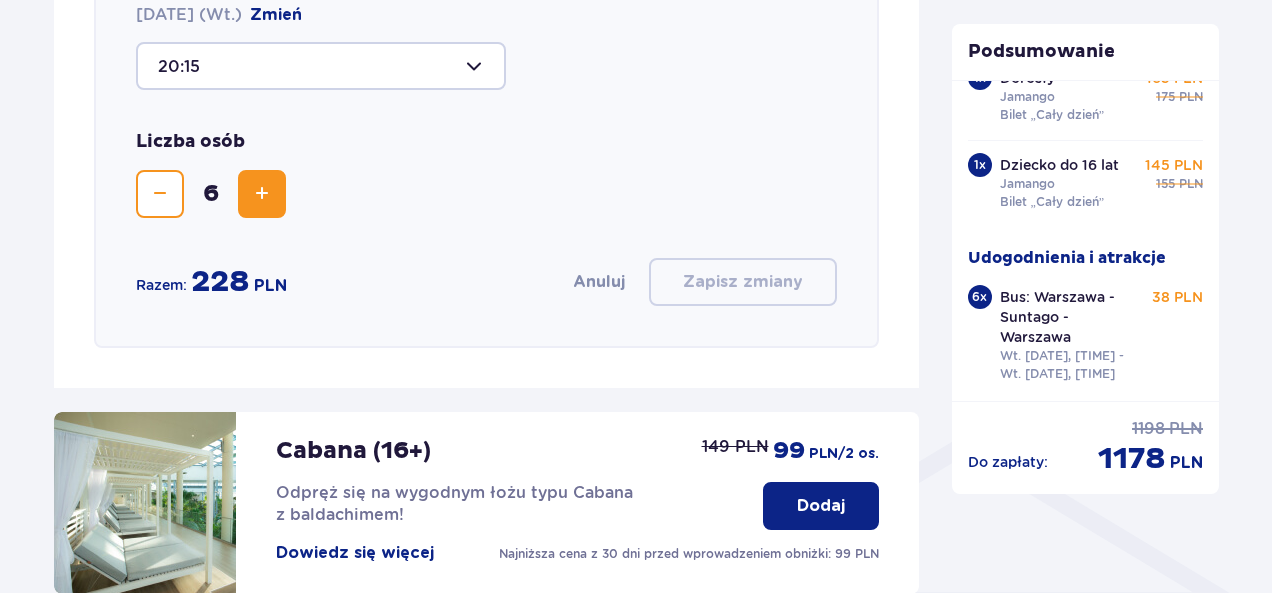 click on "Anuluj Zapisz zmiany" at bounding box center [570, 282] 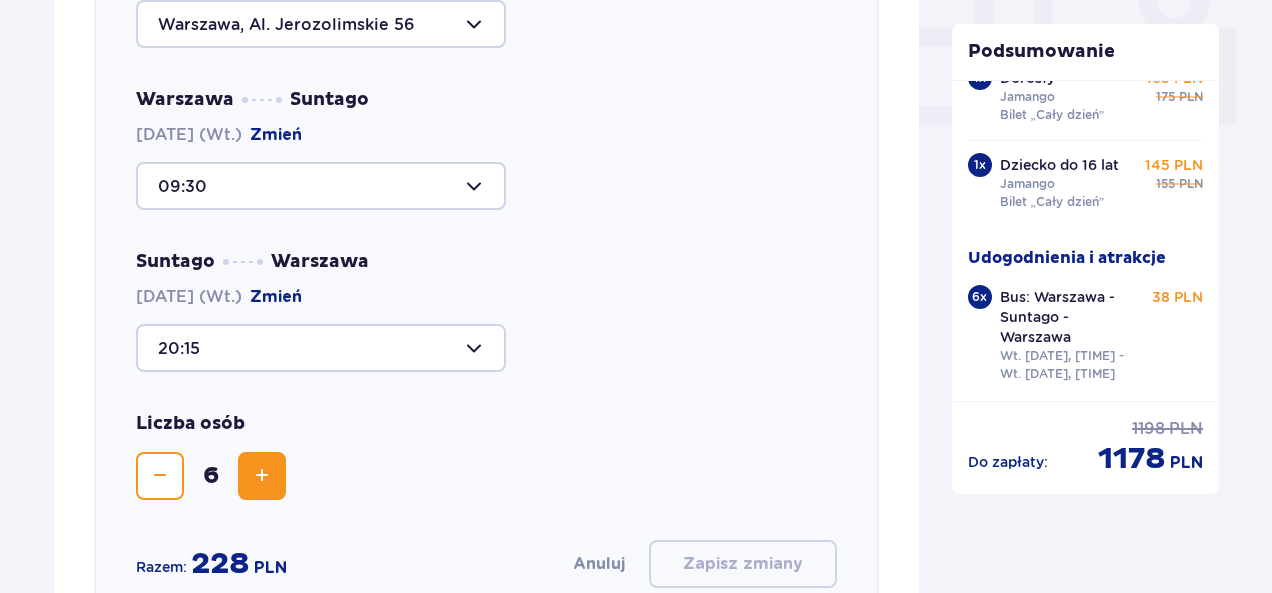scroll, scrollTop: 890, scrollLeft: 0, axis: vertical 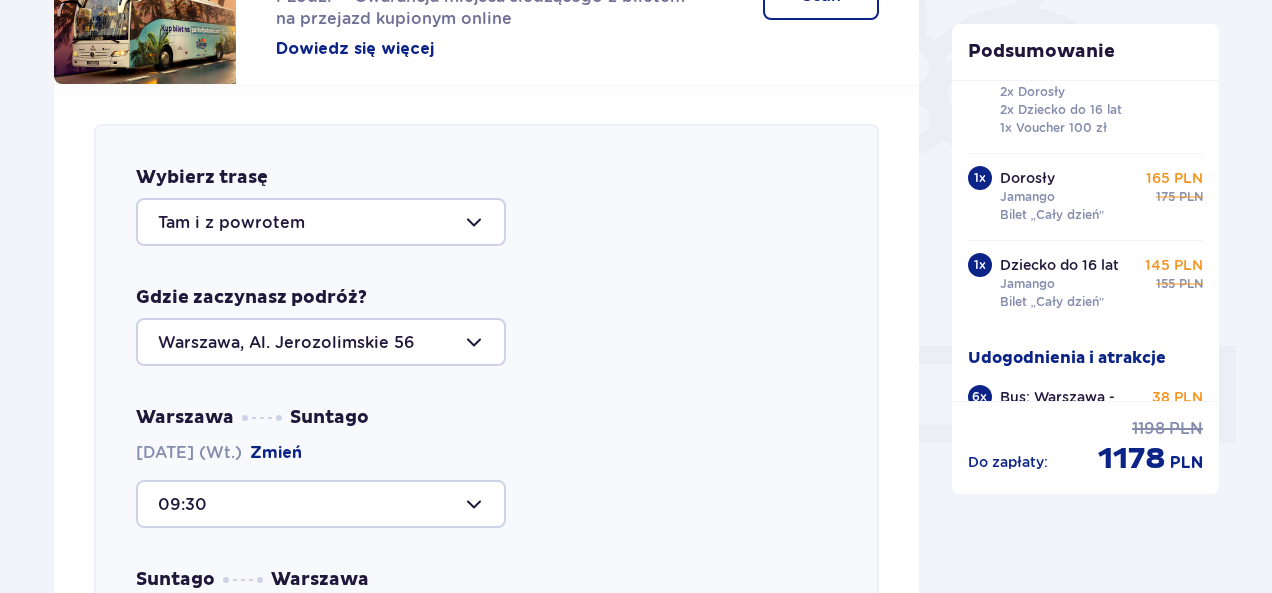 click at bounding box center [321, 504] 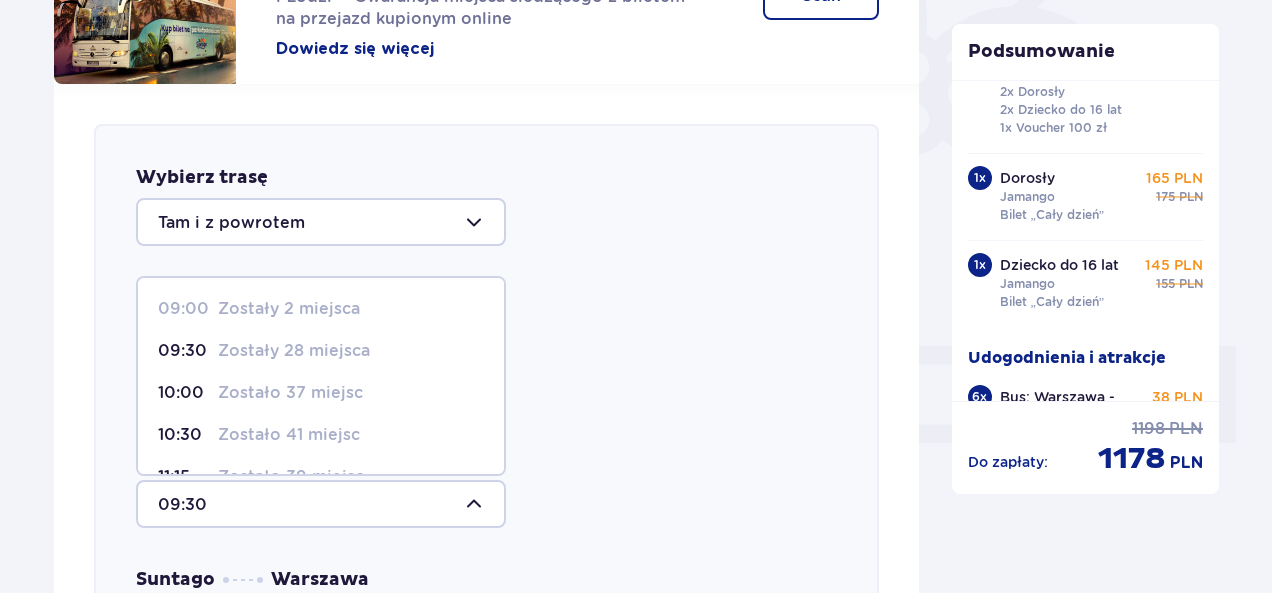 click on "Warszawa, Al. Jerozolimskie 56" at bounding box center [486, 342] 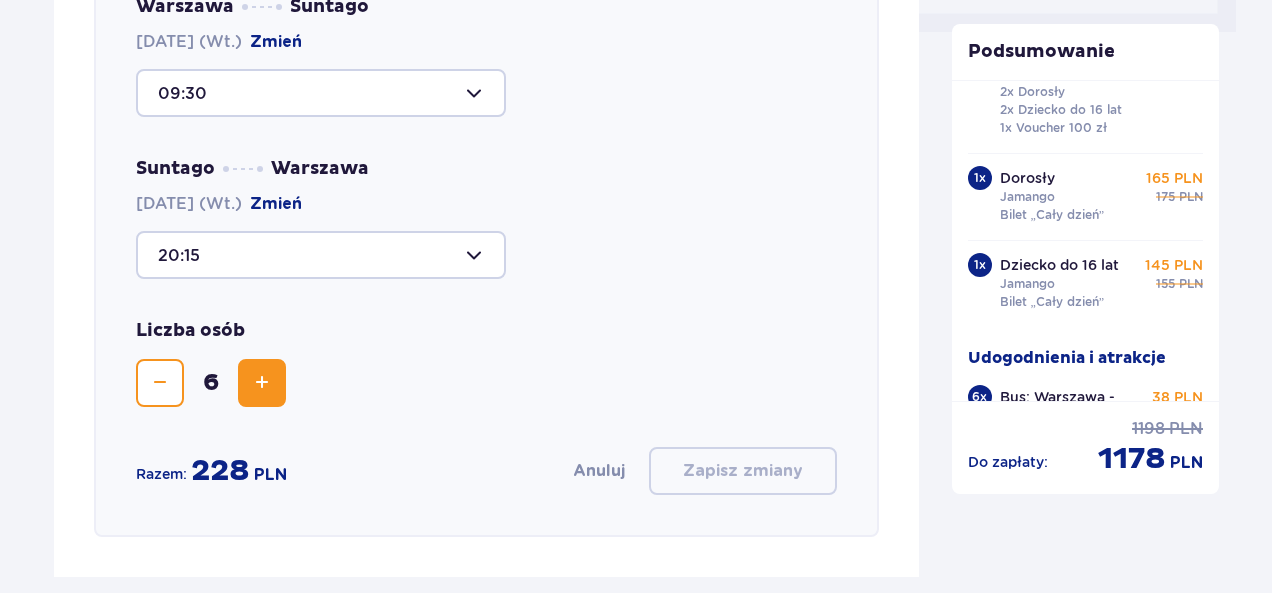scroll, scrollTop: 1090, scrollLeft: 0, axis: vertical 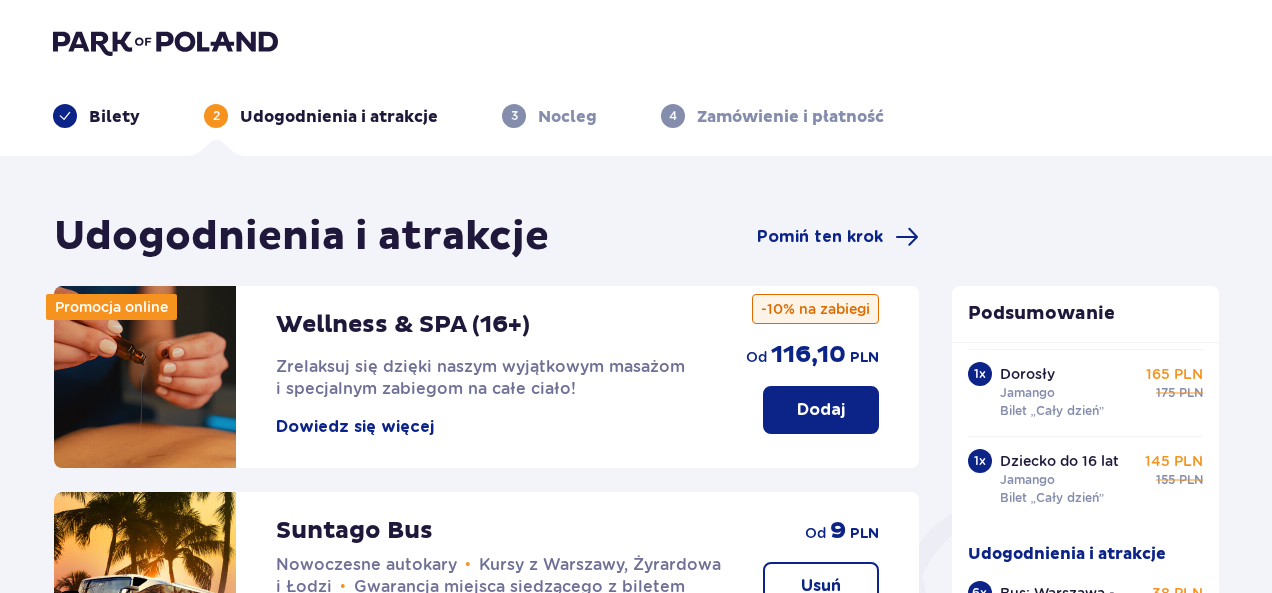 click on "Bilety" at bounding box center [96, 116] 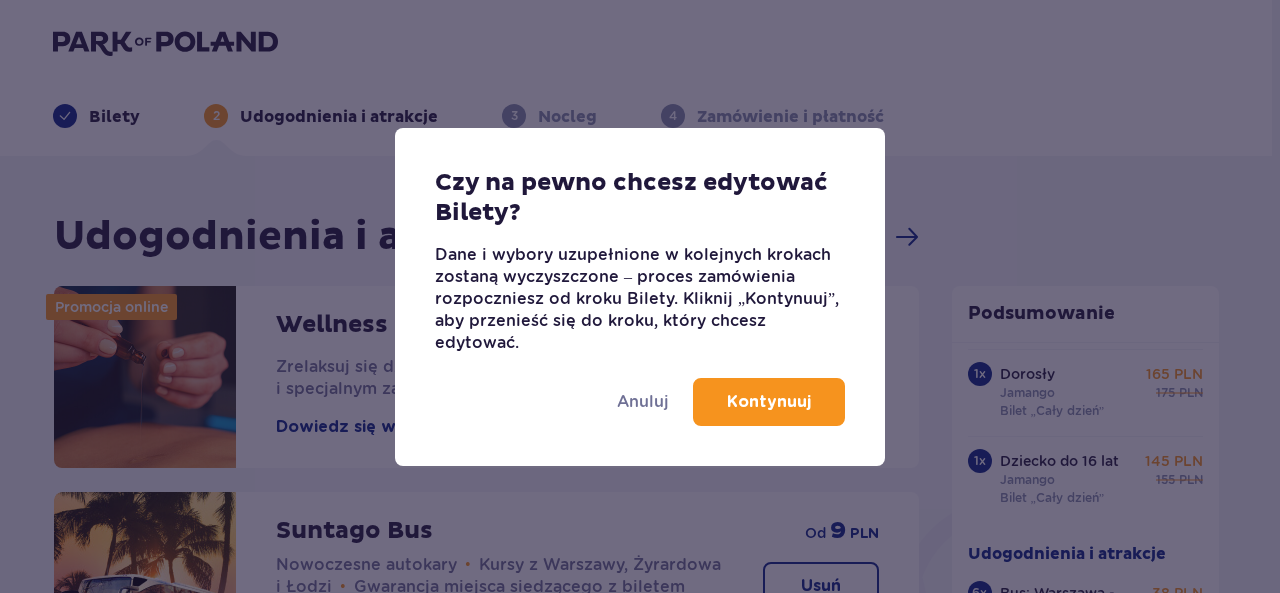click on "Kontynuuj" at bounding box center [769, 402] 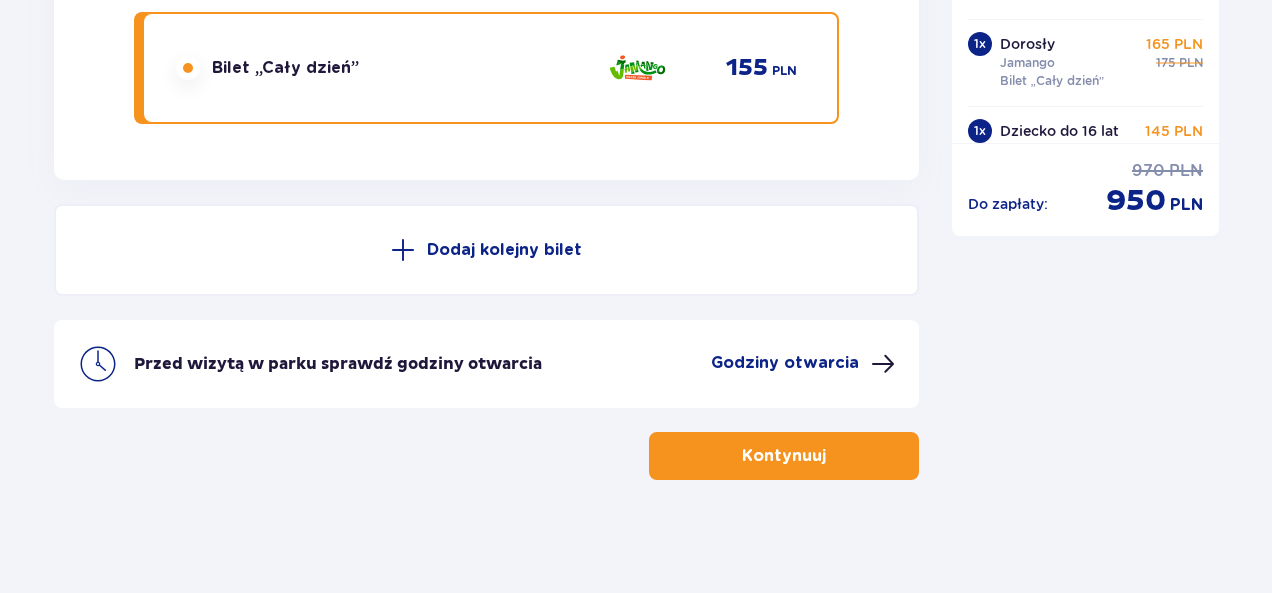scroll, scrollTop: 4368, scrollLeft: 0, axis: vertical 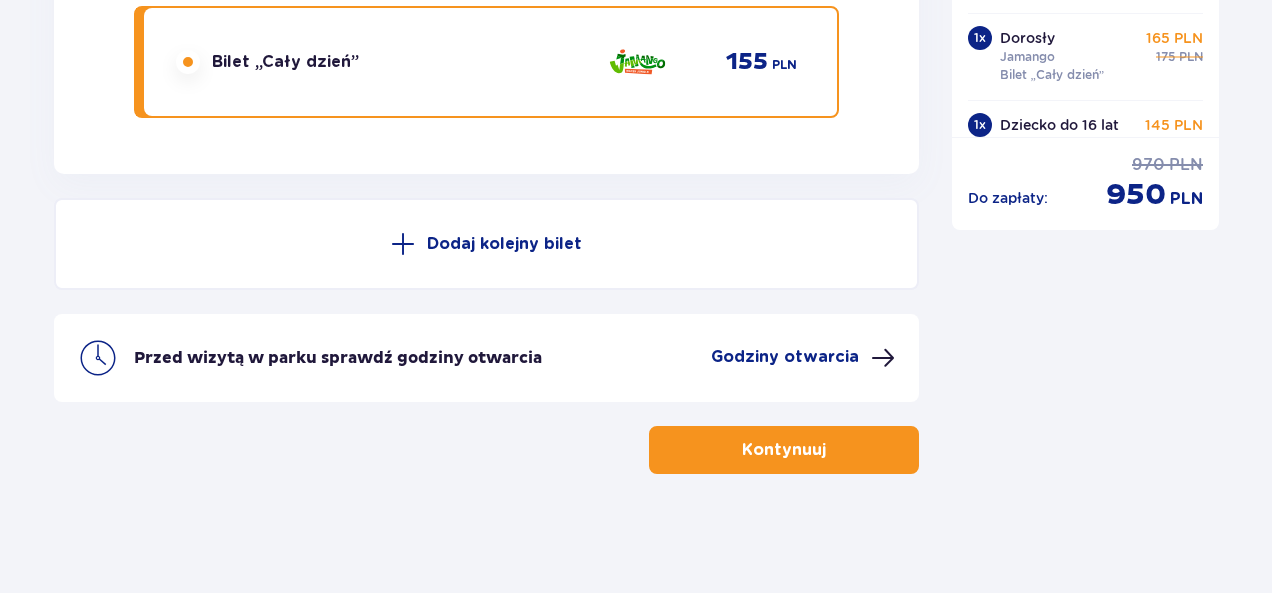 click at bounding box center [403, 244] 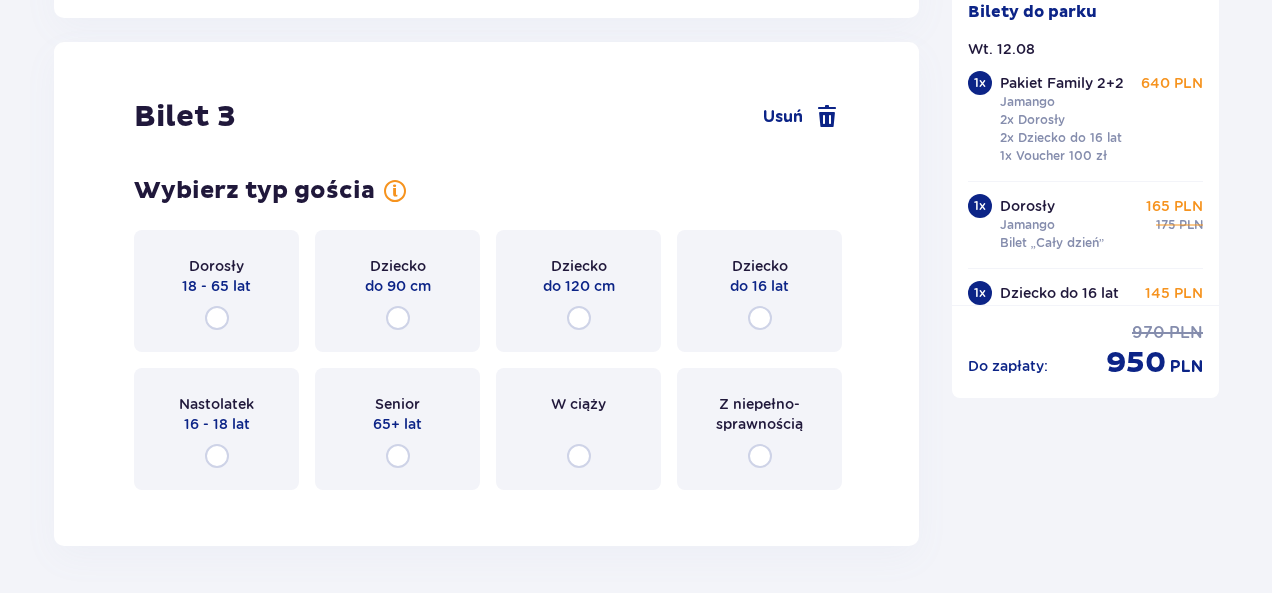 scroll, scrollTop: 4542, scrollLeft: 0, axis: vertical 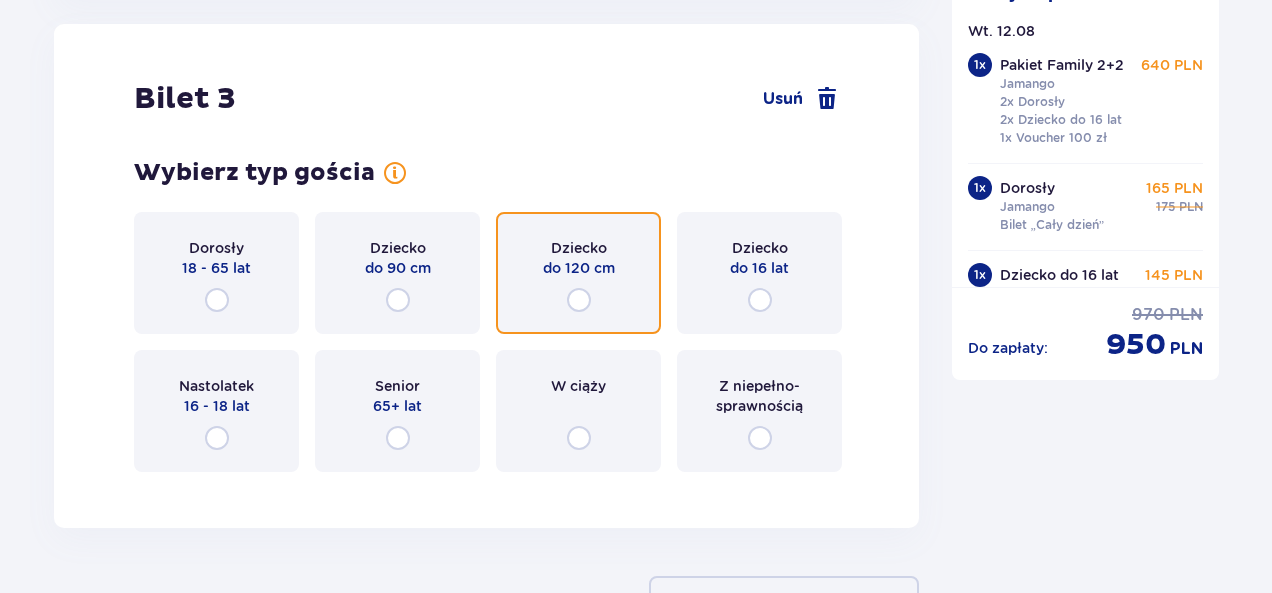 click at bounding box center (579, 300) 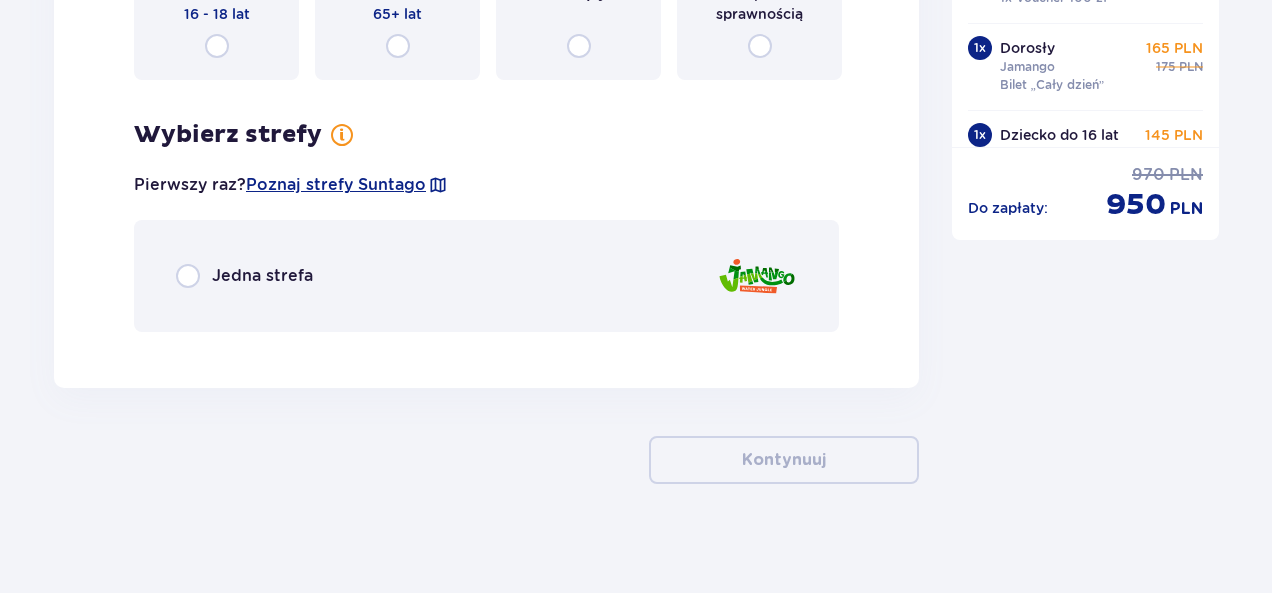 scroll, scrollTop: 4944, scrollLeft: 0, axis: vertical 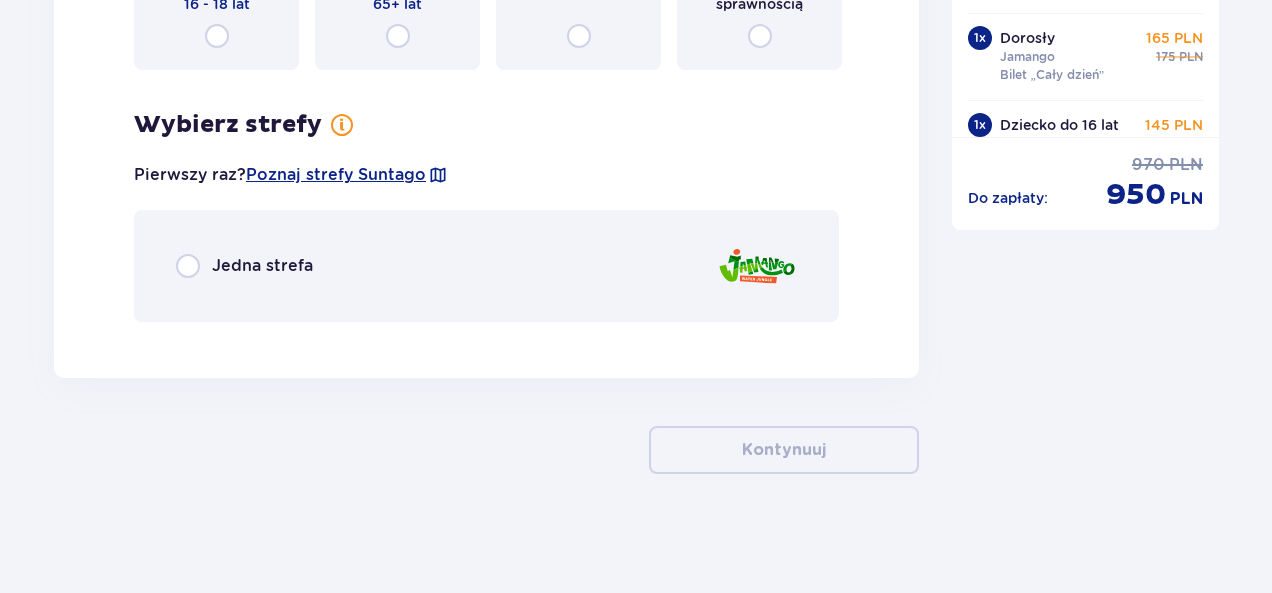click on "Jedna strefa" at bounding box center [244, 266] 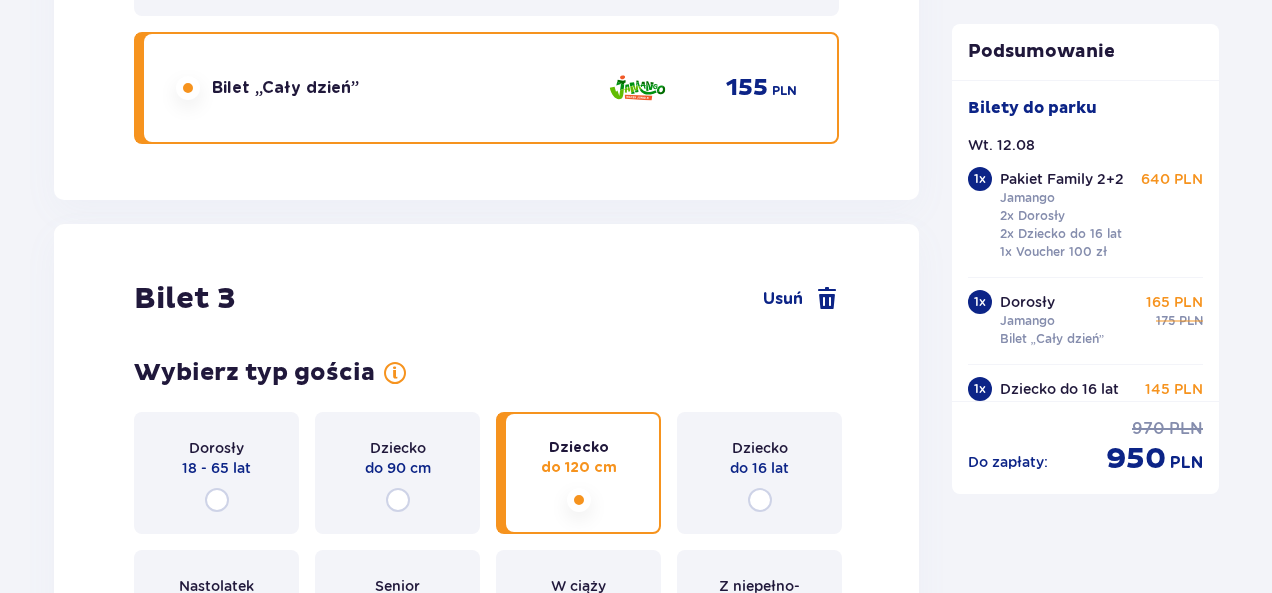 scroll, scrollTop: 4420, scrollLeft: 0, axis: vertical 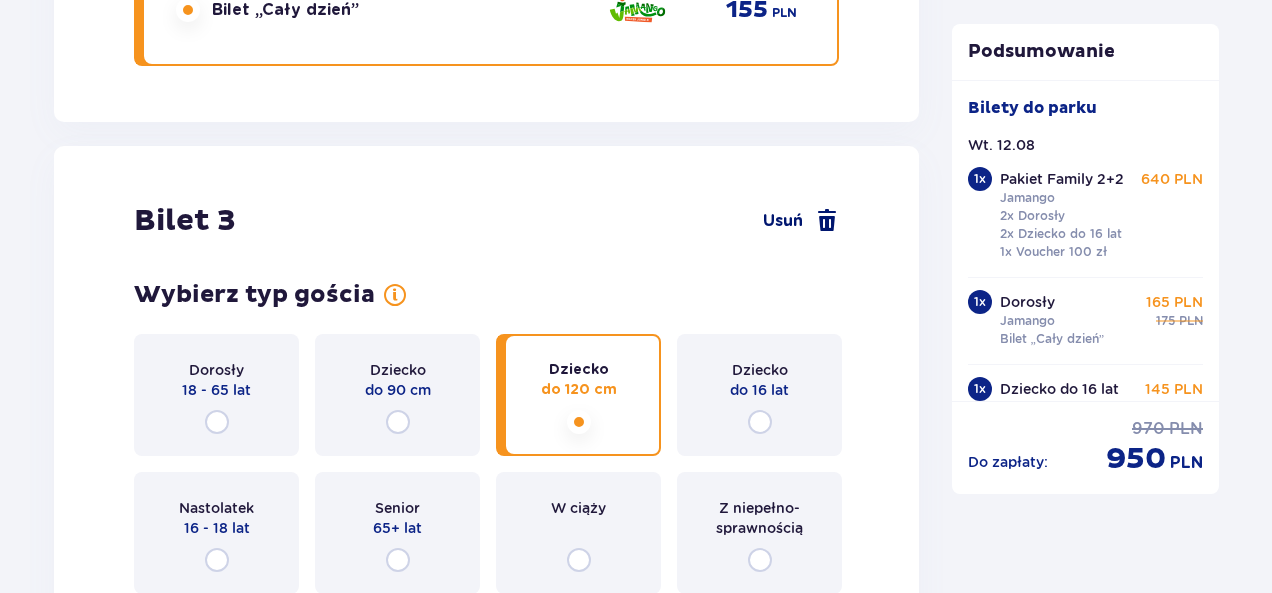 click at bounding box center [827, 221] 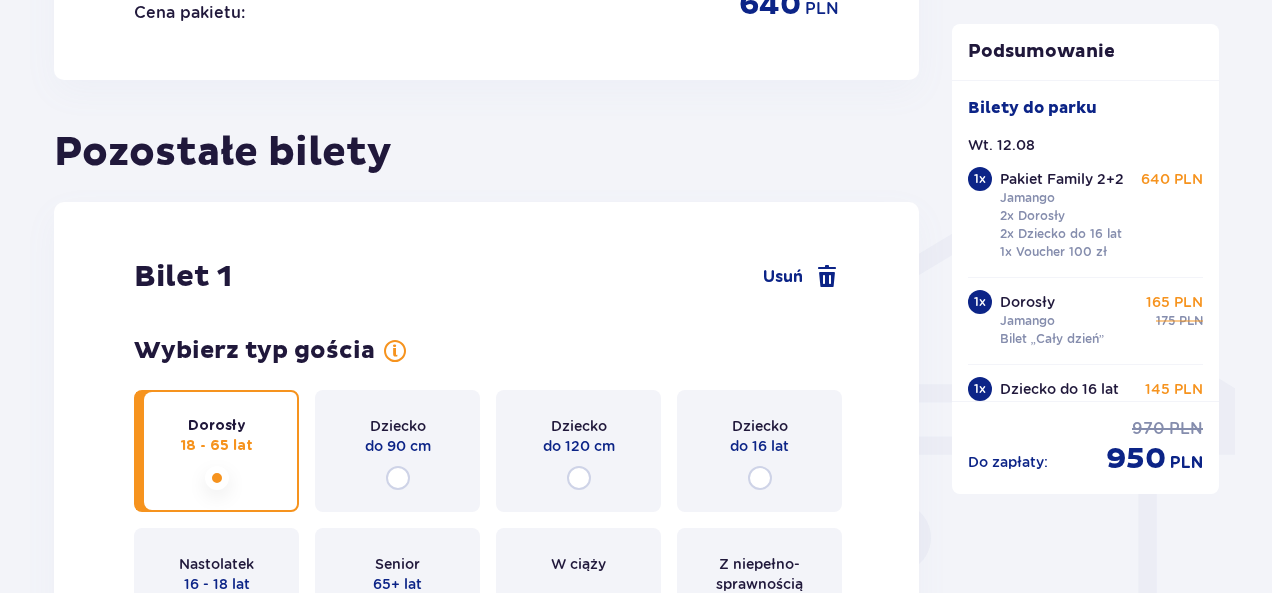 scroll, scrollTop: 1368, scrollLeft: 0, axis: vertical 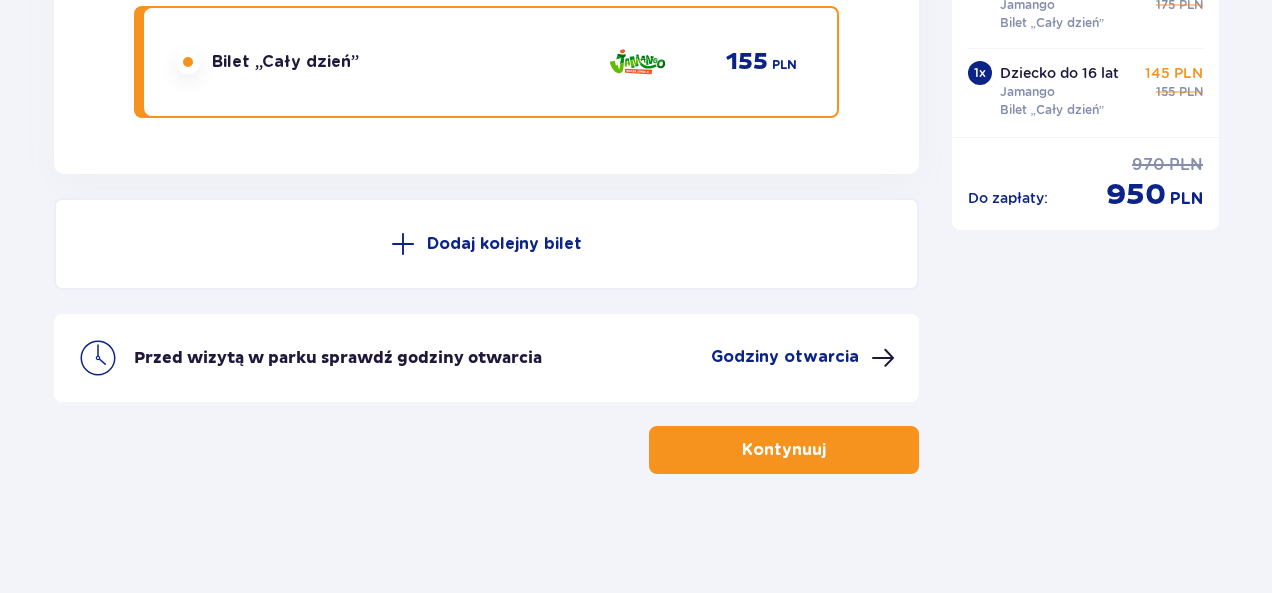 click at bounding box center [403, 244] 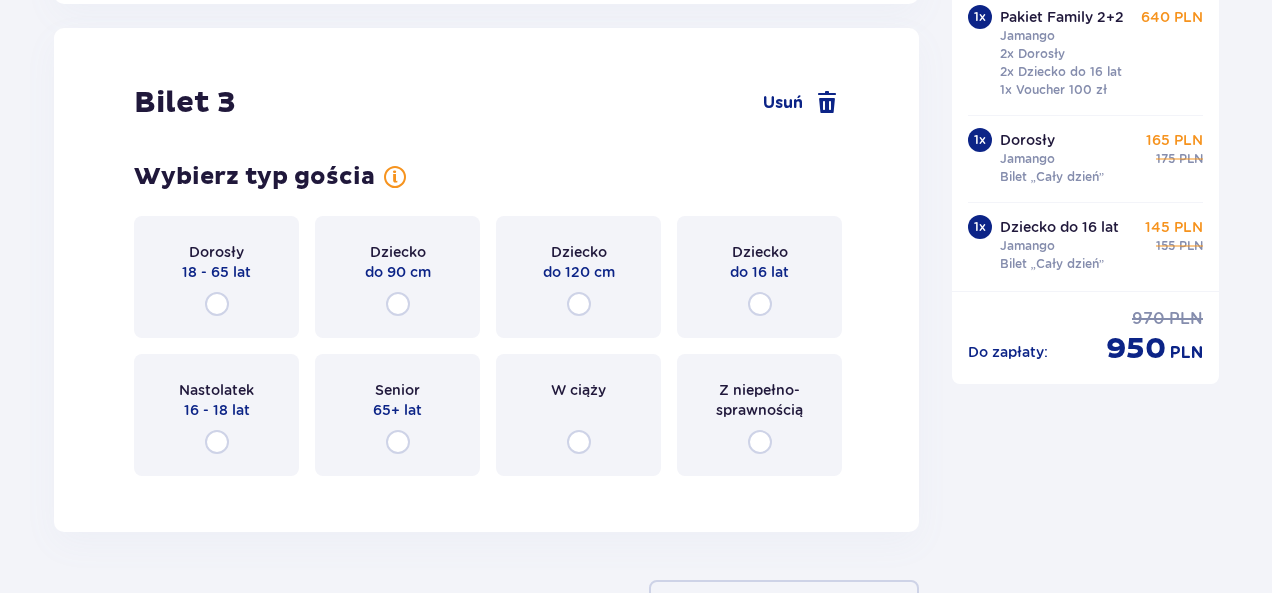 scroll, scrollTop: 4542, scrollLeft: 0, axis: vertical 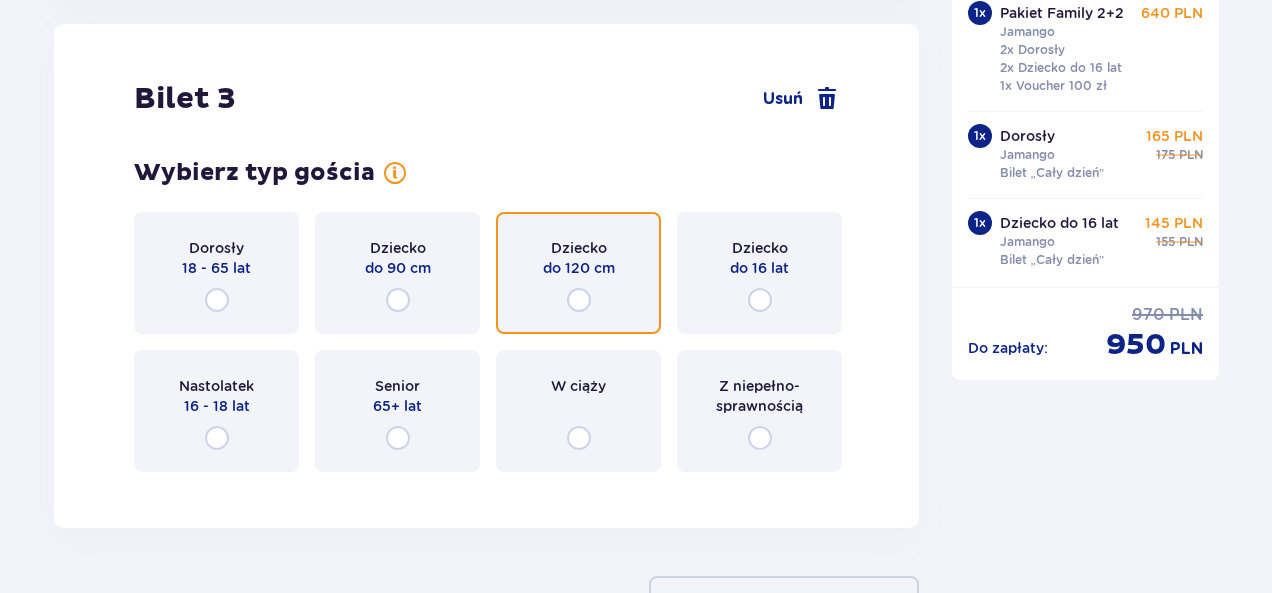 click at bounding box center (579, 300) 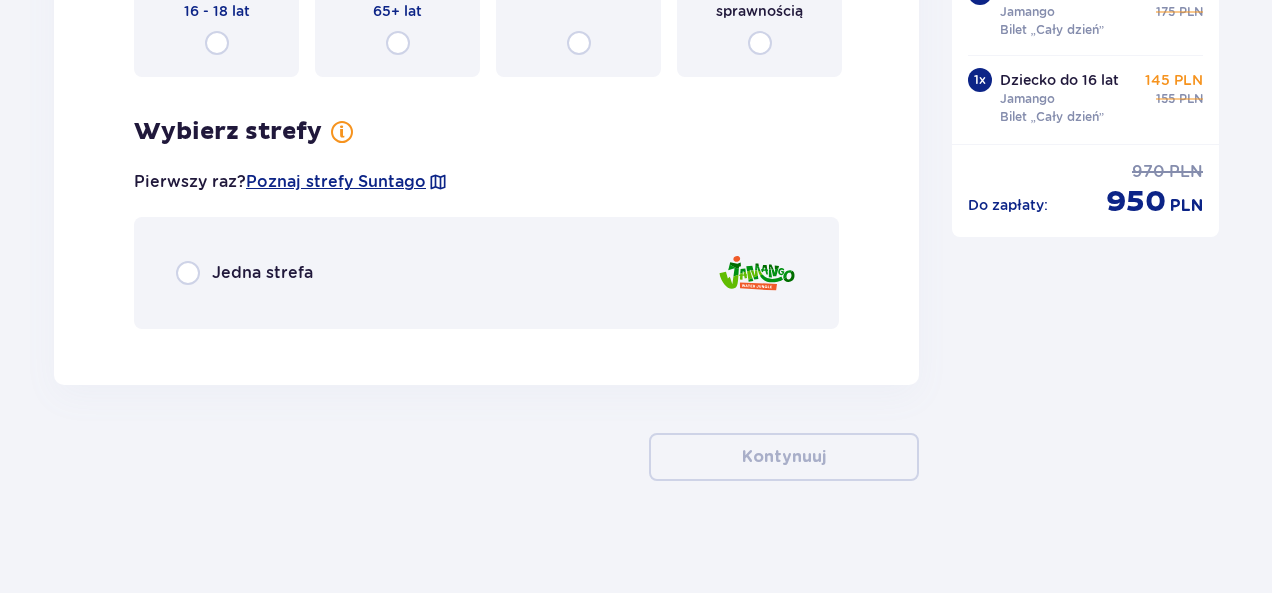 scroll, scrollTop: 4944, scrollLeft: 0, axis: vertical 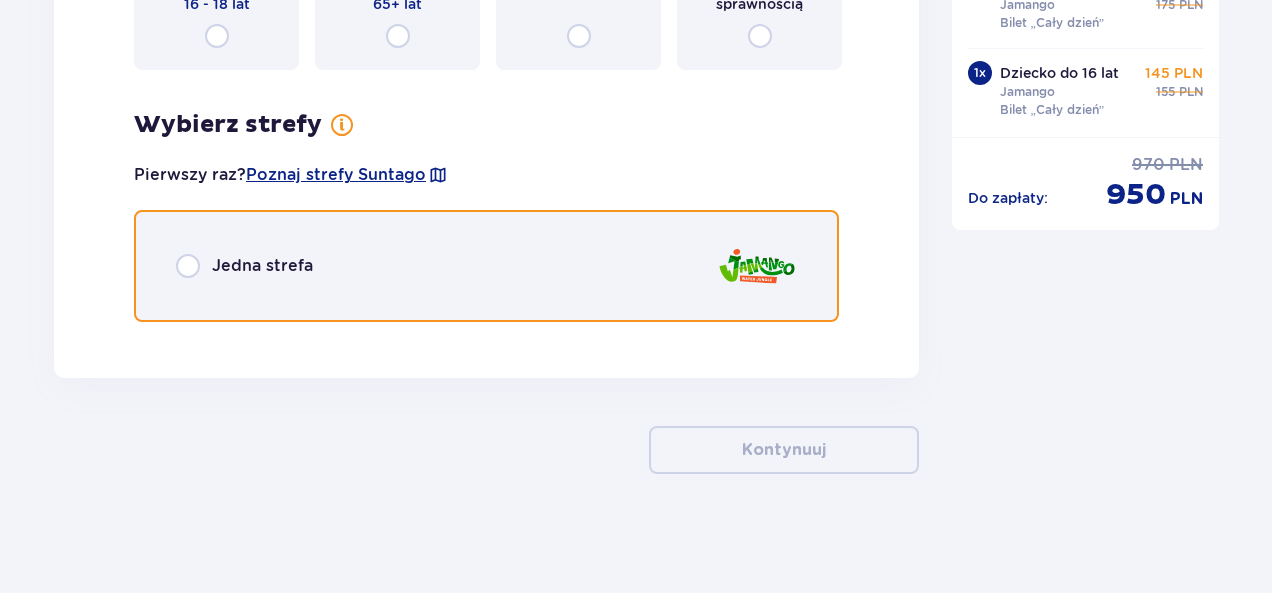 click at bounding box center (188, 266) 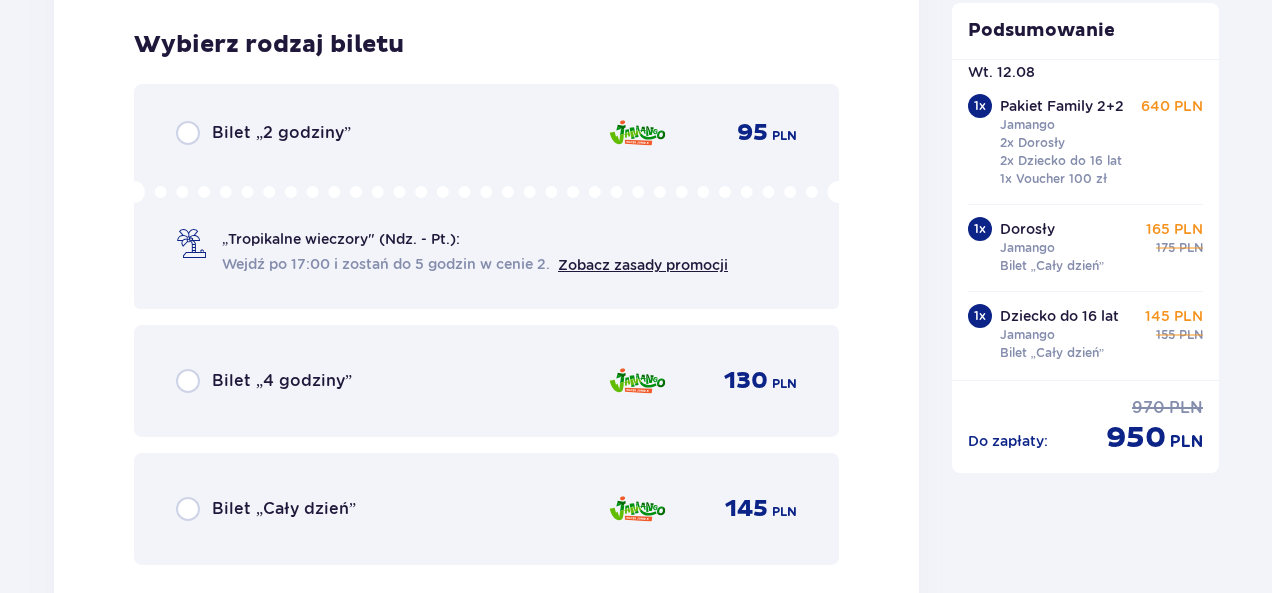 scroll, scrollTop: 5282, scrollLeft: 0, axis: vertical 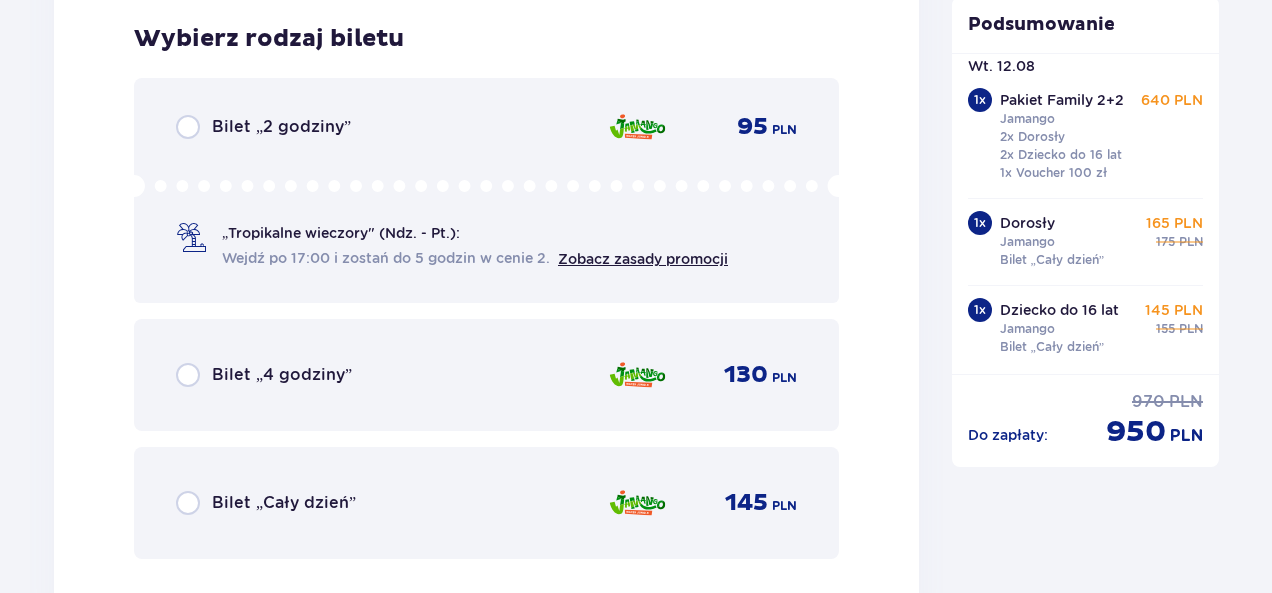 click on "Bilet „Cały dzień”" at bounding box center [266, 503] 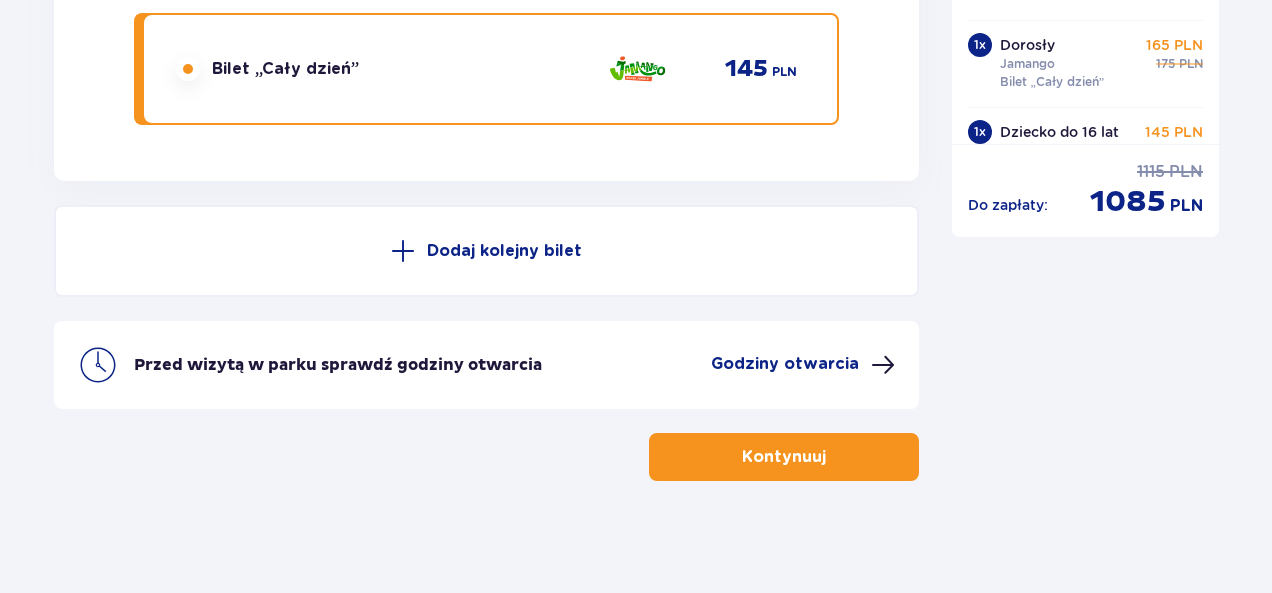 scroll, scrollTop: 5724, scrollLeft: 0, axis: vertical 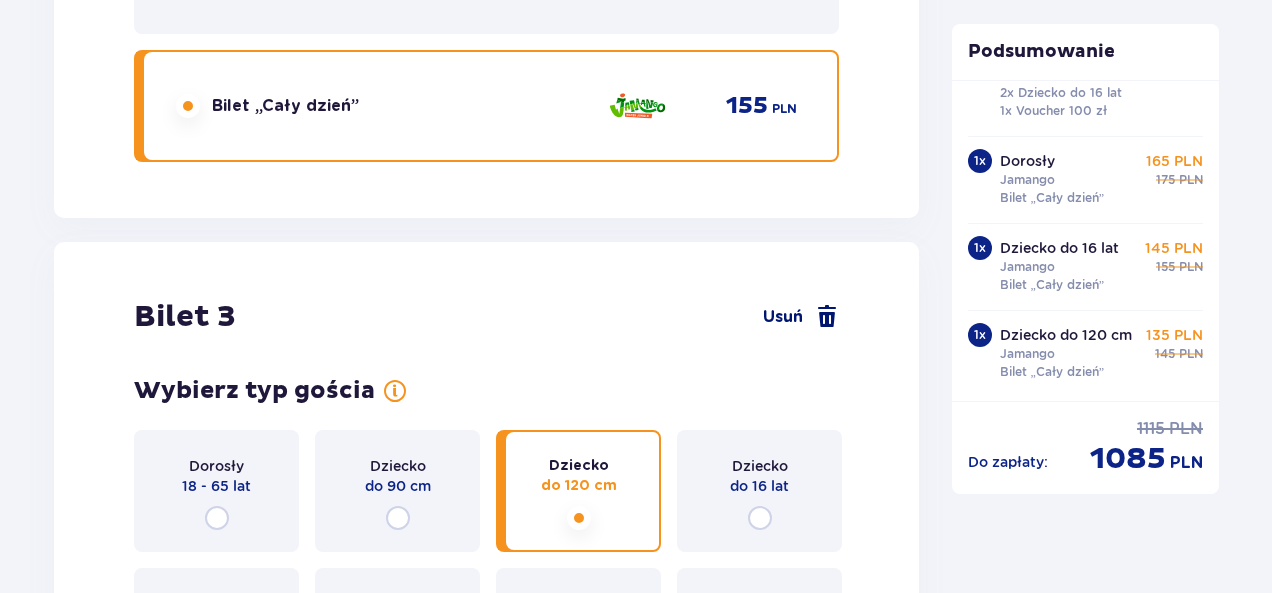click at bounding box center (827, 317) 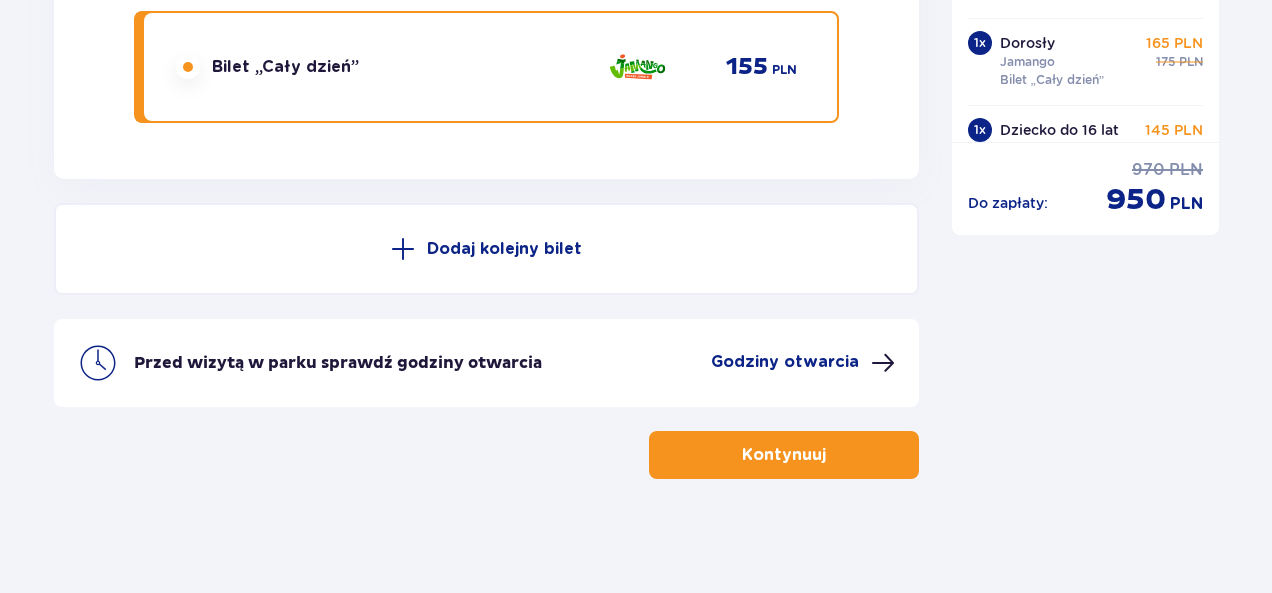 scroll, scrollTop: 4368, scrollLeft: 0, axis: vertical 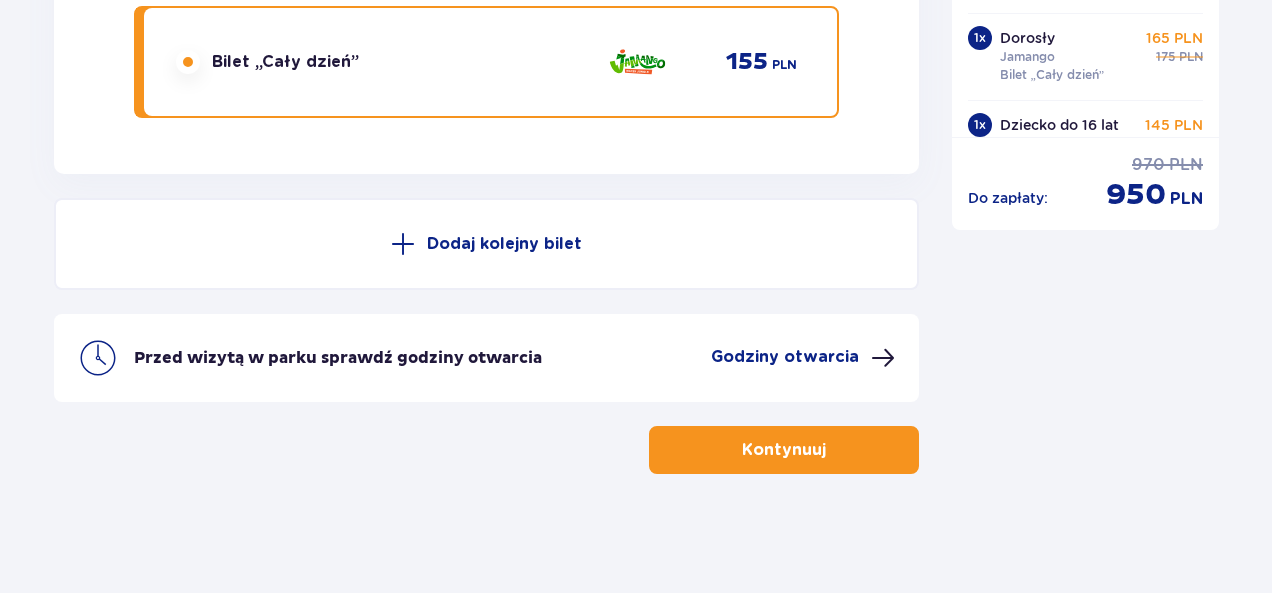click on "Bilety do parku Wt. [DATE] 1 x Pakiet Family 2+2 Jamango 2x Dorosły 2x Dziecko do 16 lat 1x Voucher 100 zł 640 PLN 1 x Dorosły Jamango Bilet „Cały dzień” 165 PLN 175 PLN 1 x Dziecko do 16 lat Jamango Bilet „Cały dzień” 145 PLN 155 PLN" at bounding box center [1086, -24] 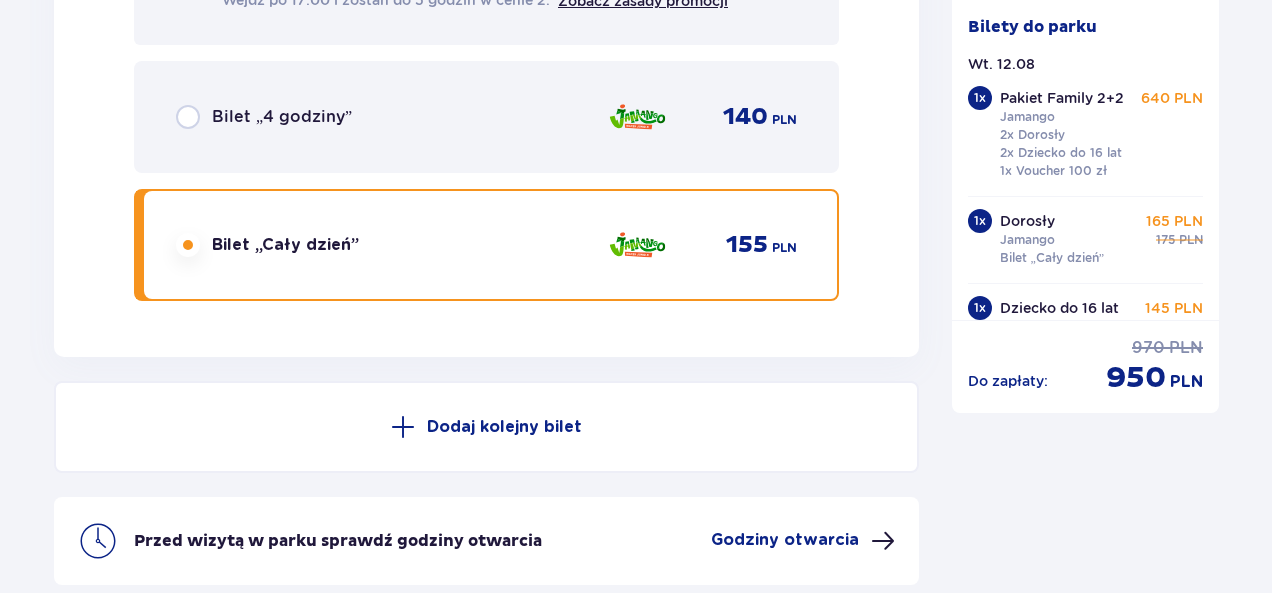 scroll, scrollTop: 4168, scrollLeft: 0, axis: vertical 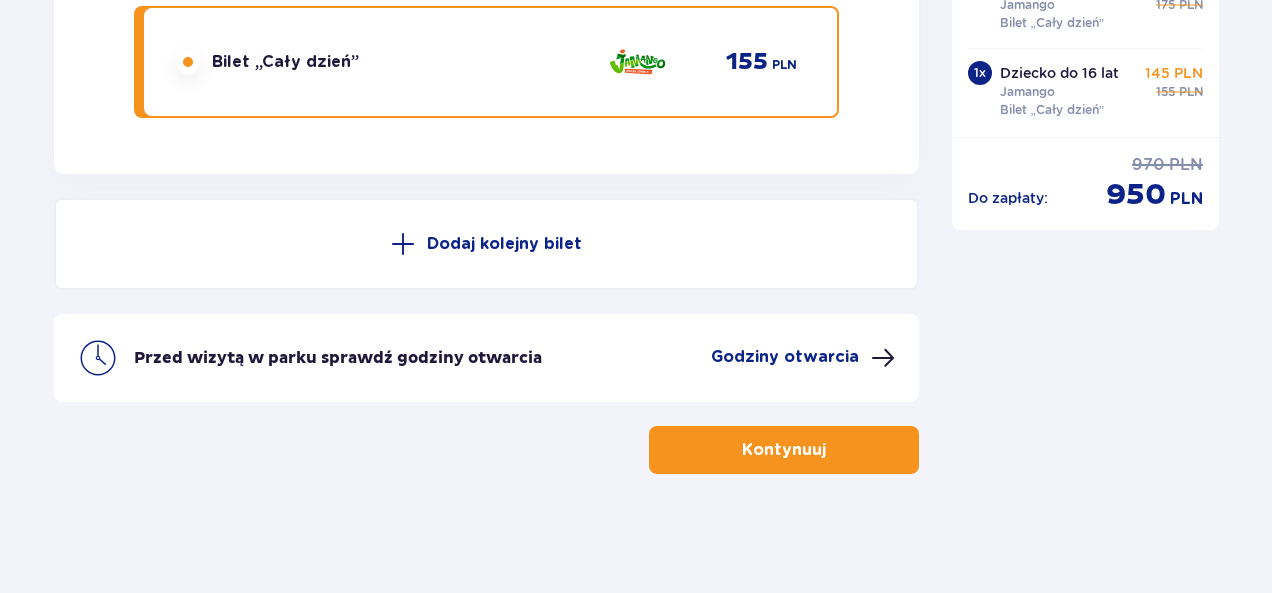 click on "Podsumowanie Bilety do parku Wt. [DATE] 1 x Pakiet Family 2+2 Jamango 2x Dorosły 2x Dziecko do 16 lat 1x Voucher 100 zł 640 PLN 1 x Dorosły Jamango Bilet „Cały dzień” 165 PLN 175 PLN 1 x Dziecko do 16 lat Jamango Bilet „Cały dzień” 145 PLN 155 PLN Do zapłaty : 970 PLN 950 PLN" at bounding box center (1086, -1841) 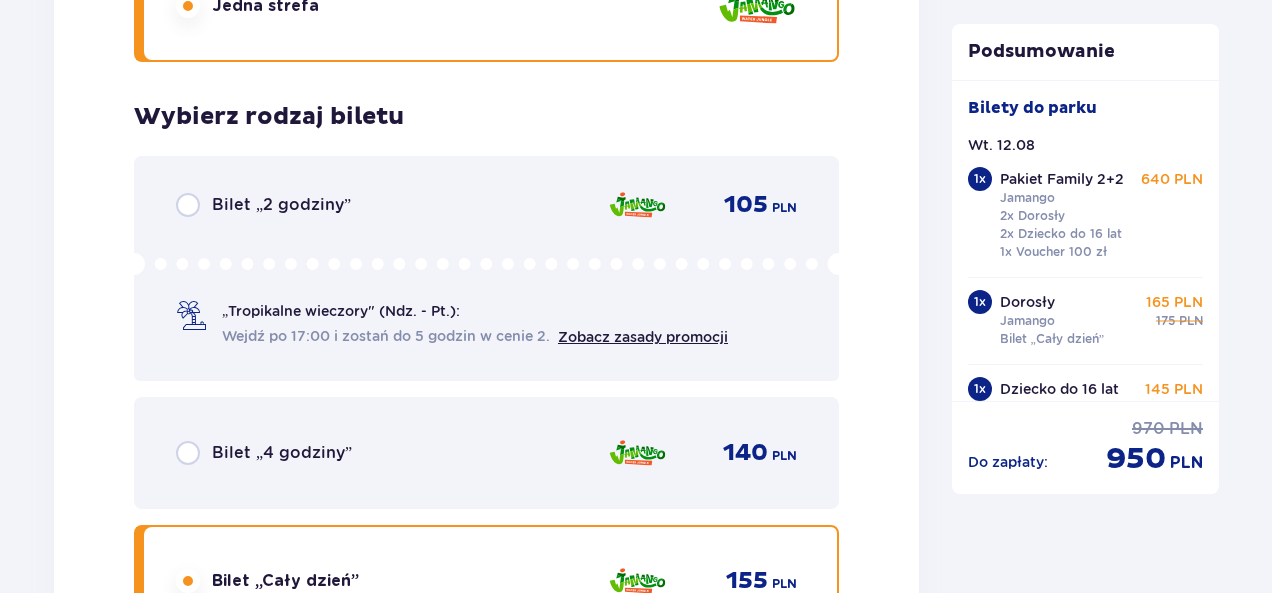 scroll, scrollTop: 52, scrollLeft: 0, axis: vertical 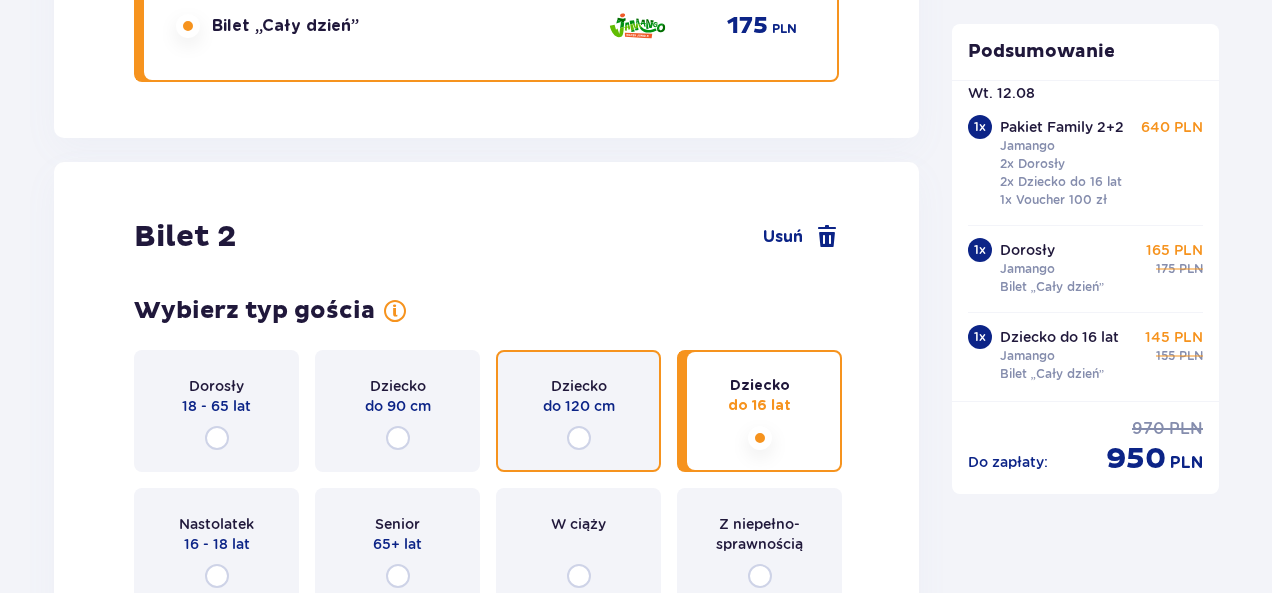 click at bounding box center [579, 438] 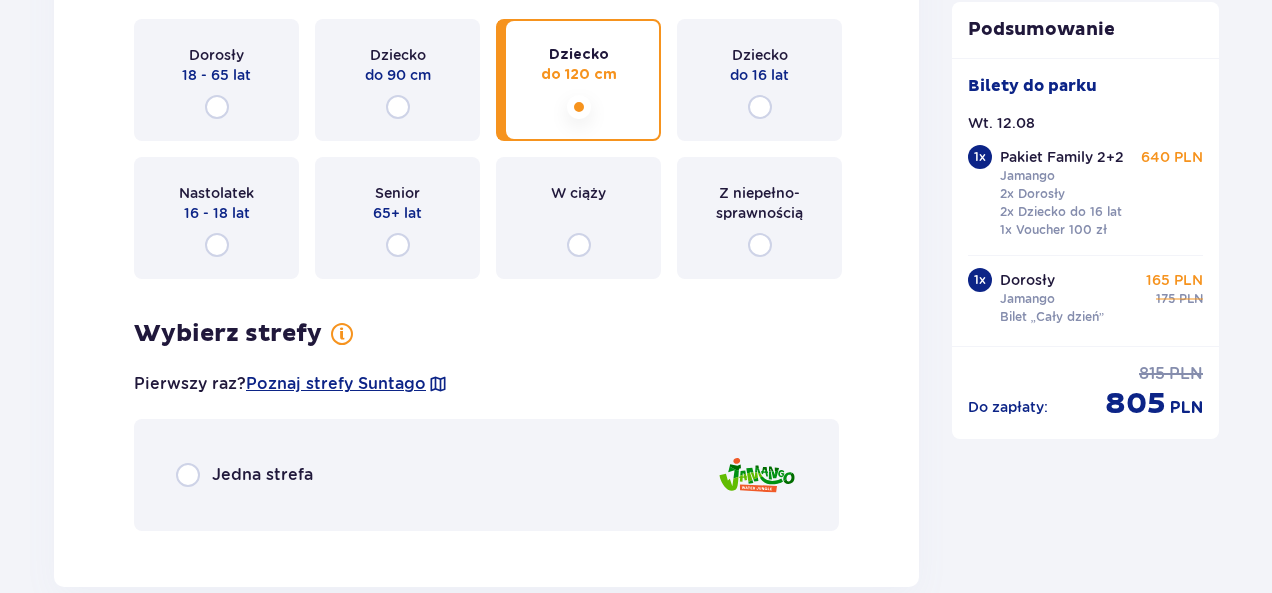 scroll, scrollTop: 3490, scrollLeft: 0, axis: vertical 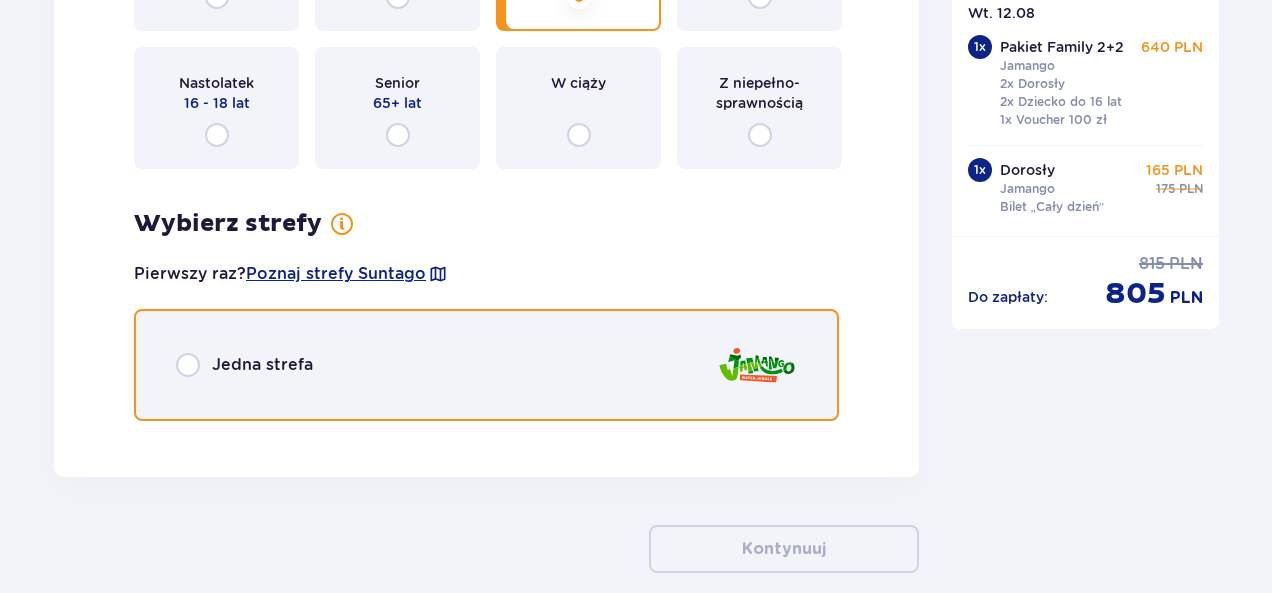 click at bounding box center (188, 365) 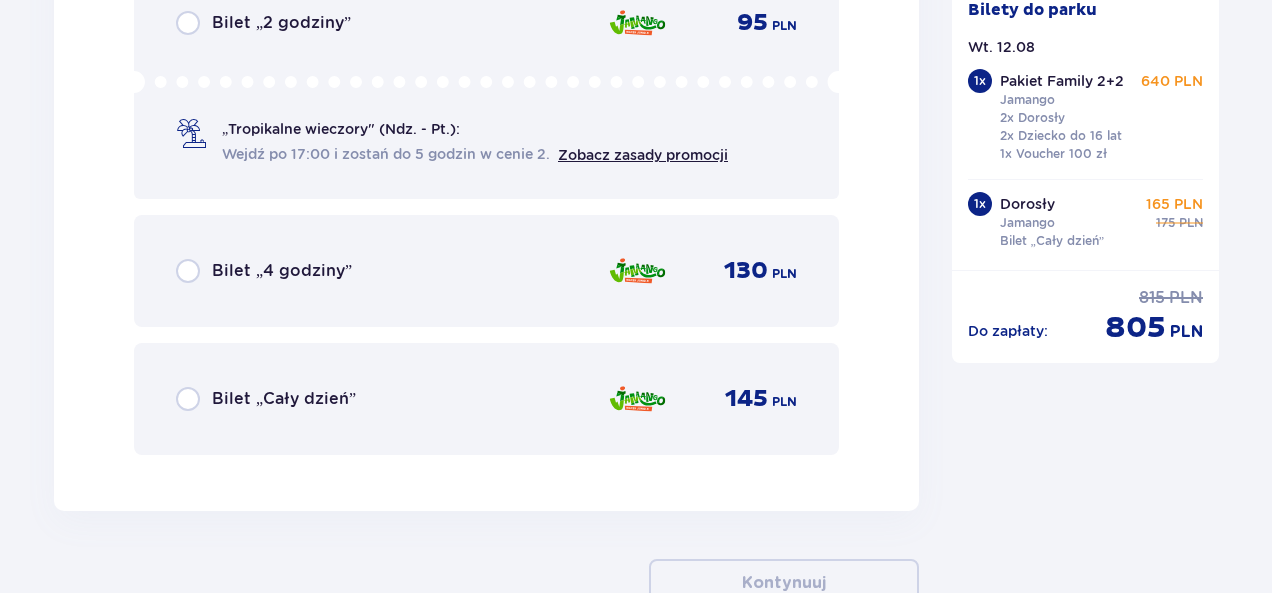 scroll, scrollTop: 4127, scrollLeft: 0, axis: vertical 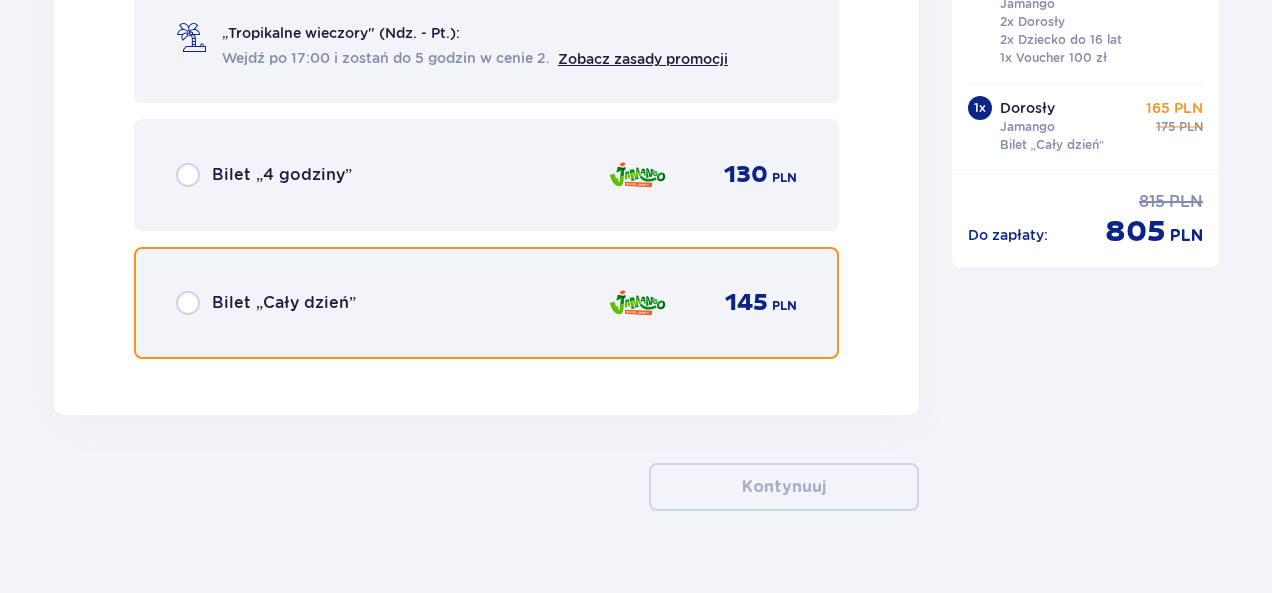 click at bounding box center [188, 303] 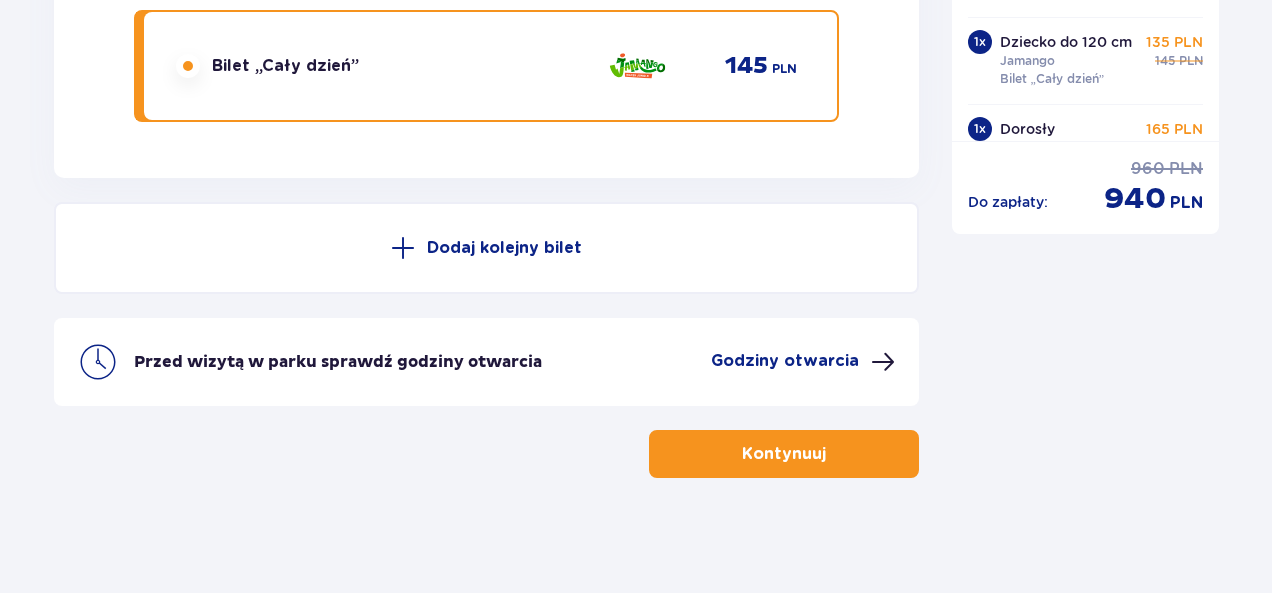 scroll, scrollTop: 4368, scrollLeft: 0, axis: vertical 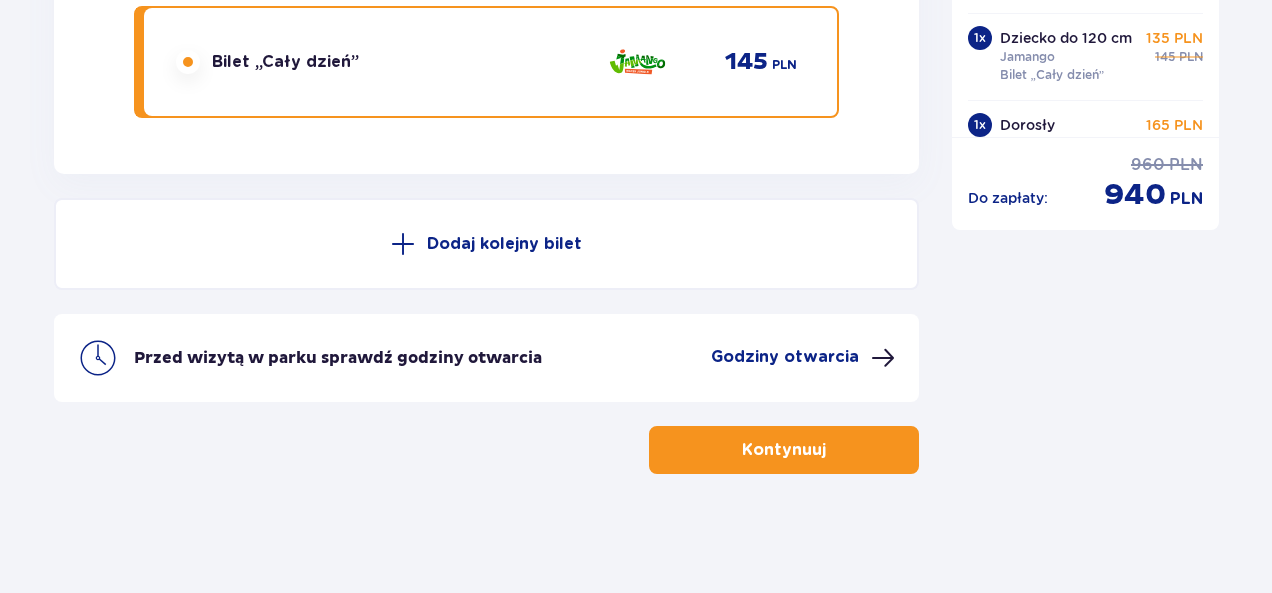 click on "Kontynuuj" at bounding box center (784, 450) 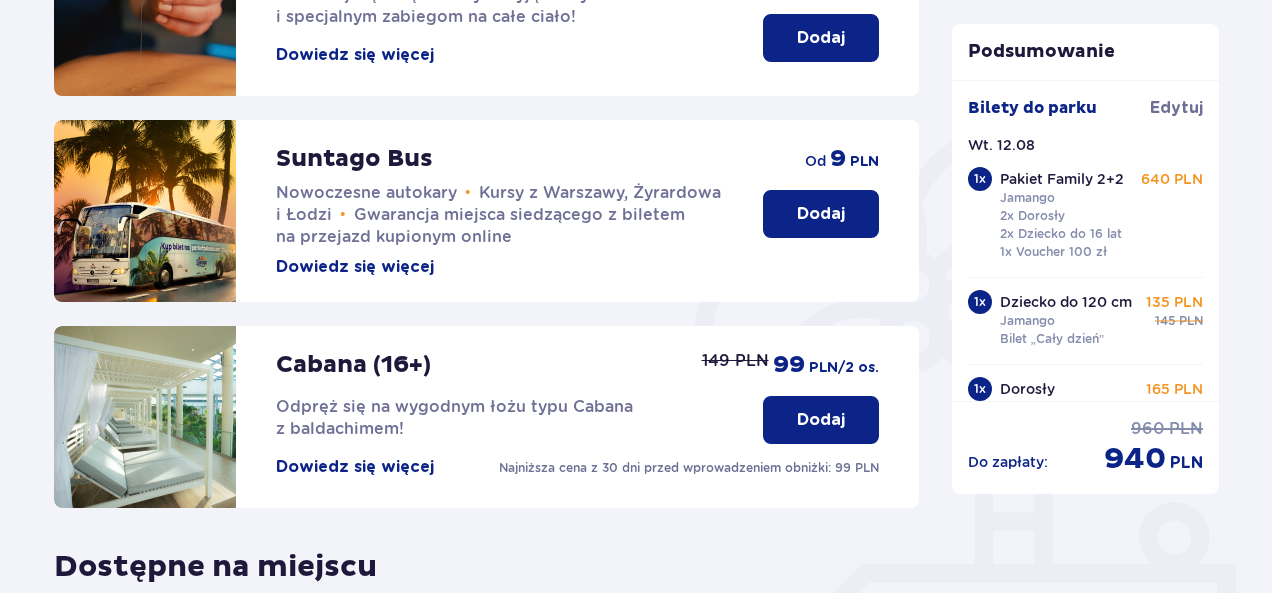 scroll, scrollTop: 500, scrollLeft: 0, axis: vertical 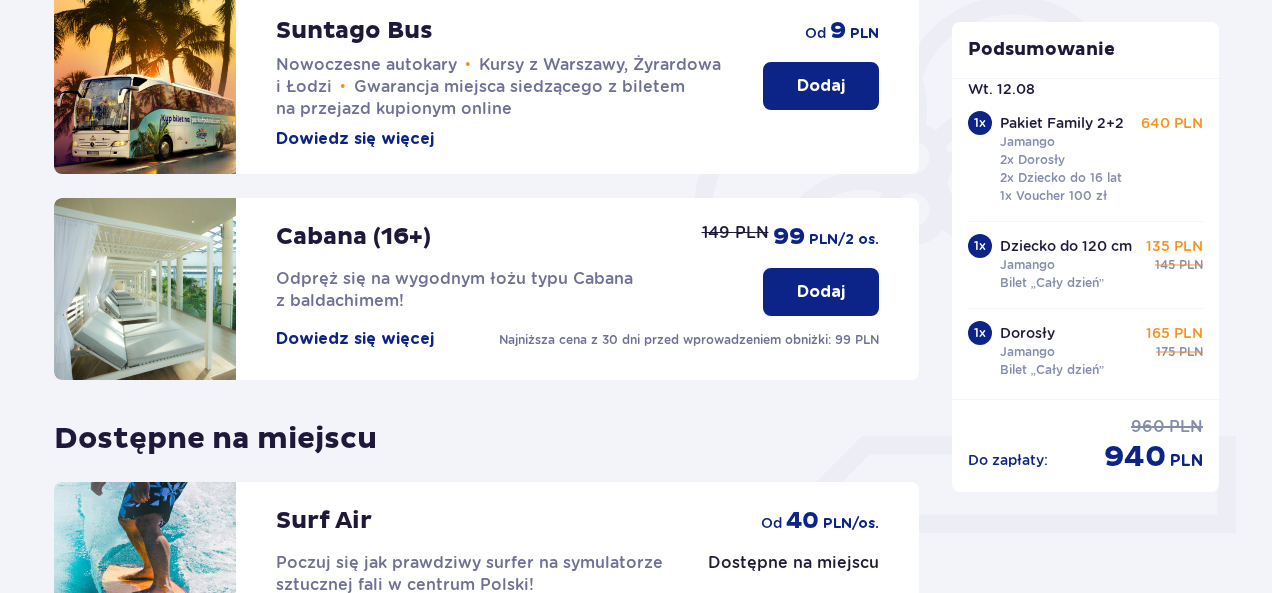 click on "Podsumowanie Bilety do parku Edytuj Wt. [DATE] 1 x Pakiet Family 2+2 Jamango 2x Dorosły 2x Dziecko do 16 lat 1x Voucher 100 zł 640 PLN 1 x Dziecko do 120 cm Jamango Bilet „Cały dzień” 135 PLN 145 PLN 1 x Dorosły Jamango Bilet „Cały dzień” 165 PLN 175 PLN Do zapłaty : 960 PLN 940 PLN" at bounding box center (1086, 224) 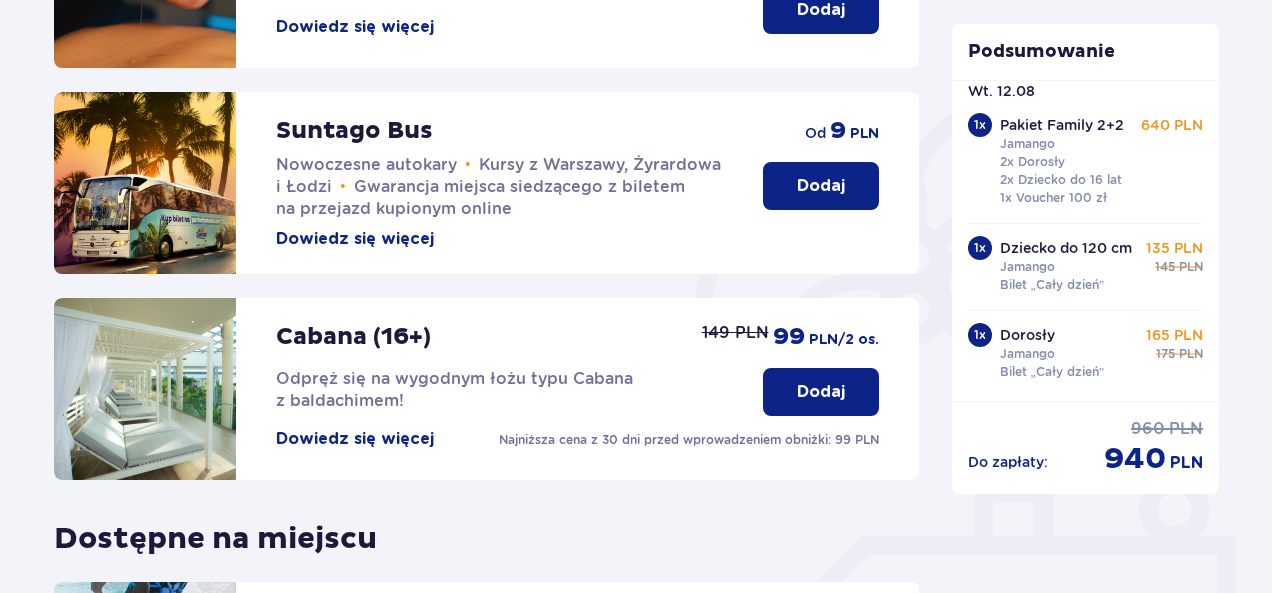 scroll, scrollTop: 162, scrollLeft: 0, axis: vertical 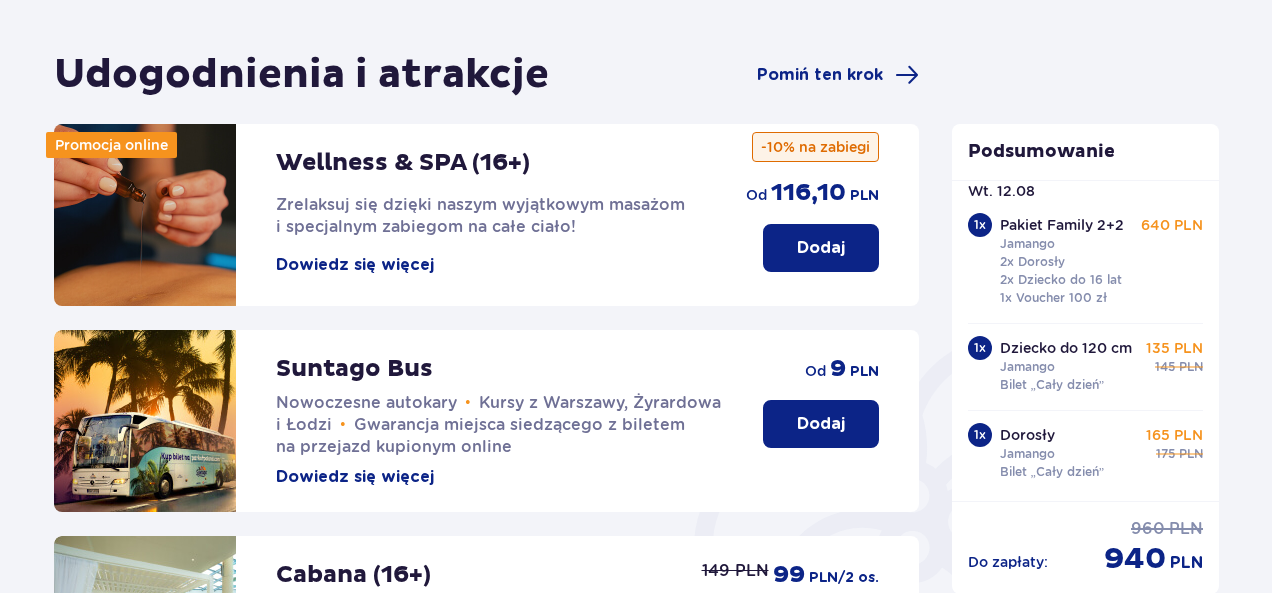 click on "Dodaj" at bounding box center (821, 424) 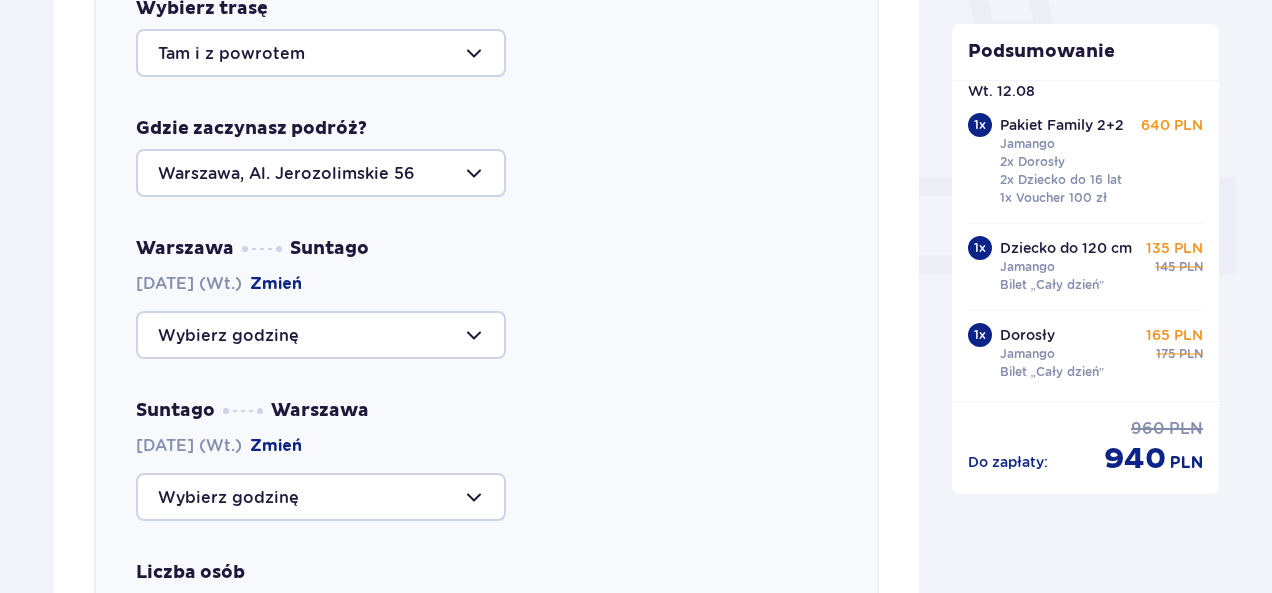 scroll, scrollTop: 790, scrollLeft: 0, axis: vertical 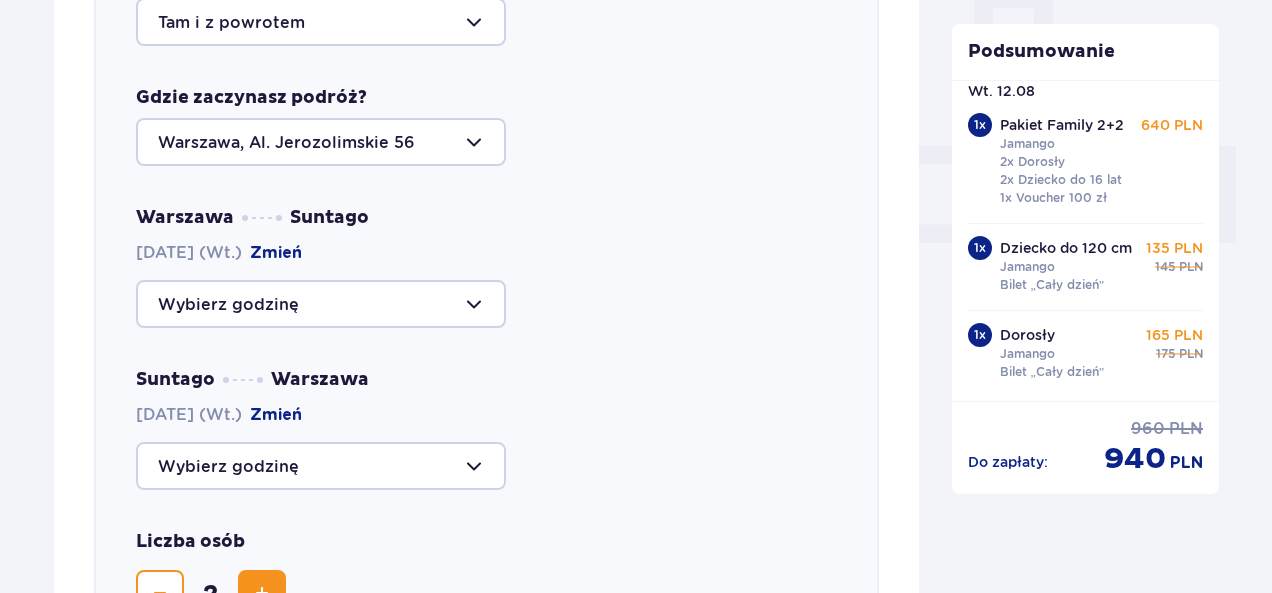 click at bounding box center [321, 304] 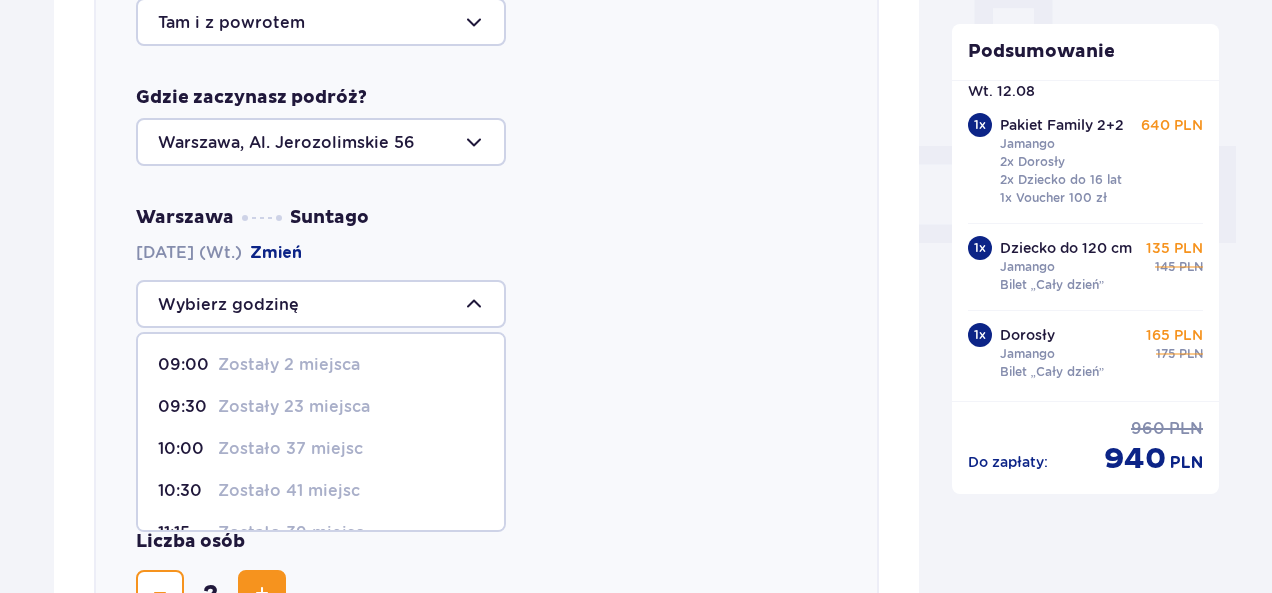 click on "Zostały 23 miejsca" at bounding box center [294, 407] 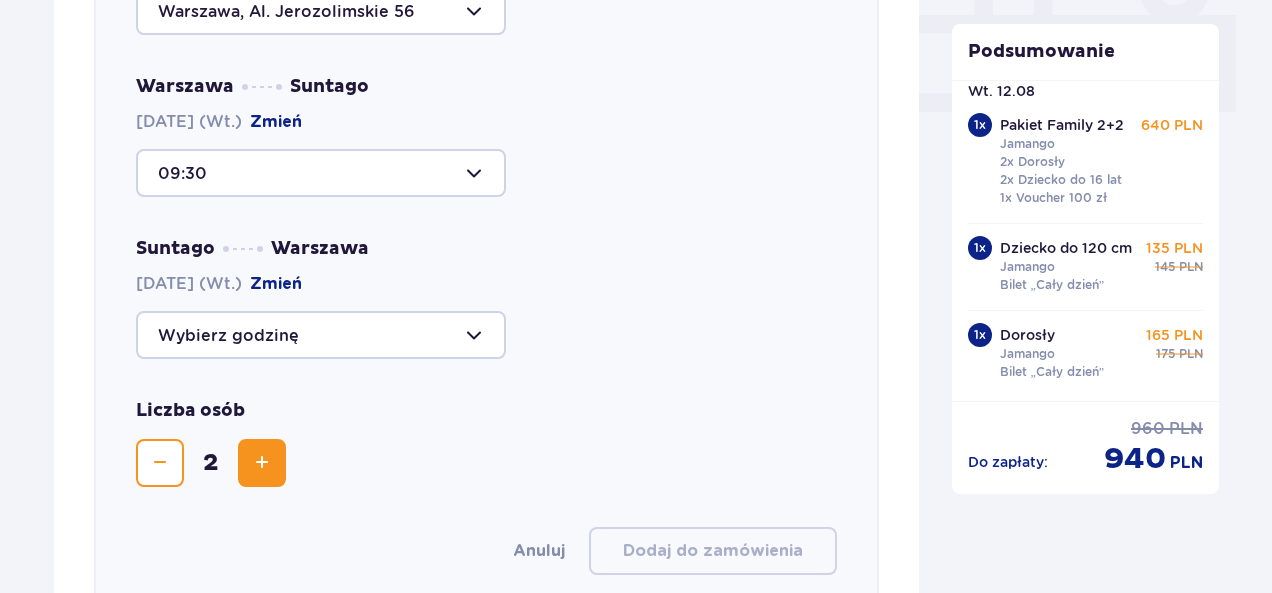 scroll, scrollTop: 990, scrollLeft: 0, axis: vertical 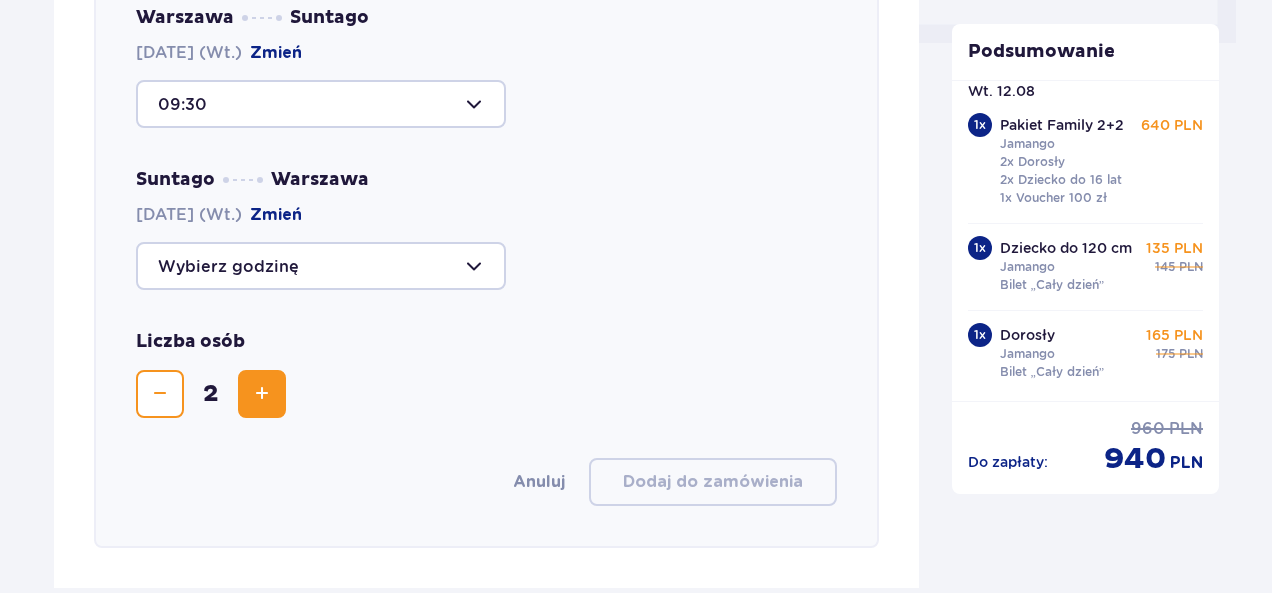 click at bounding box center (262, 394) 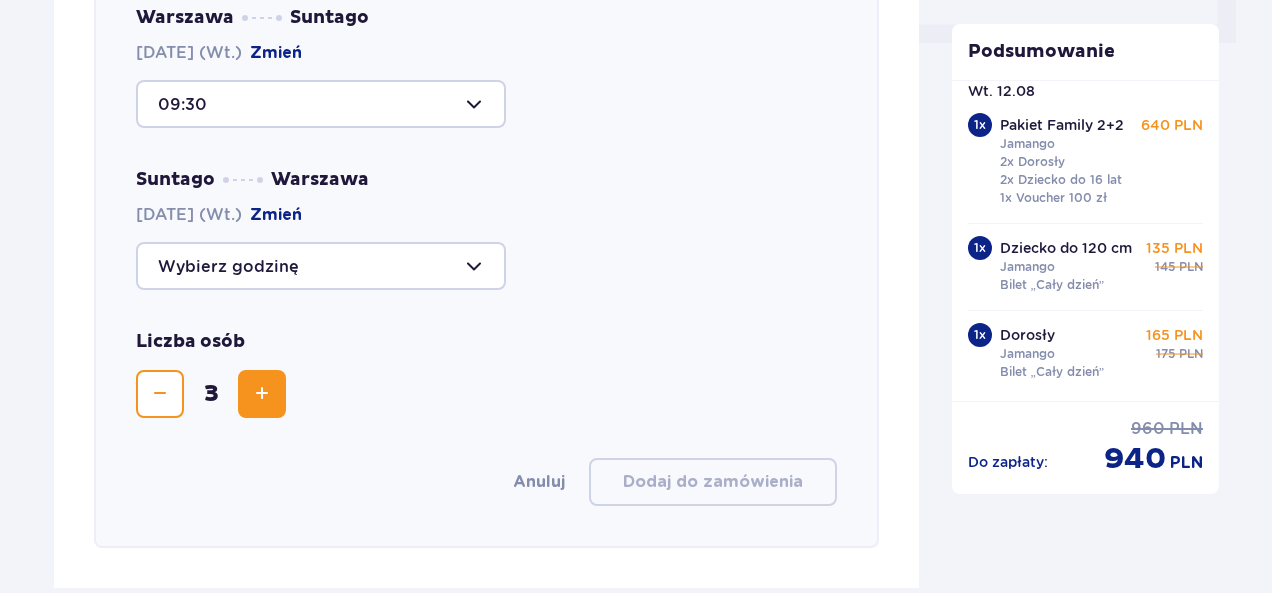 click at bounding box center [262, 394] 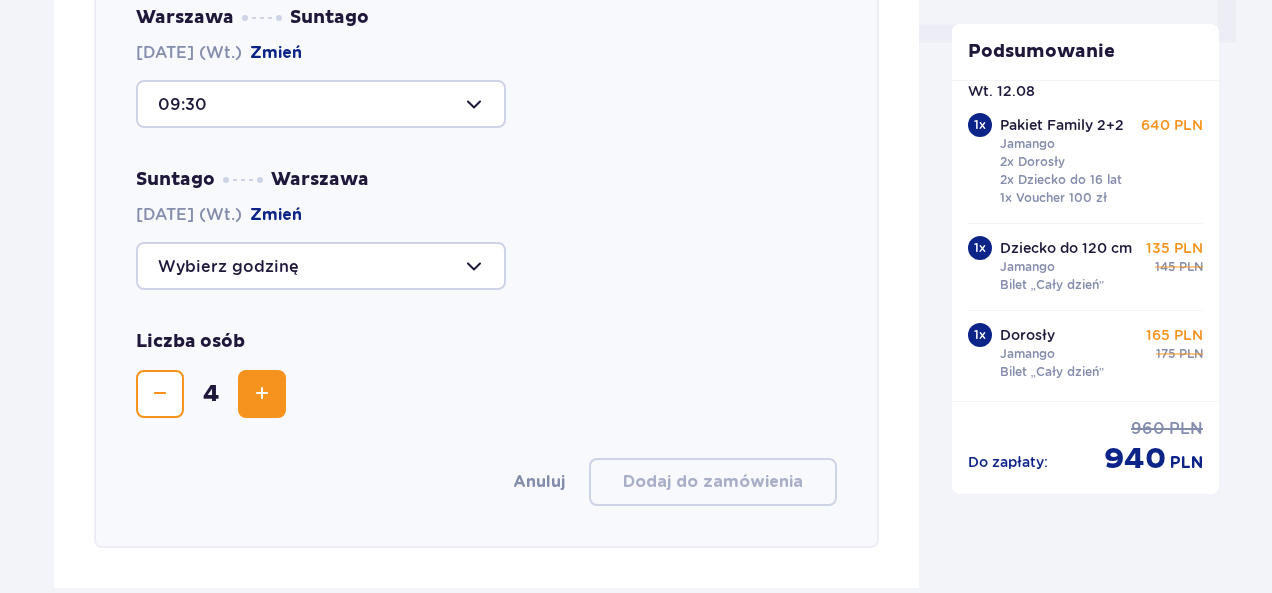 click at bounding box center (262, 394) 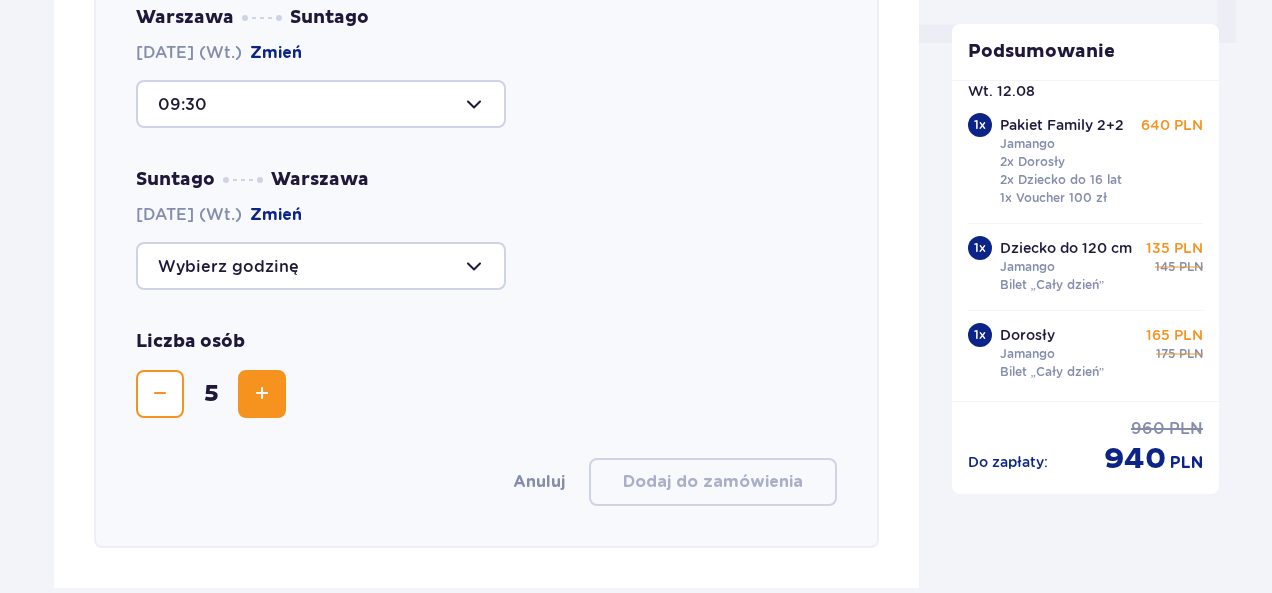 click at bounding box center [262, 394] 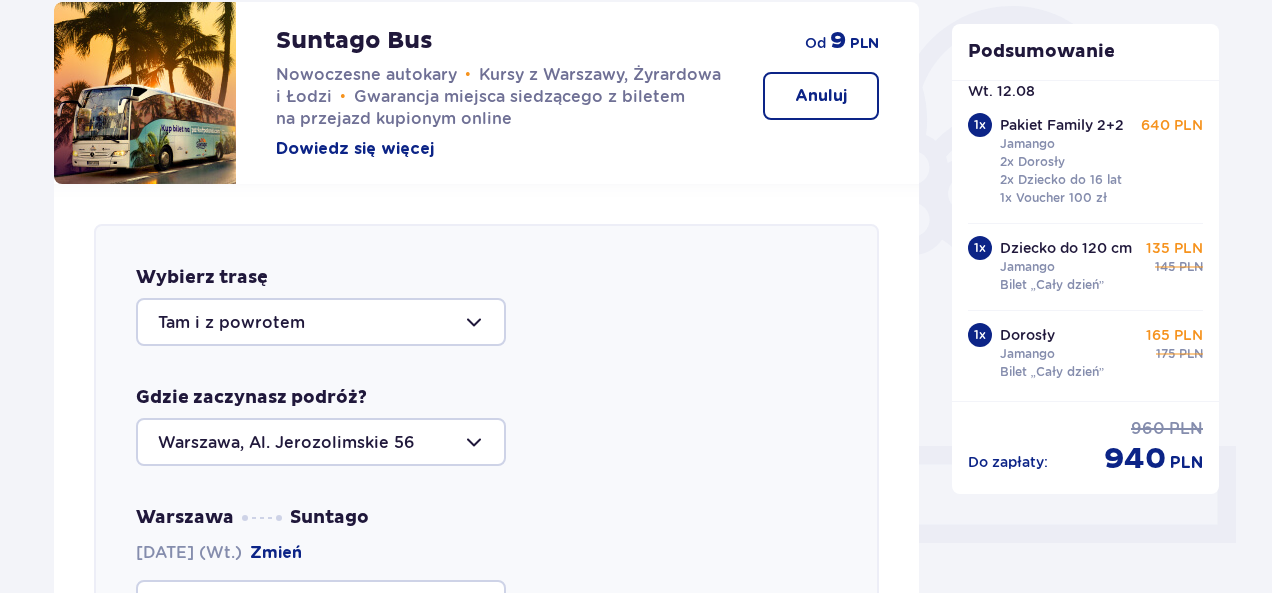 scroll, scrollTop: 790, scrollLeft: 0, axis: vertical 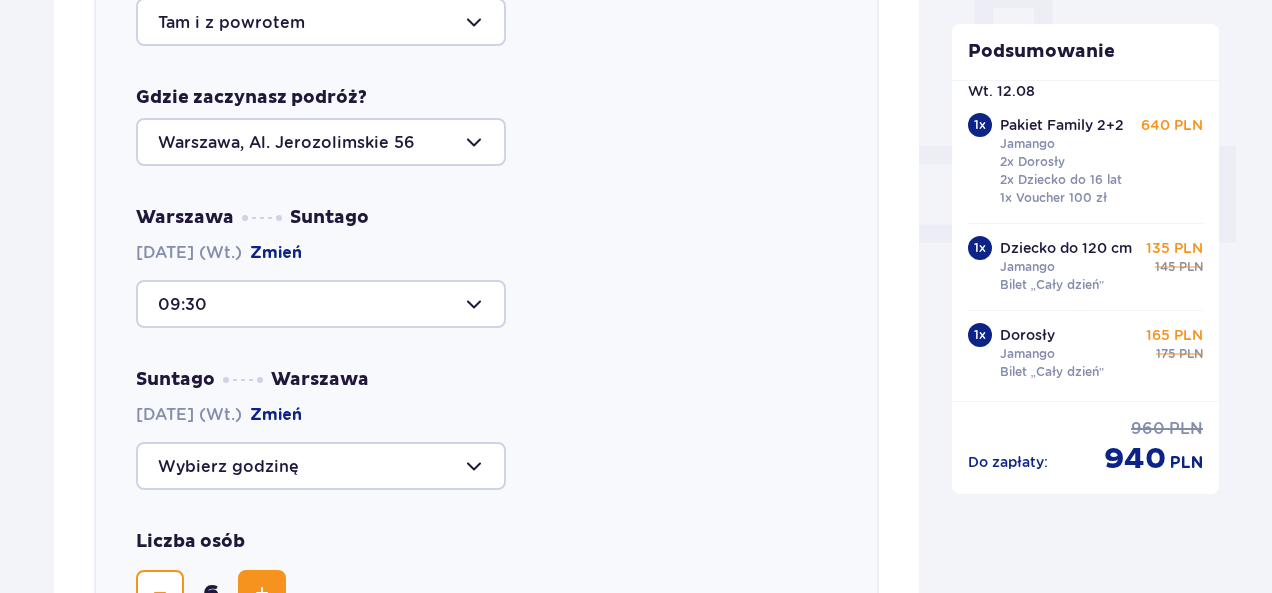 click at bounding box center (321, 466) 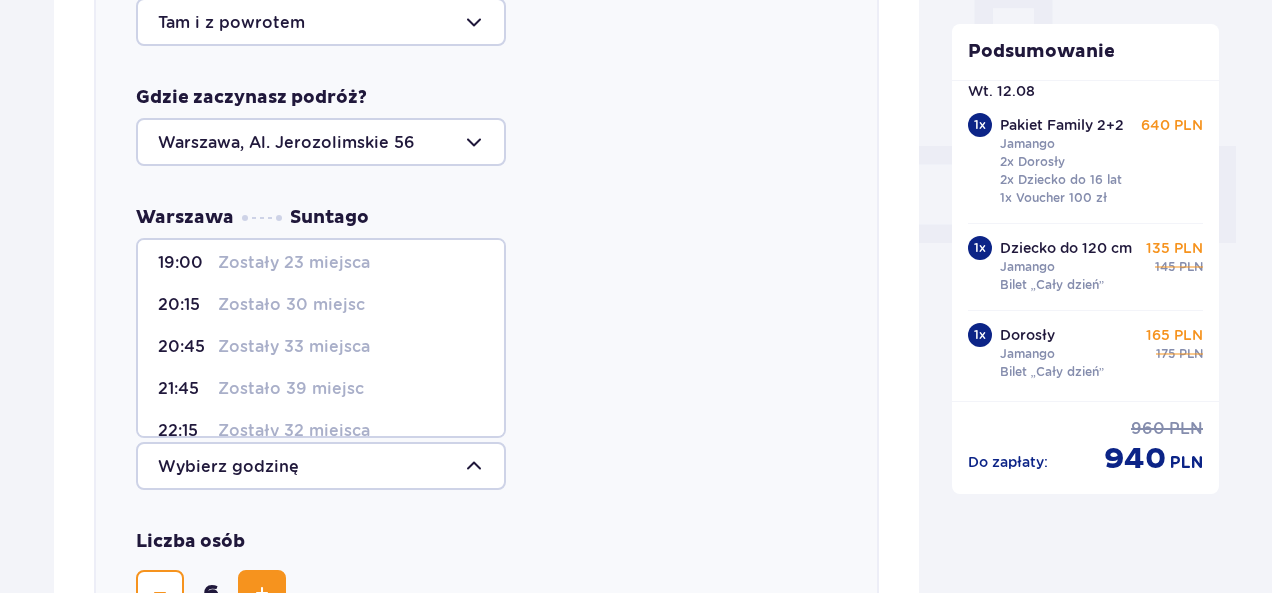 scroll, scrollTop: 244, scrollLeft: 0, axis: vertical 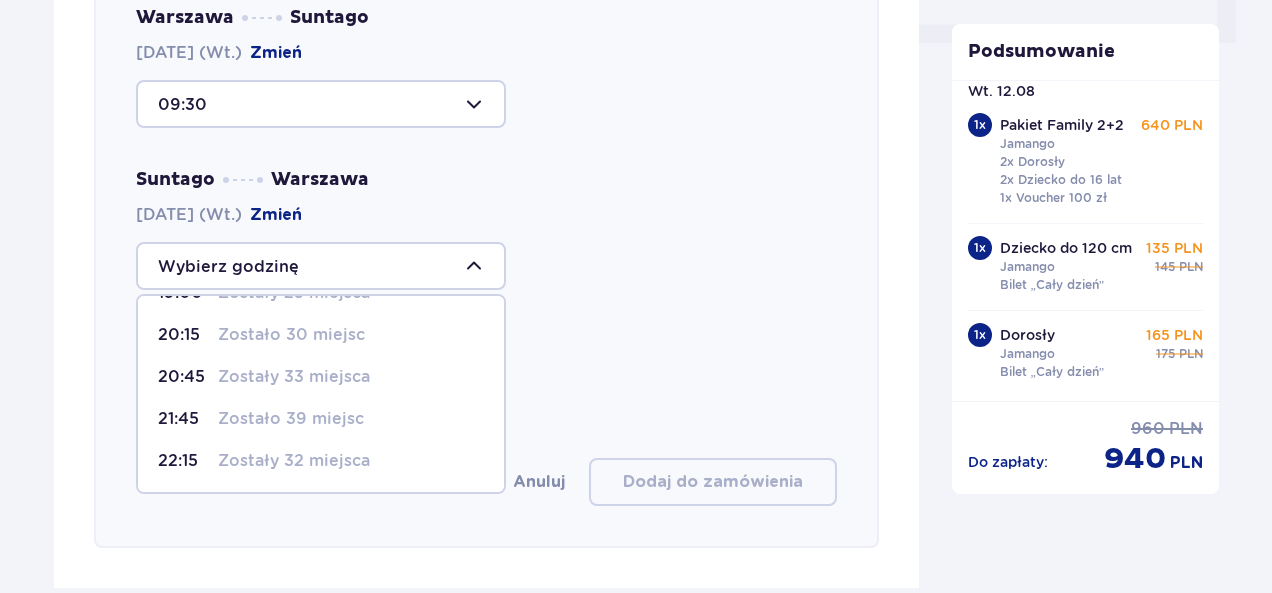 click on "Zostały 33 miejsca" at bounding box center (294, 377) 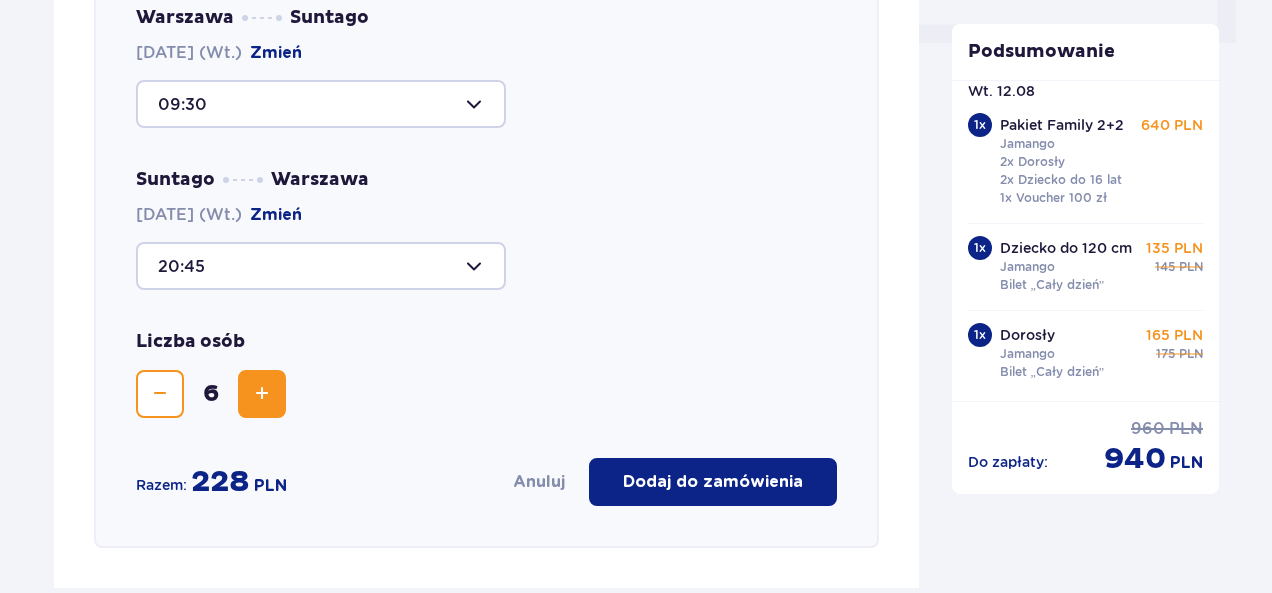 click on "Liczba osób 6" at bounding box center (486, 374) 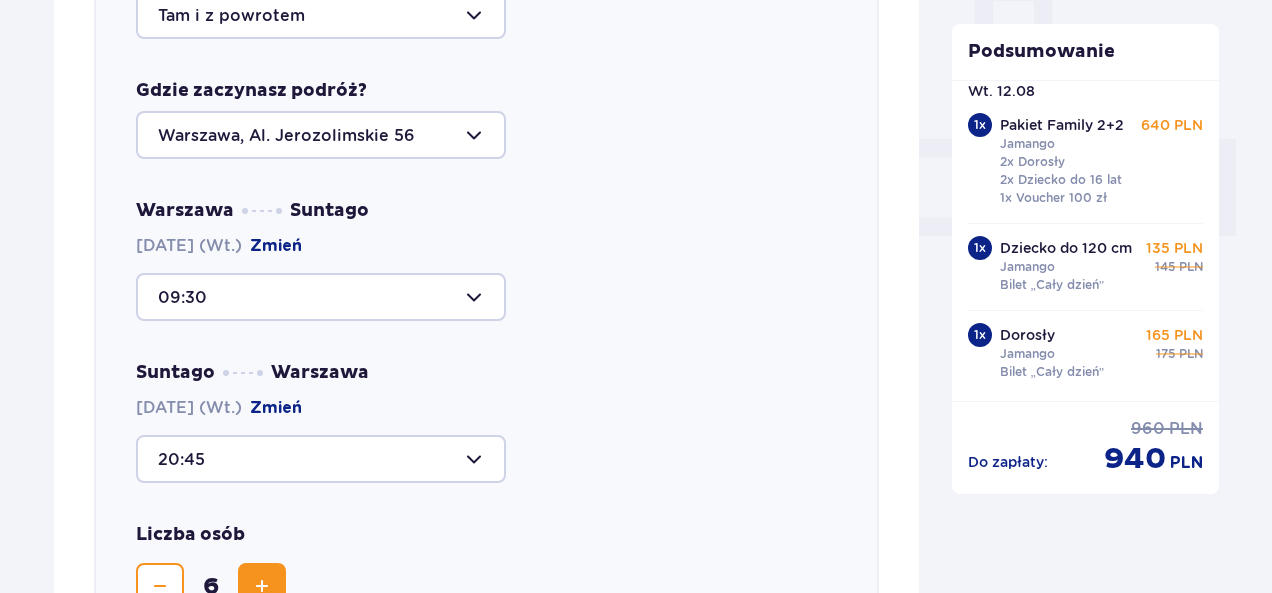 scroll, scrollTop: 790, scrollLeft: 0, axis: vertical 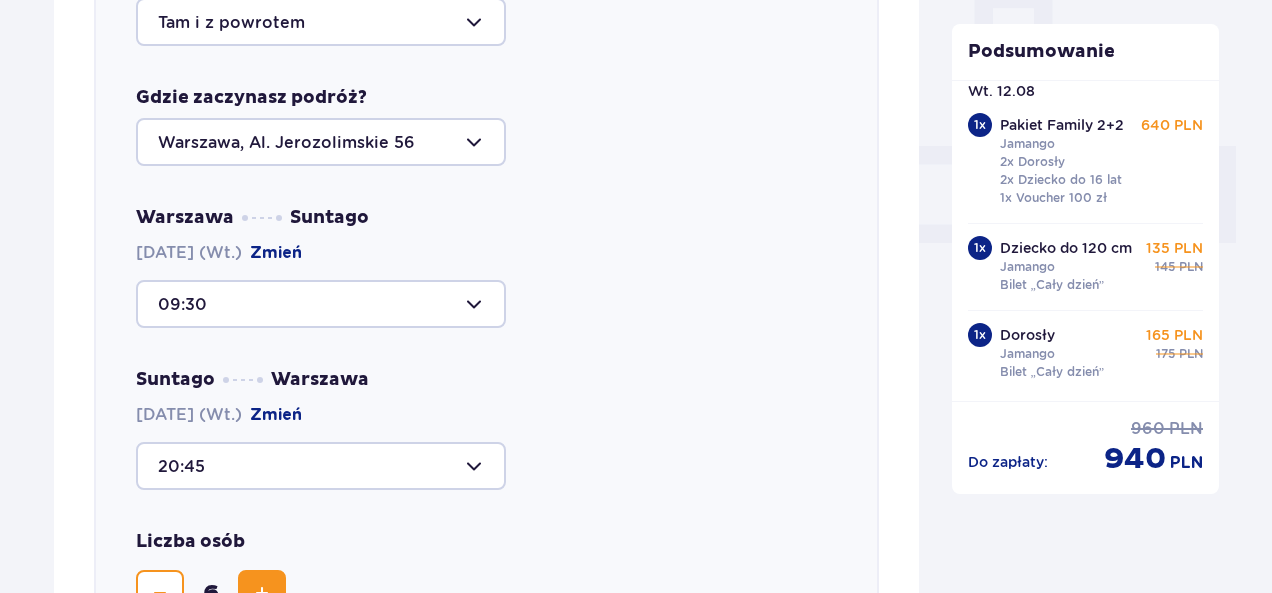 click at bounding box center (321, 466) 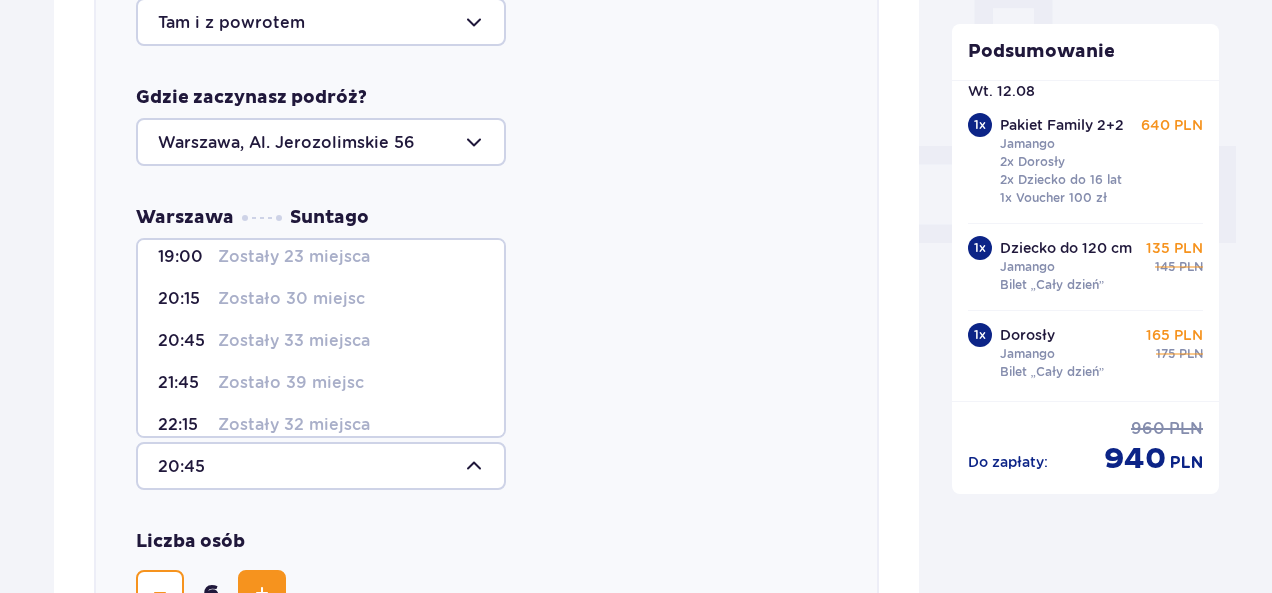 scroll, scrollTop: 244, scrollLeft: 0, axis: vertical 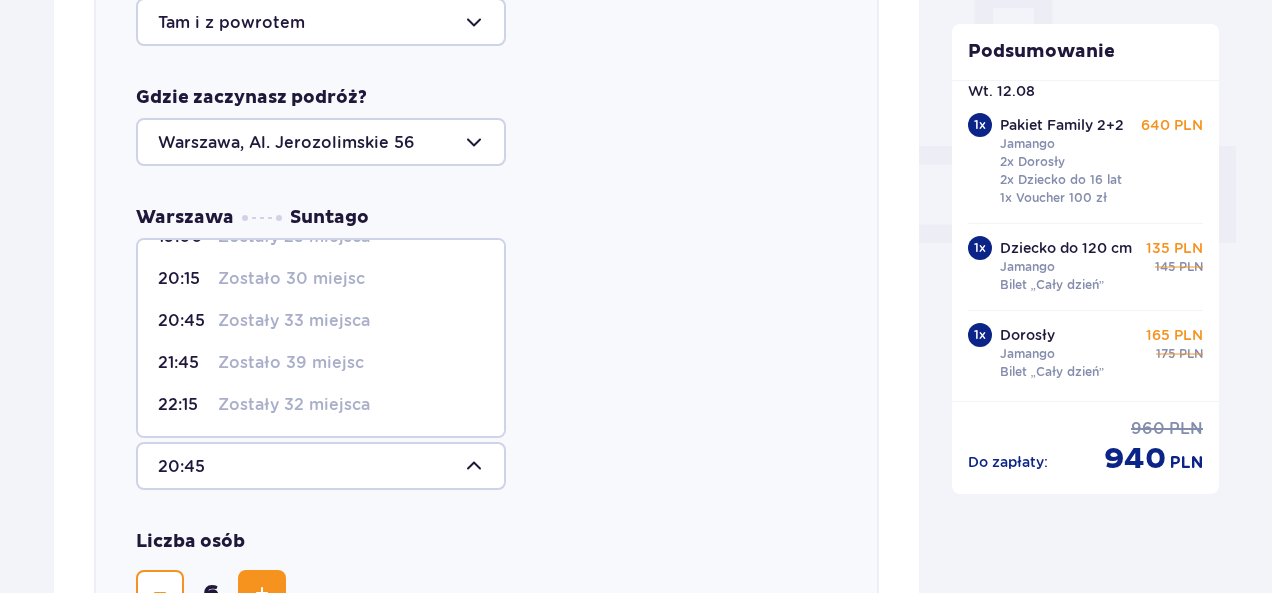 click on "Zostały 33 miejsca" at bounding box center (294, 321) 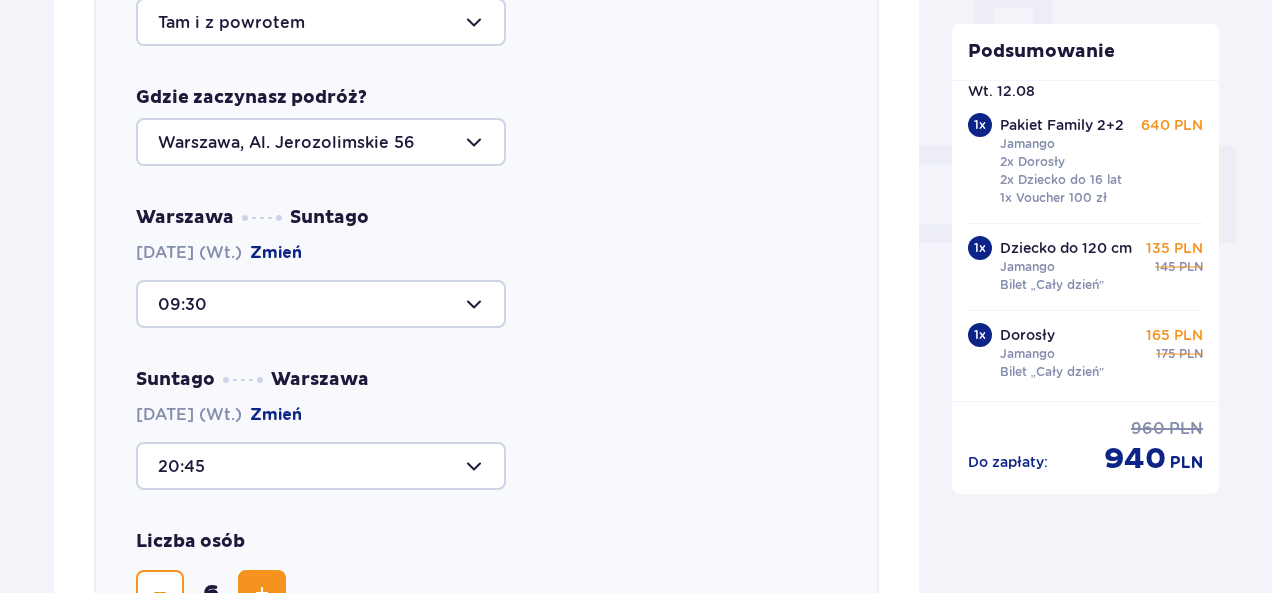 click on "Suntago Warszawa [DATE] (Wt.) Zmień [TIME]" at bounding box center [486, 429] 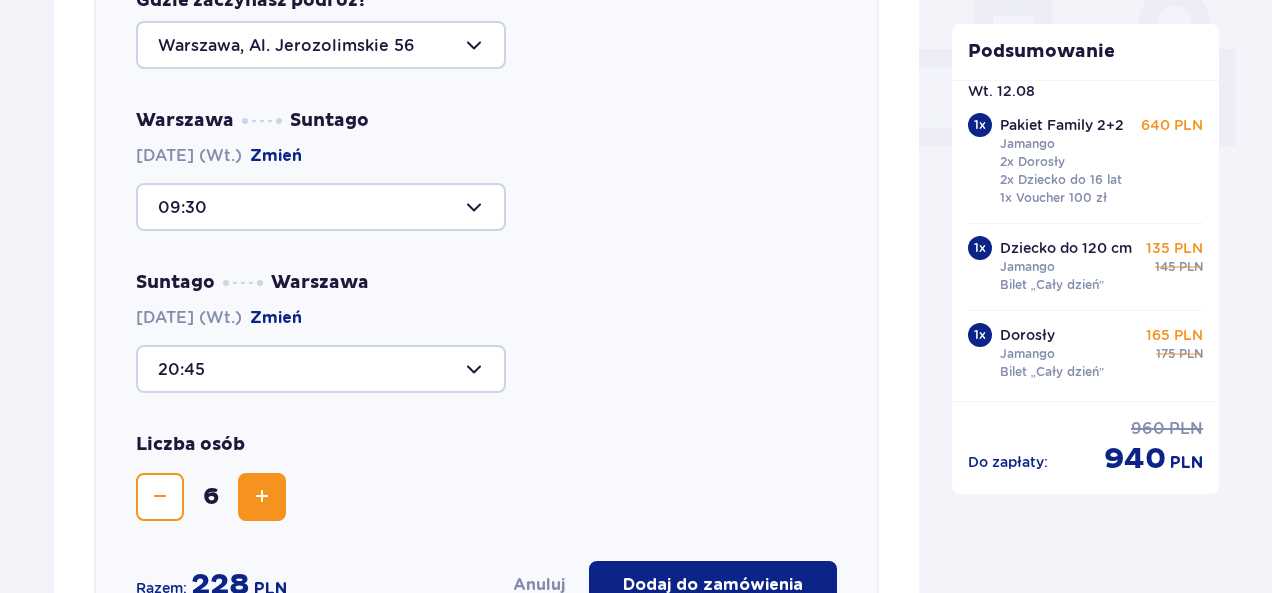 scroll, scrollTop: 990, scrollLeft: 0, axis: vertical 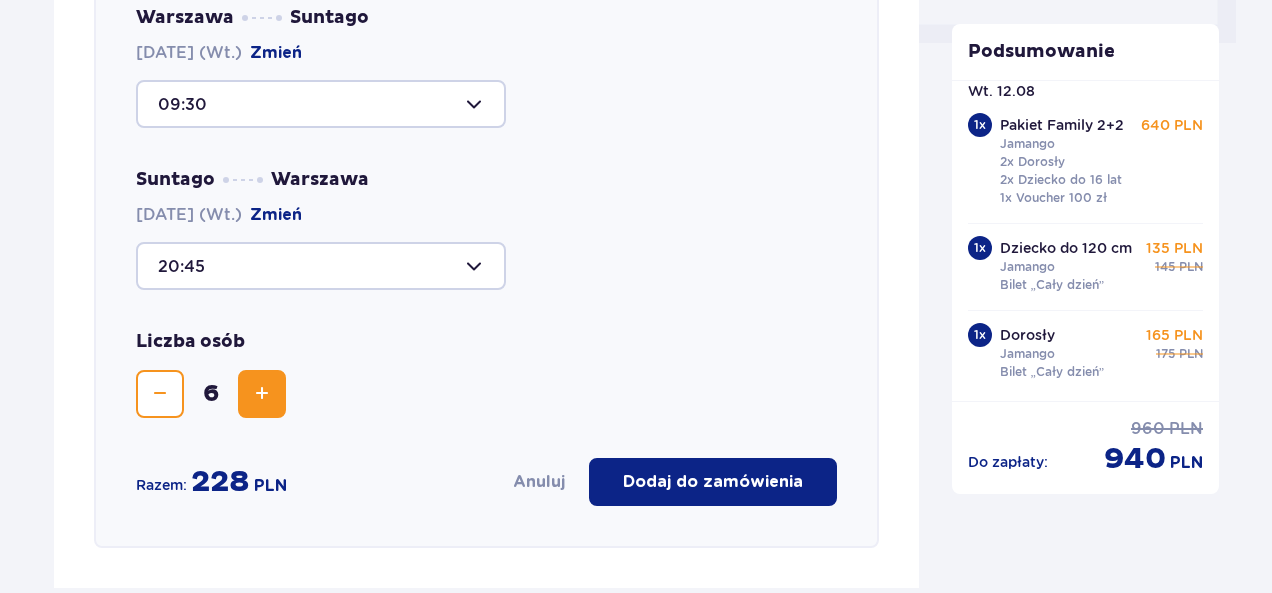 click on "Dodaj do zamówienia" at bounding box center [713, 482] 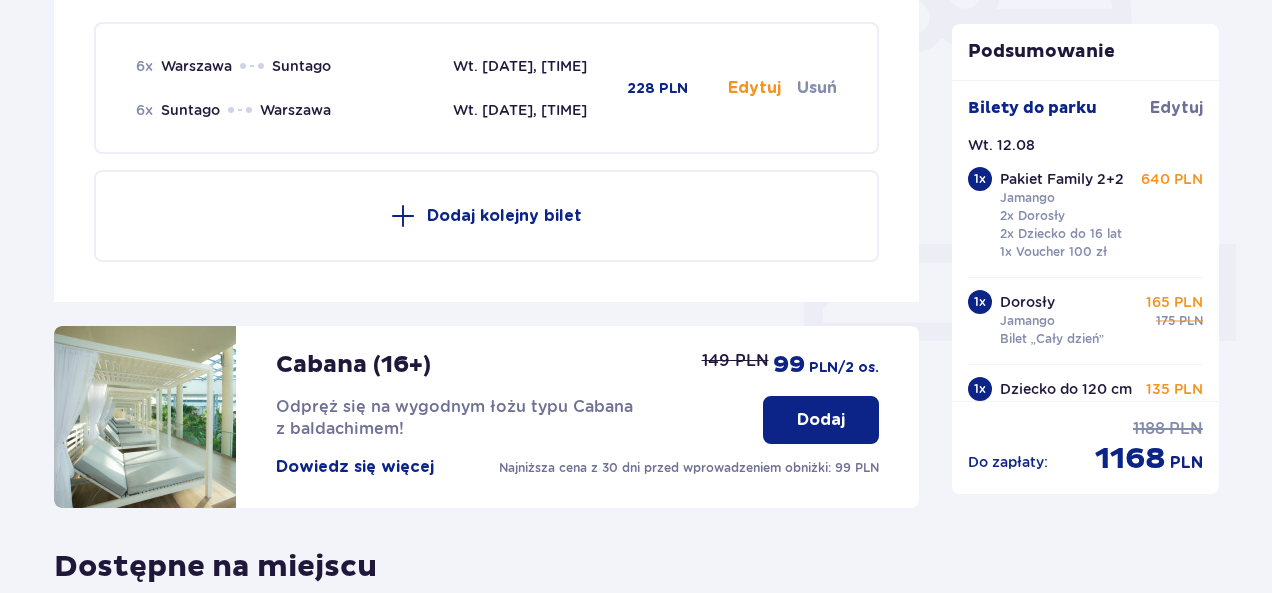 scroll, scrollTop: 690, scrollLeft: 0, axis: vertical 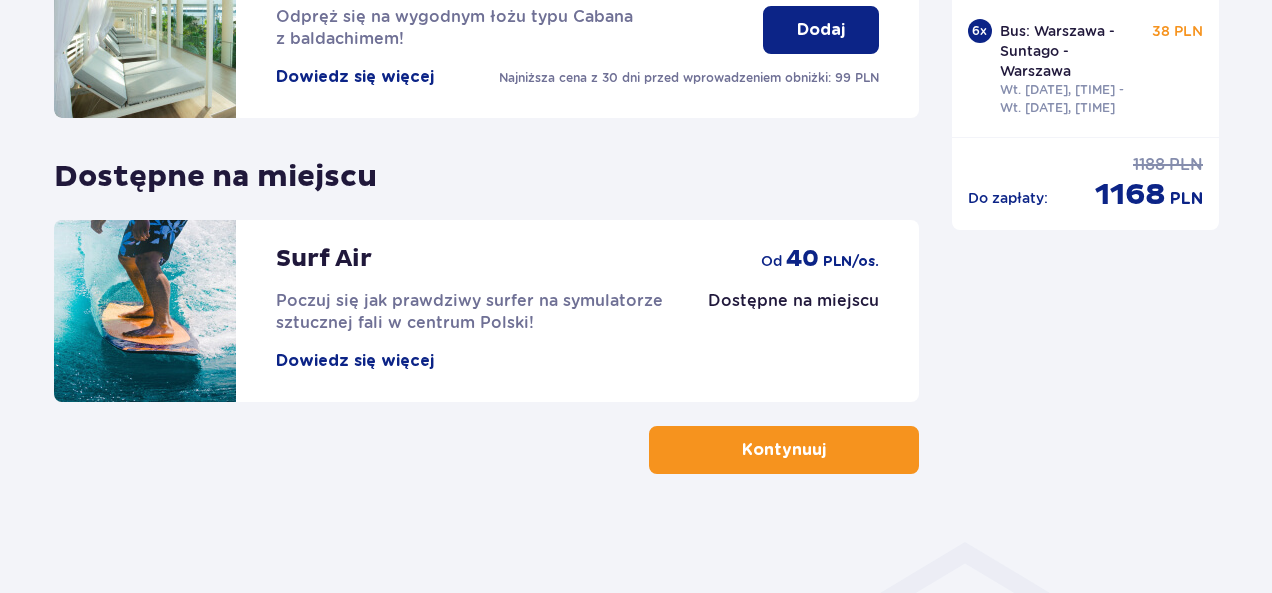 click on "Kontynuuj" at bounding box center (784, 450) 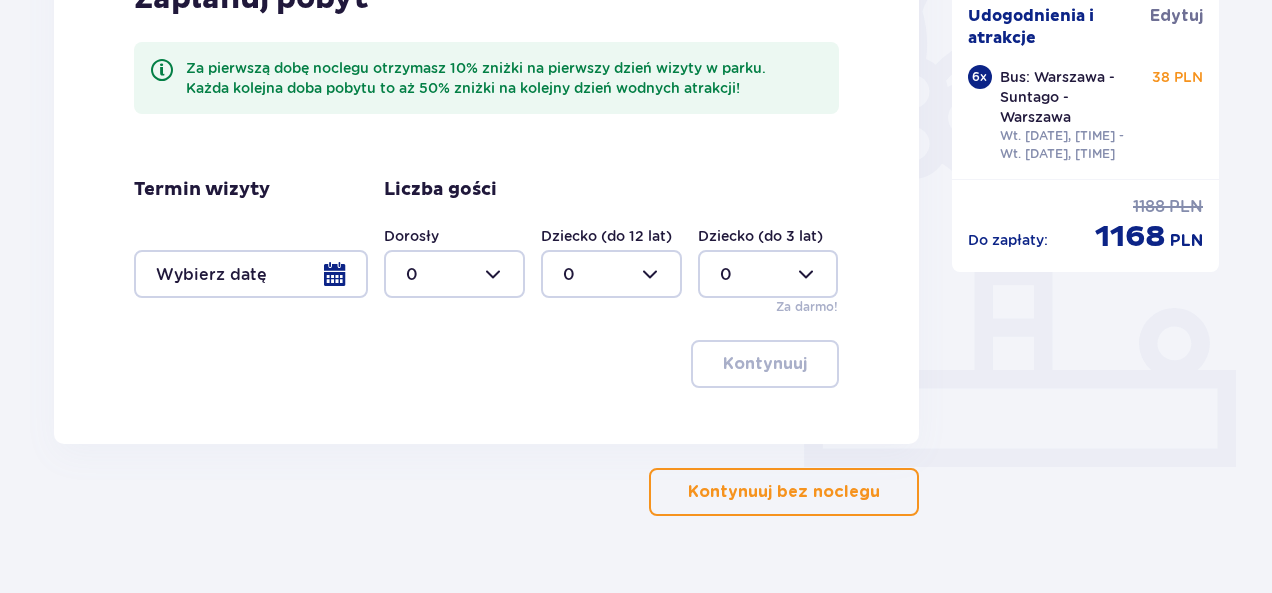 scroll, scrollTop: 608, scrollLeft: 0, axis: vertical 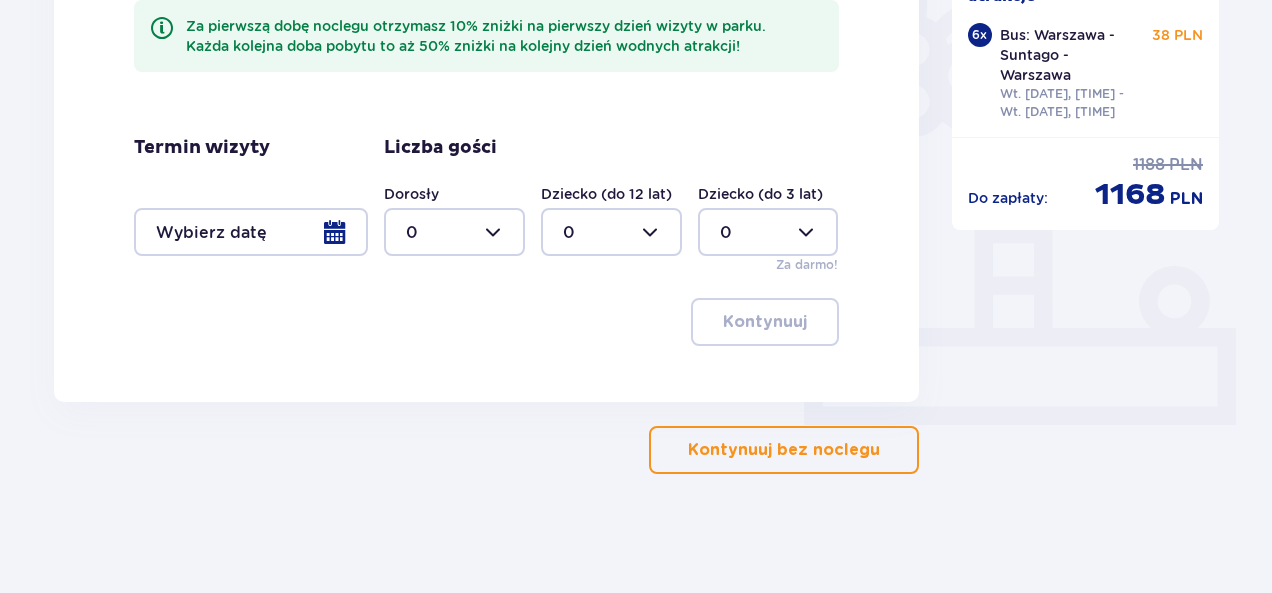 click on "Kontynuuj bez noclegu" at bounding box center (784, 450) 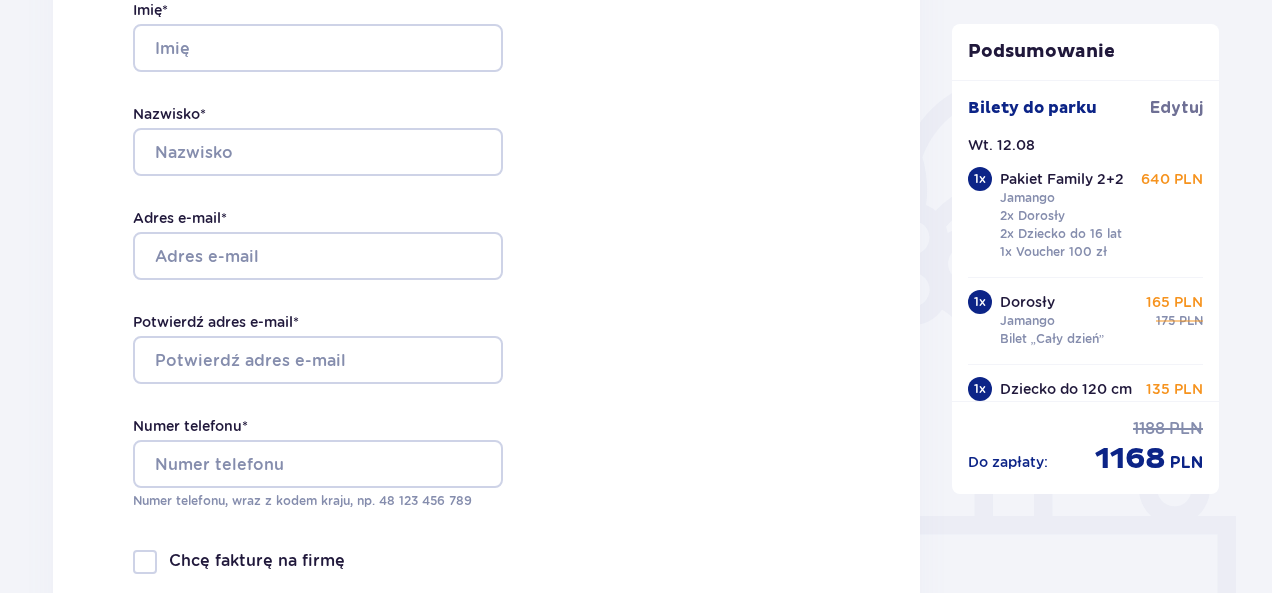 scroll, scrollTop: 300, scrollLeft: 0, axis: vertical 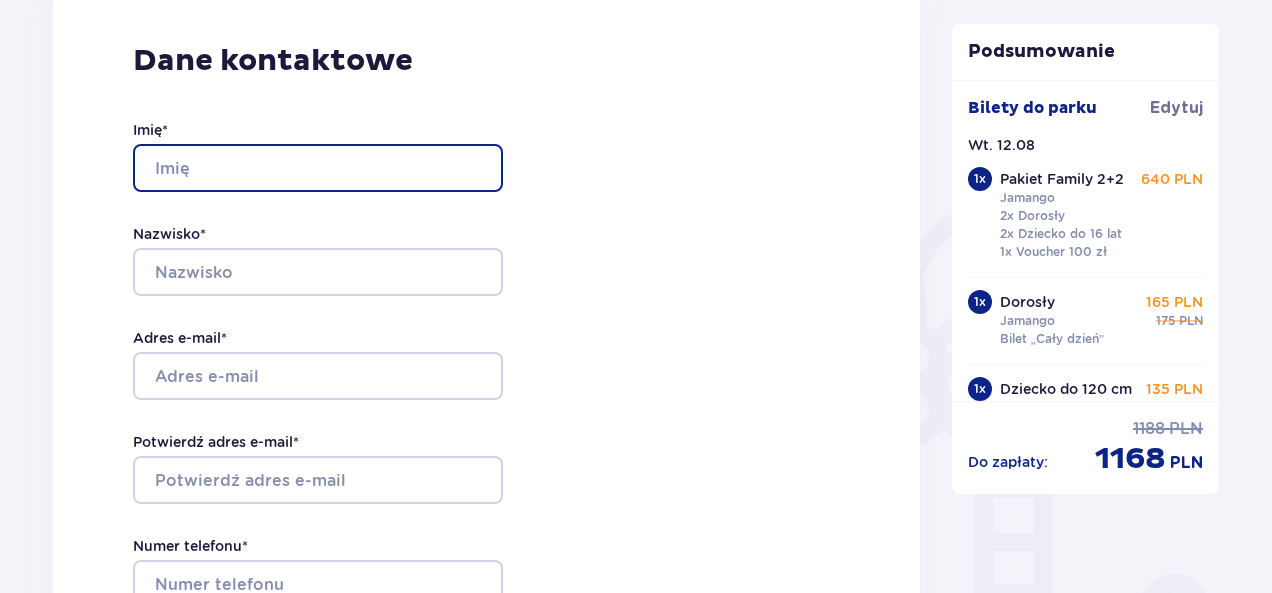 click on "Imię *" at bounding box center (318, 168) 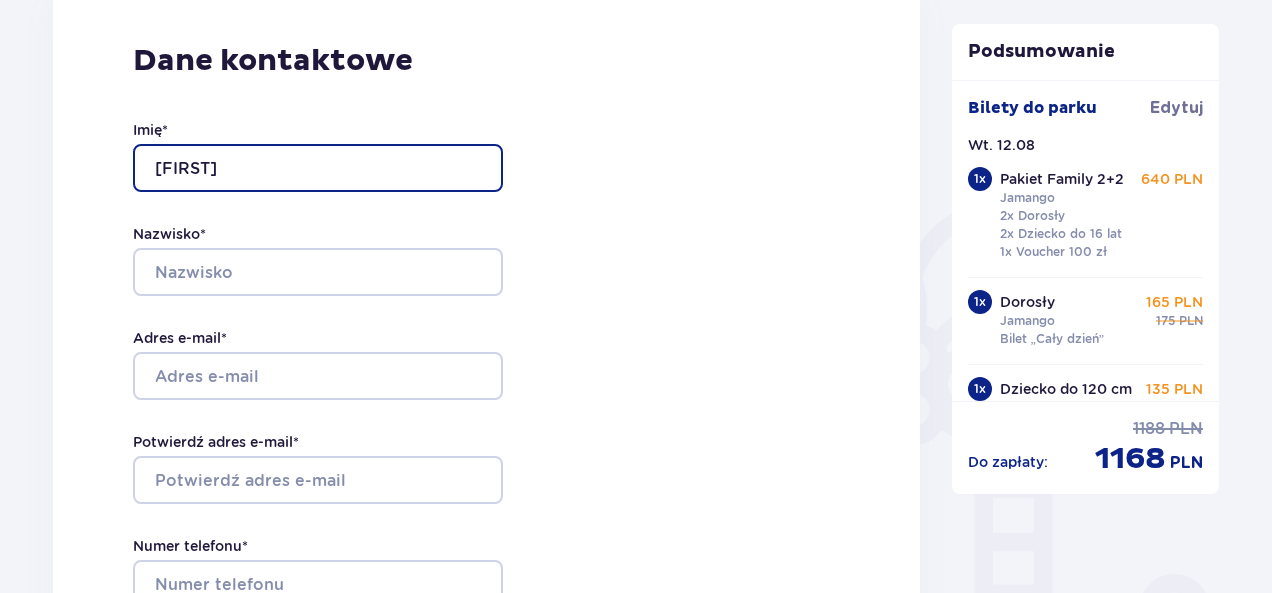 type on "[FIRST]" 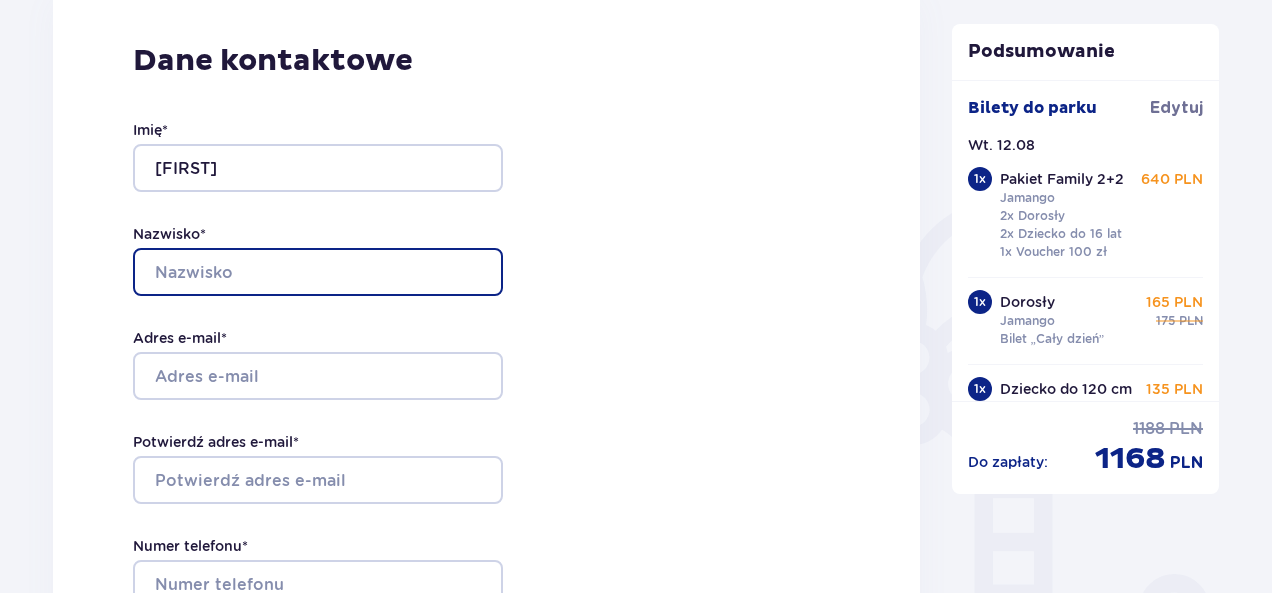 click on "Nazwisko *" at bounding box center (318, 272) 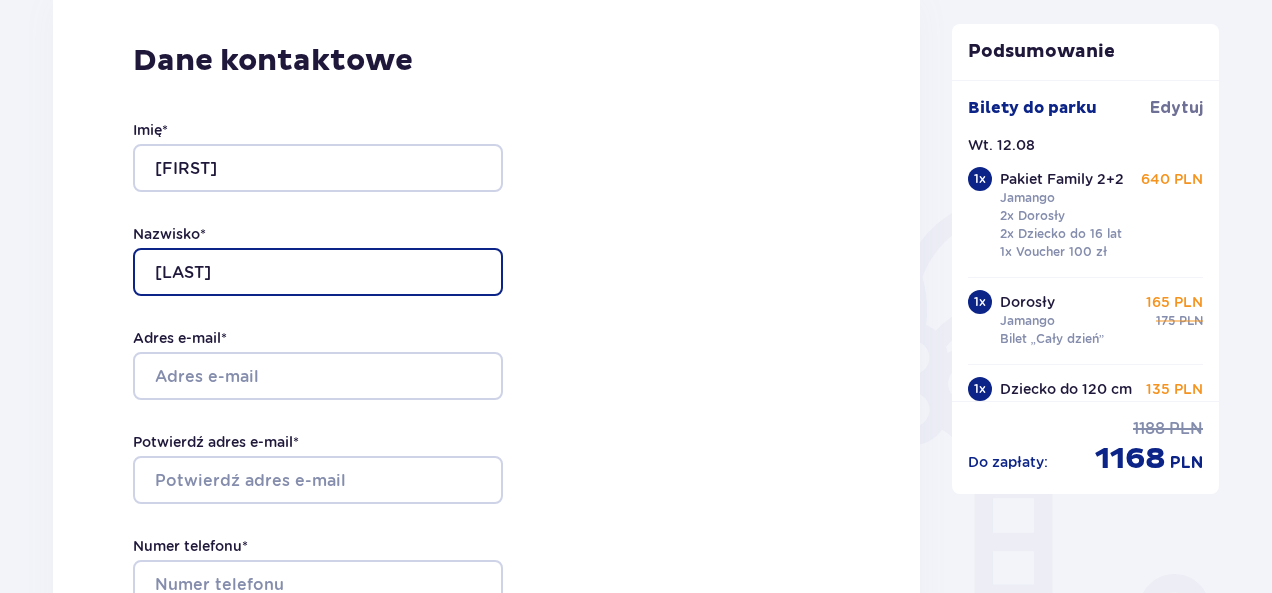 type on "[LAST]" 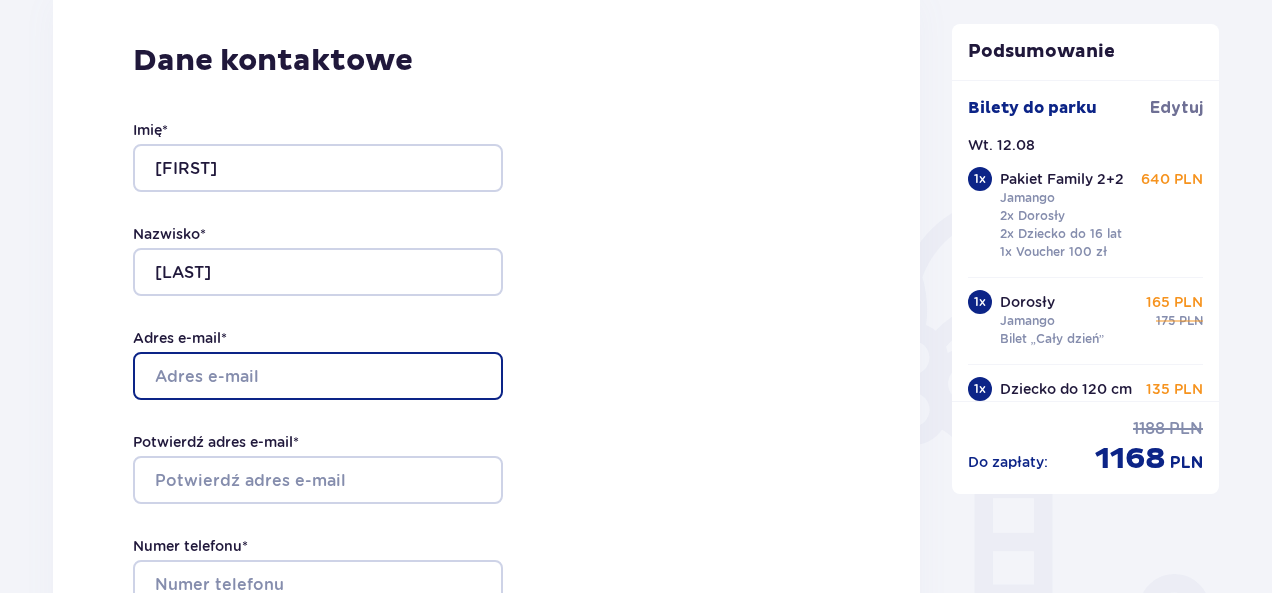 click on "Adres e-mail *" at bounding box center (318, 376) 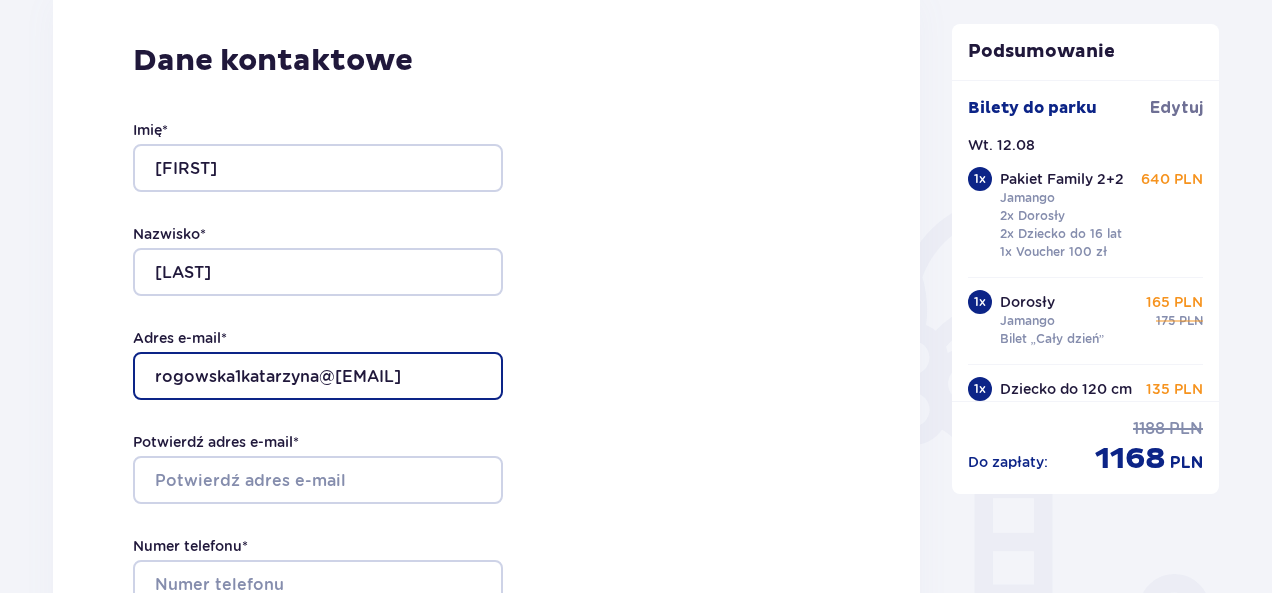drag, startPoint x: 406, startPoint y: 379, endPoint x: 146, endPoint y: 358, distance: 260.8467 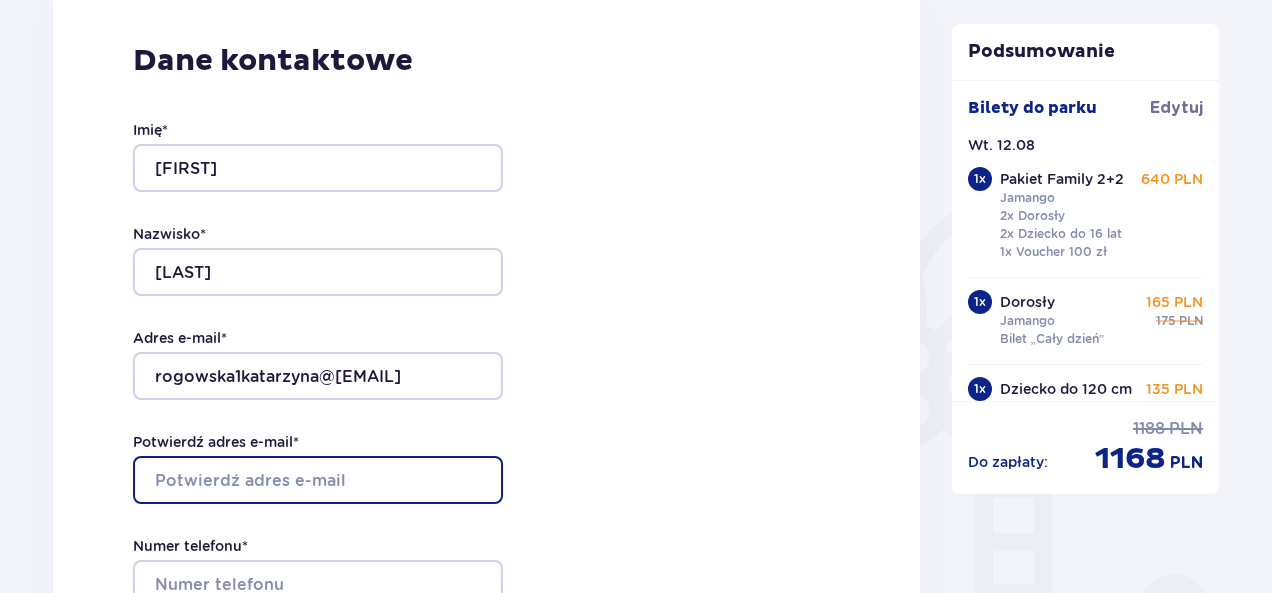 click on "Potwierdź adres e-mail *" at bounding box center [318, 480] 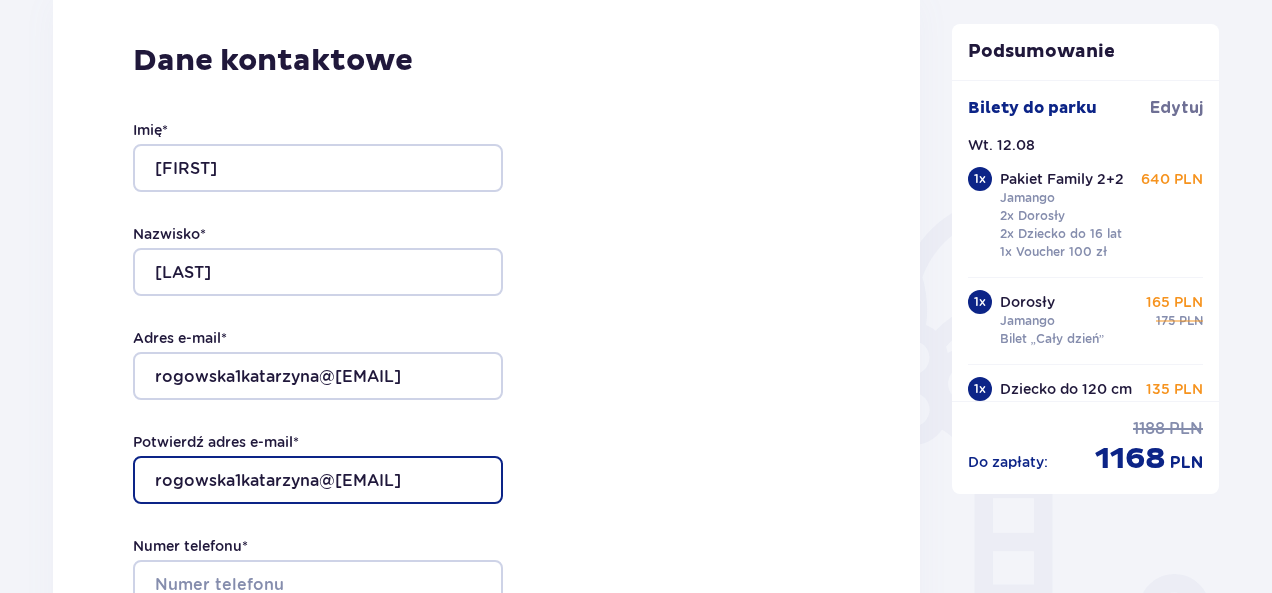 scroll, scrollTop: 400, scrollLeft: 0, axis: vertical 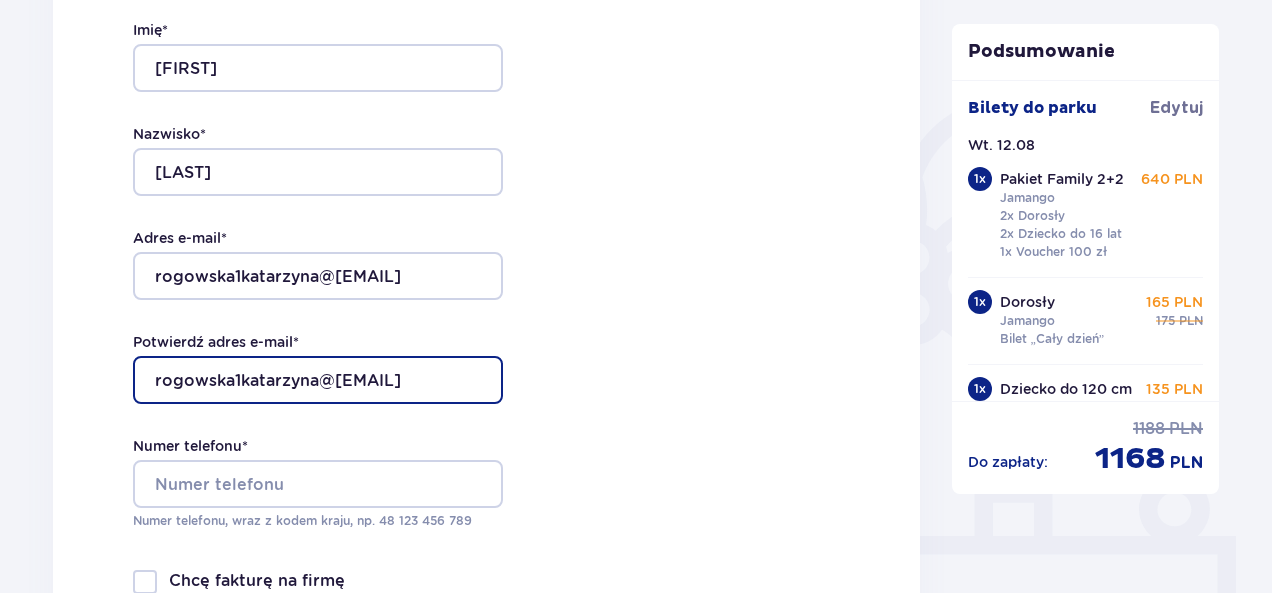 type on "rogowska1katarzyna@[EMAIL]" 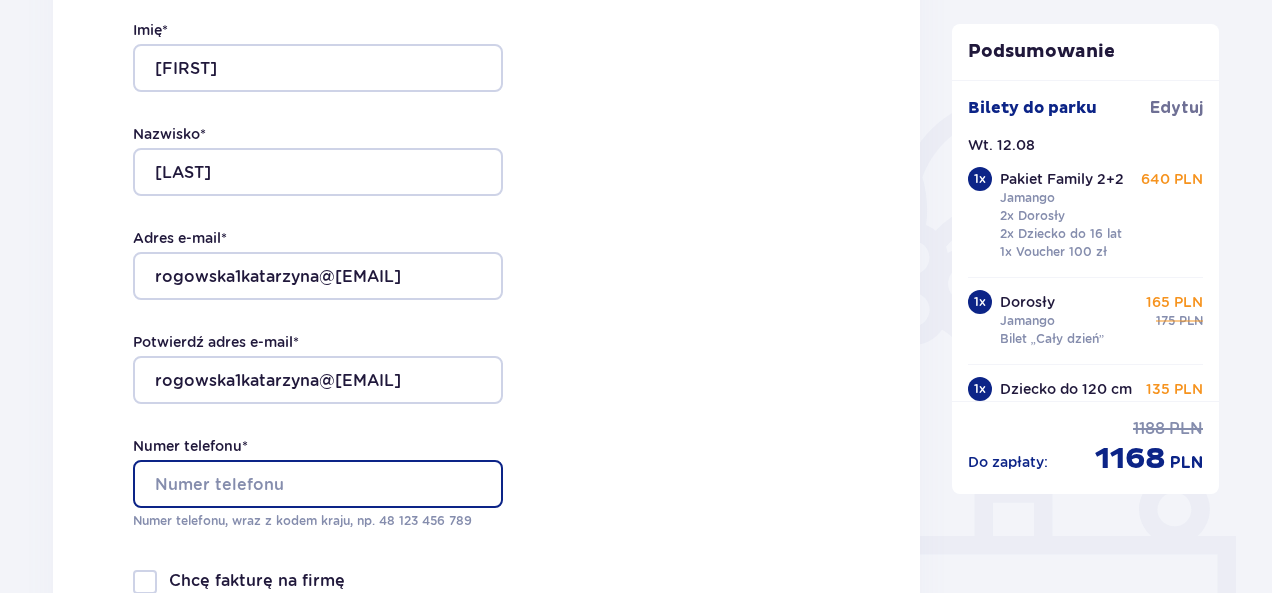 click on "Numer telefonu *" at bounding box center [318, 484] 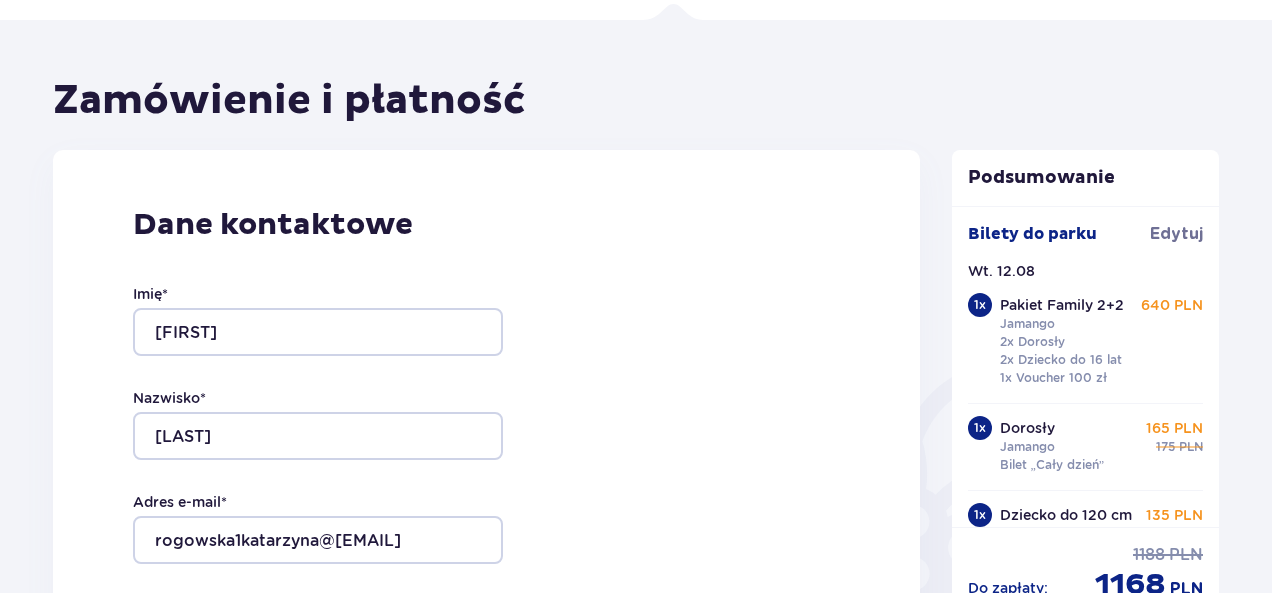 scroll, scrollTop: 0, scrollLeft: 0, axis: both 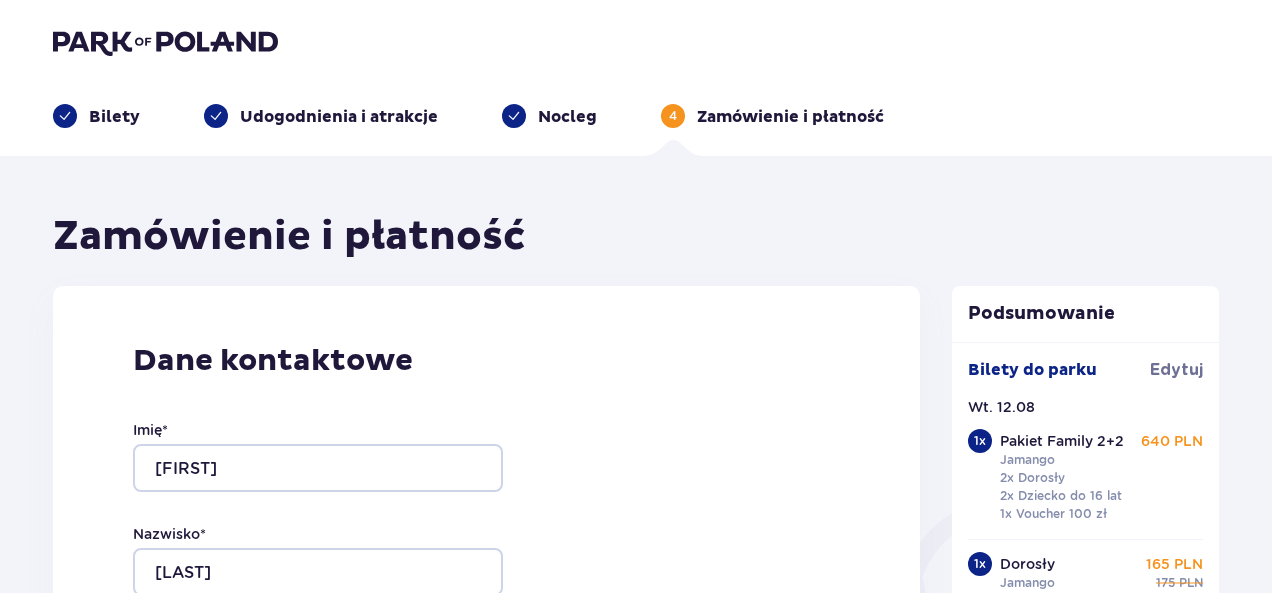 type on "[PHONE]" 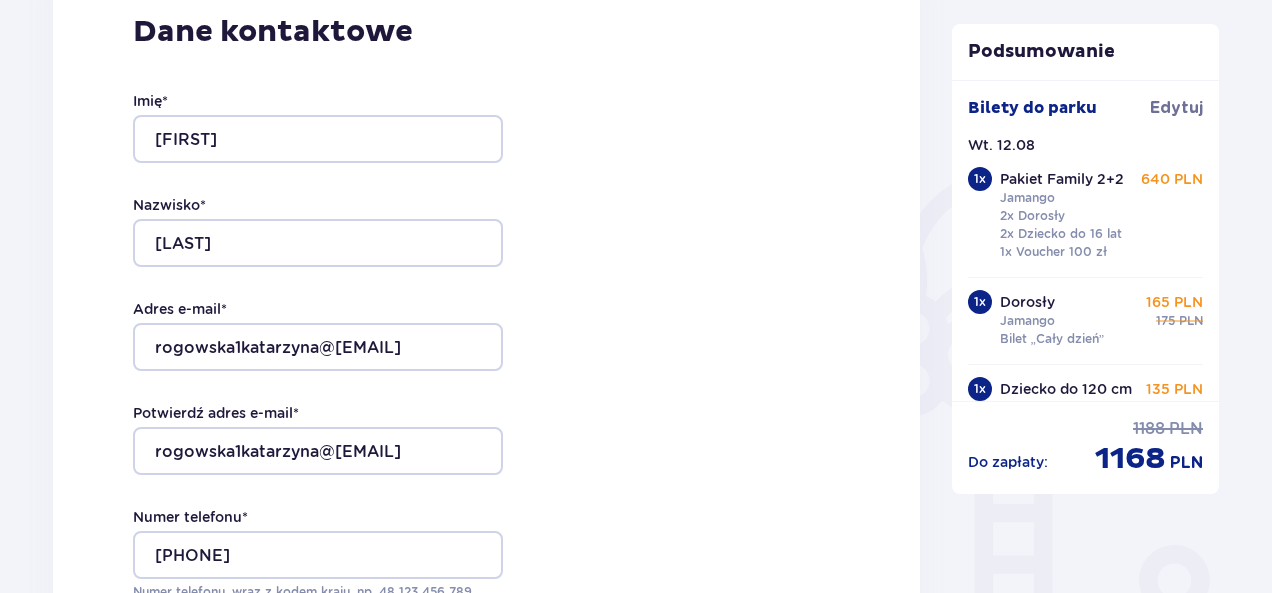 scroll, scrollTop: 400, scrollLeft: 0, axis: vertical 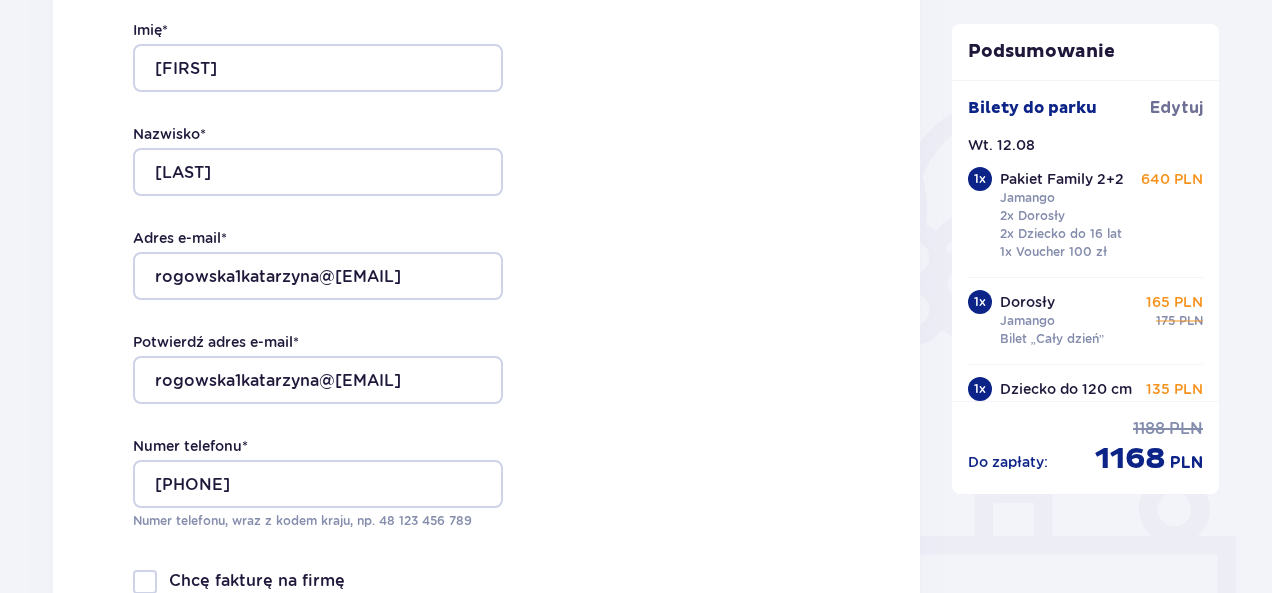 click on "Dane kontaktowe Imię * [FIRST] Nazwisko * [LAST] Adres e-mail * rogowska1katarzyna@[EMAIL] Potwierdź adres e-mail * rogowska1katarzyna@[EMAIL] Numer telefonu * [PHONE] Numer telefonu, wraz z kodem kraju, np. 48 ​123 ​456 ​789 Chcę fakturę na firmę Jeśli nie prowadzisz działalności gospodarczej lub innej spółki, automatycznie wystawimy Ci fakturę imienną. Dodaj adres do faktury imiennej" at bounding box center (486, 306) 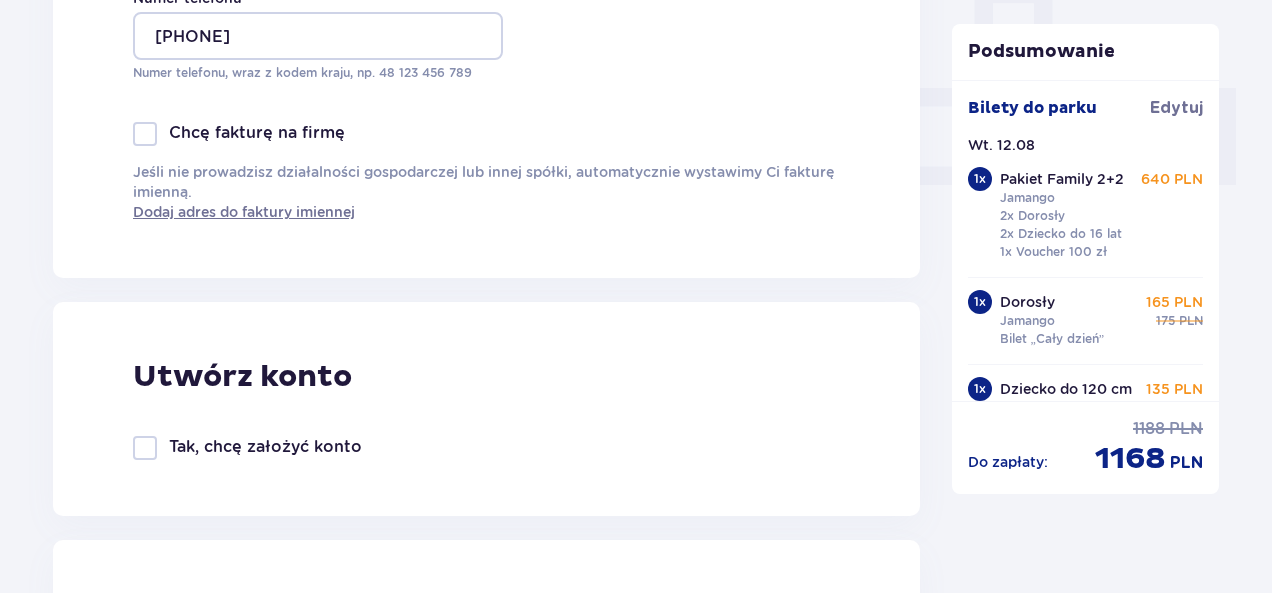 scroll, scrollTop: 1100, scrollLeft: 0, axis: vertical 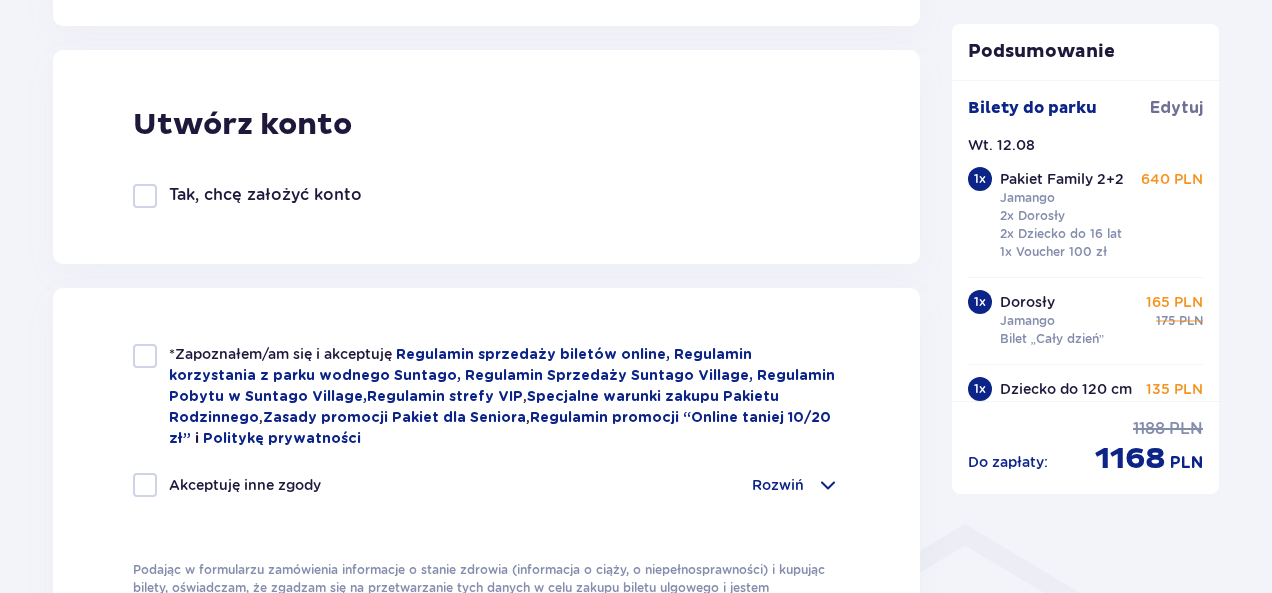 click at bounding box center (145, 196) 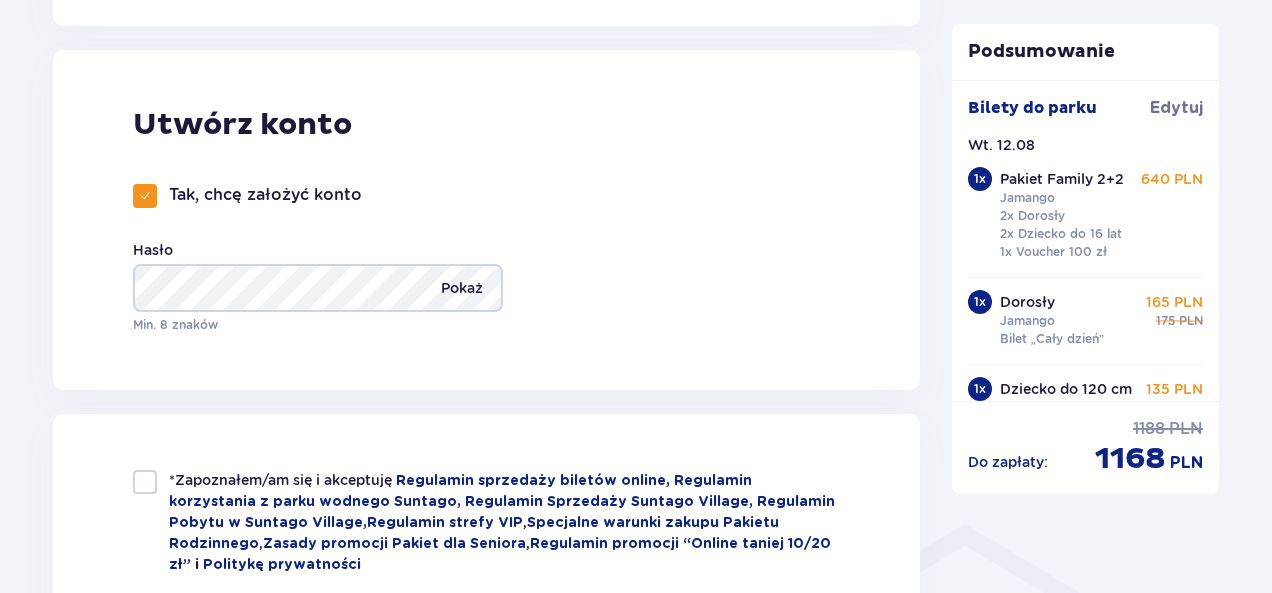 click on "Pokaż" at bounding box center (462, 288) 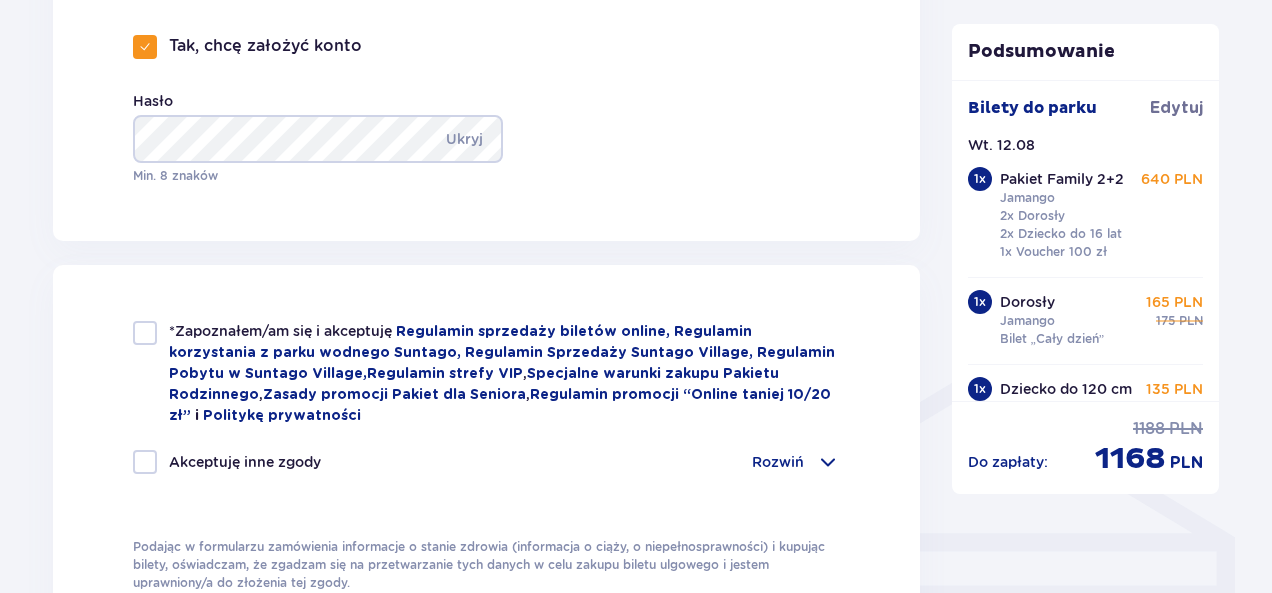 scroll, scrollTop: 1400, scrollLeft: 0, axis: vertical 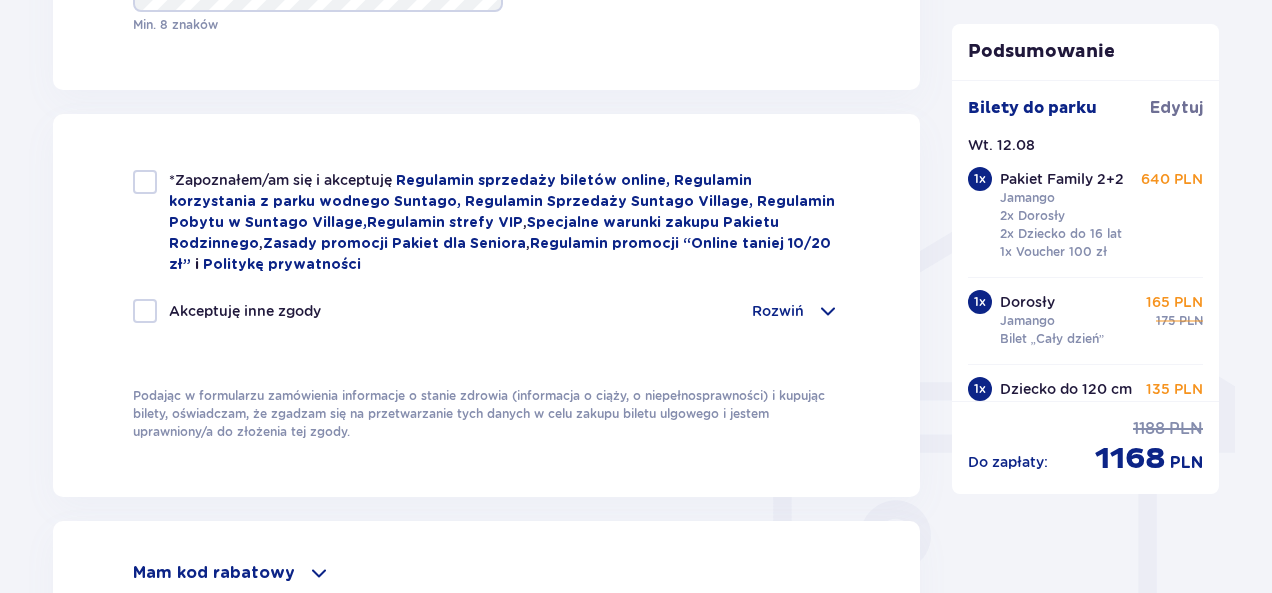 click at bounding box center (145, 182) 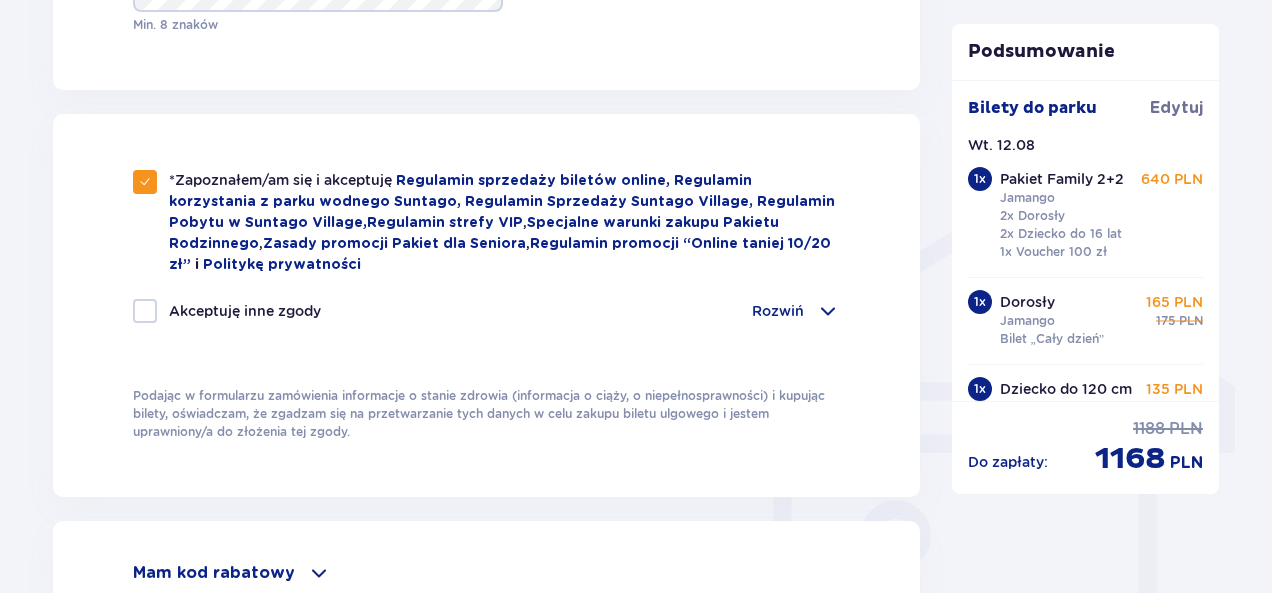 click at bounding box center [145, 311] 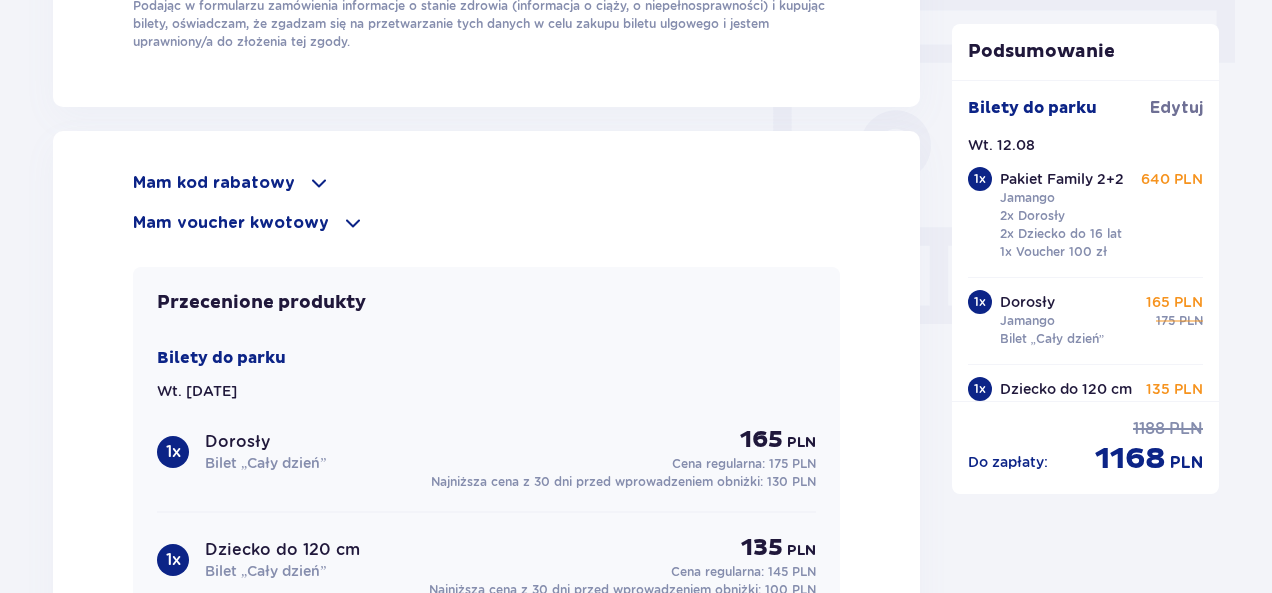 scroll, scrollTop: 1788, scrollLeft: 0, axis: vertical 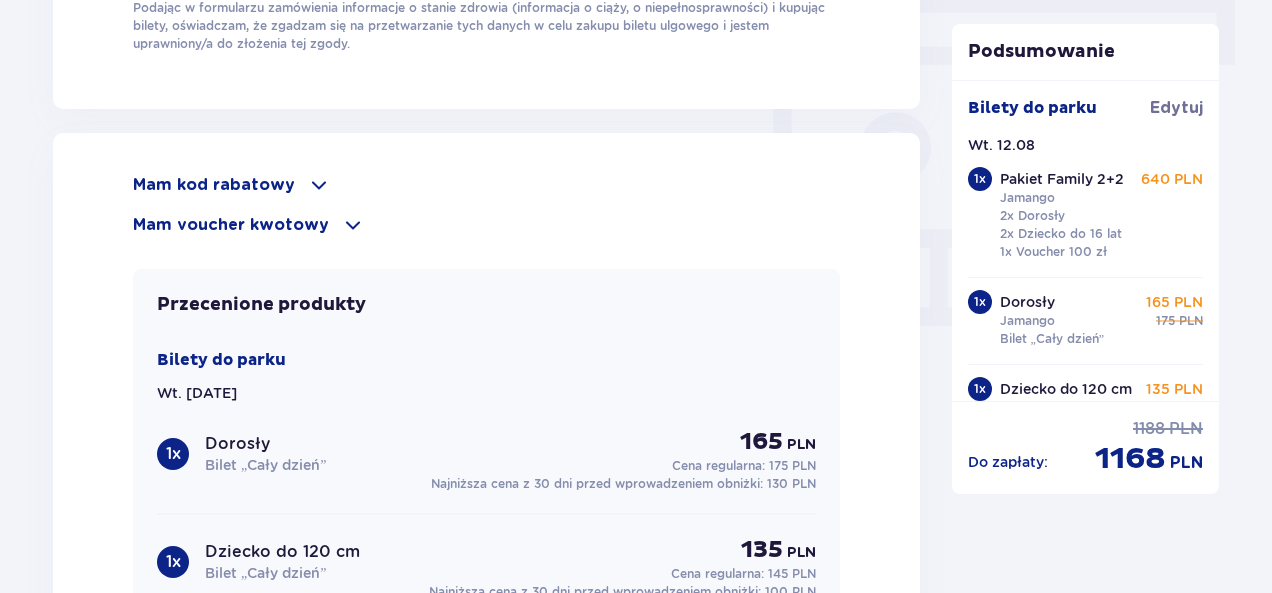 click at bounding box center (353, 225) 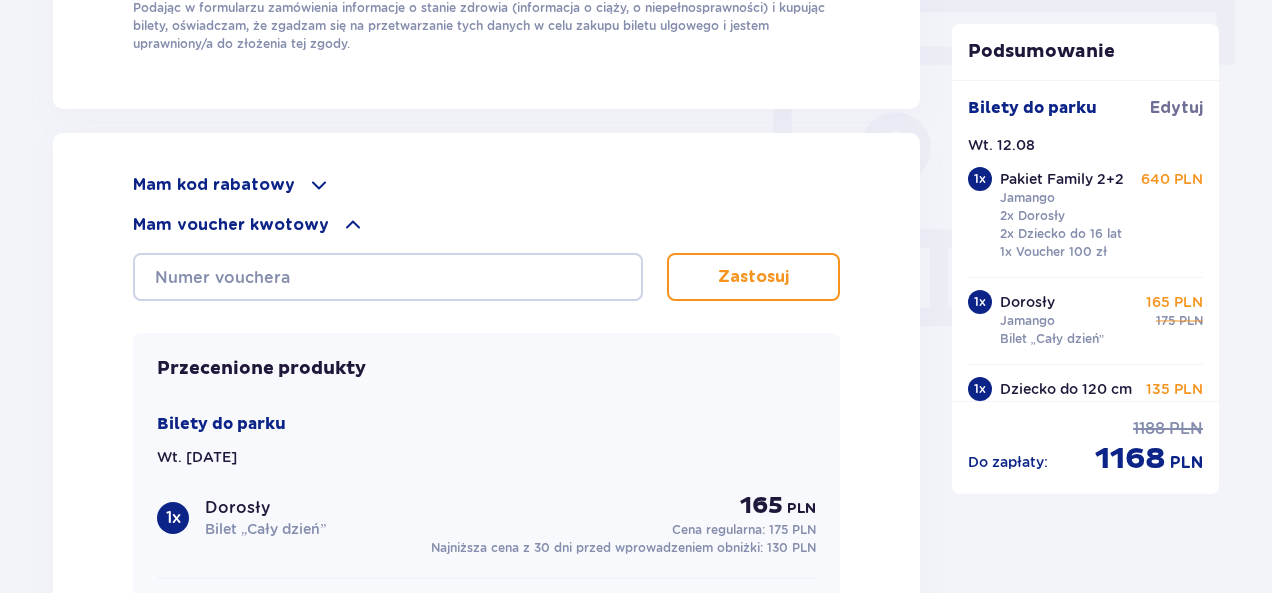 click at bounding box center (319, 185) 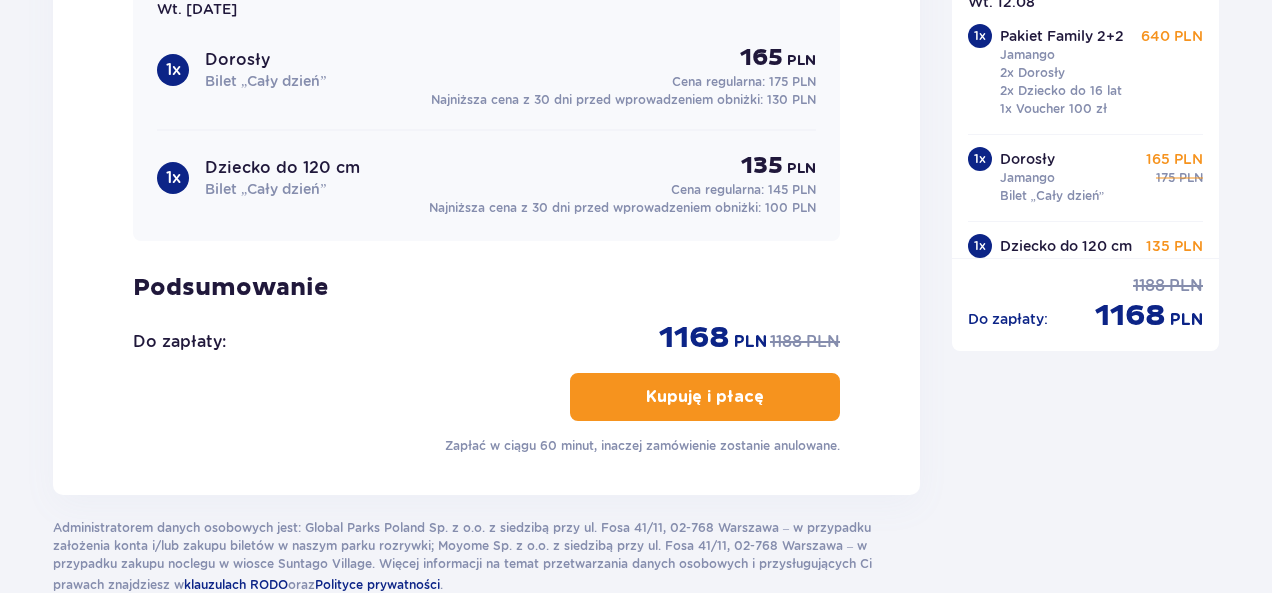 scroll, scrollTop: 2088, scrollLeft: 0, axis: vertical 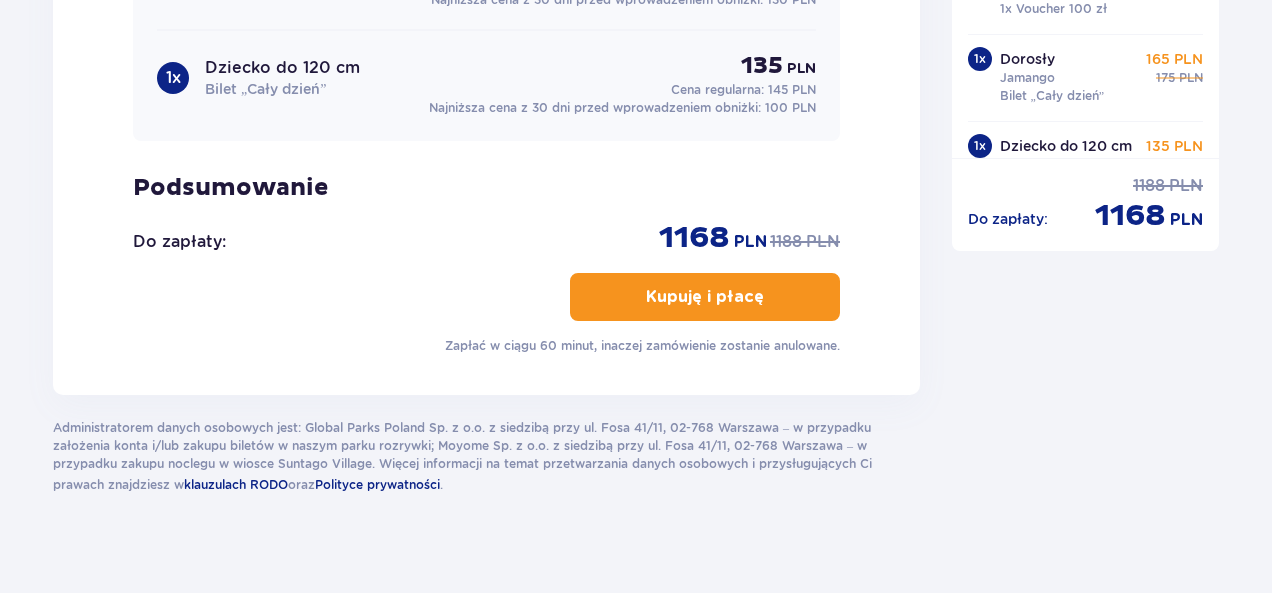 click on "Kupuję i płacę" at bounding box center [705, 297] 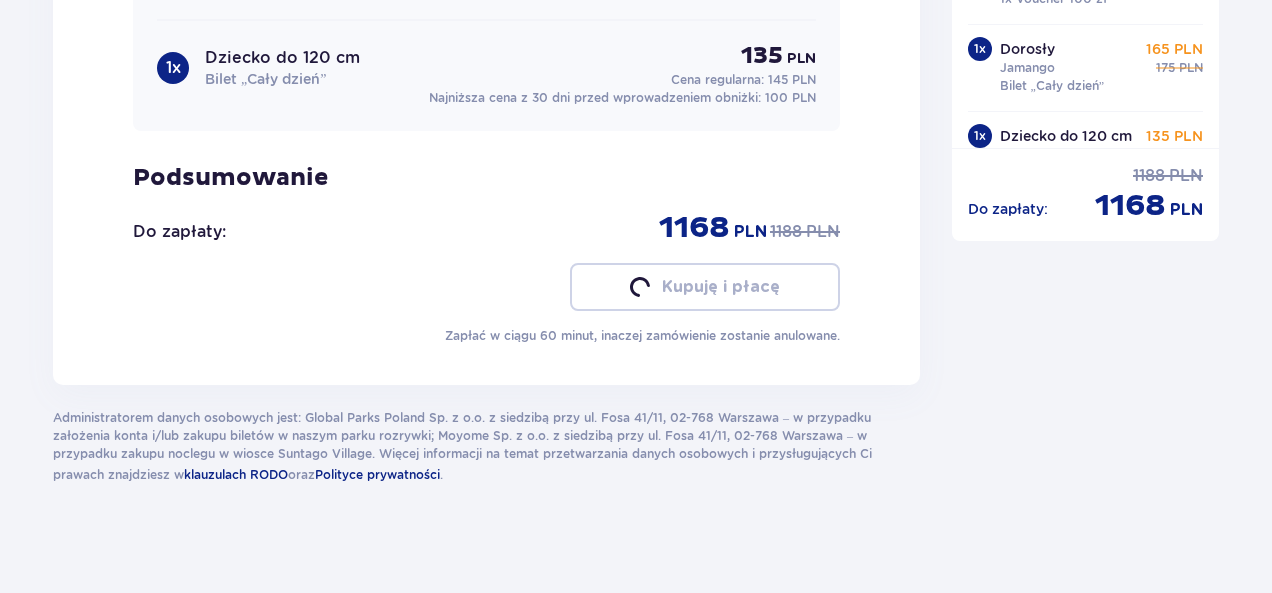 scroll, scrollTop: 2416, scrollLeft: 0, axis: vertical 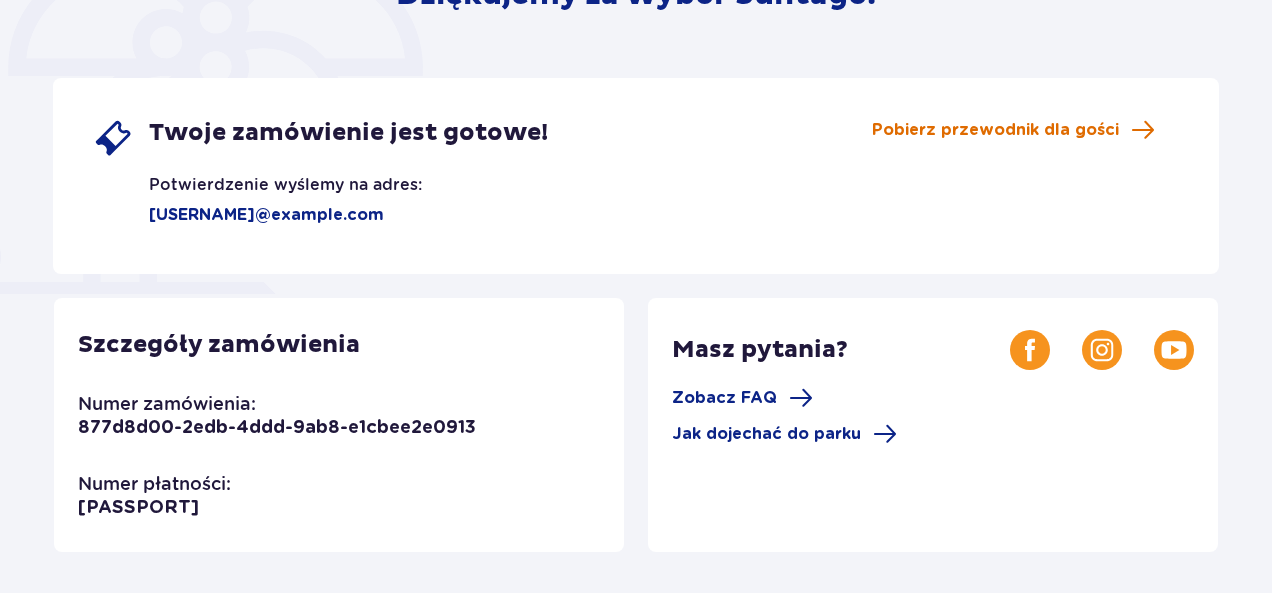 click on "Pobierz przewodnik dla gości" at bounding box center [995, 130] 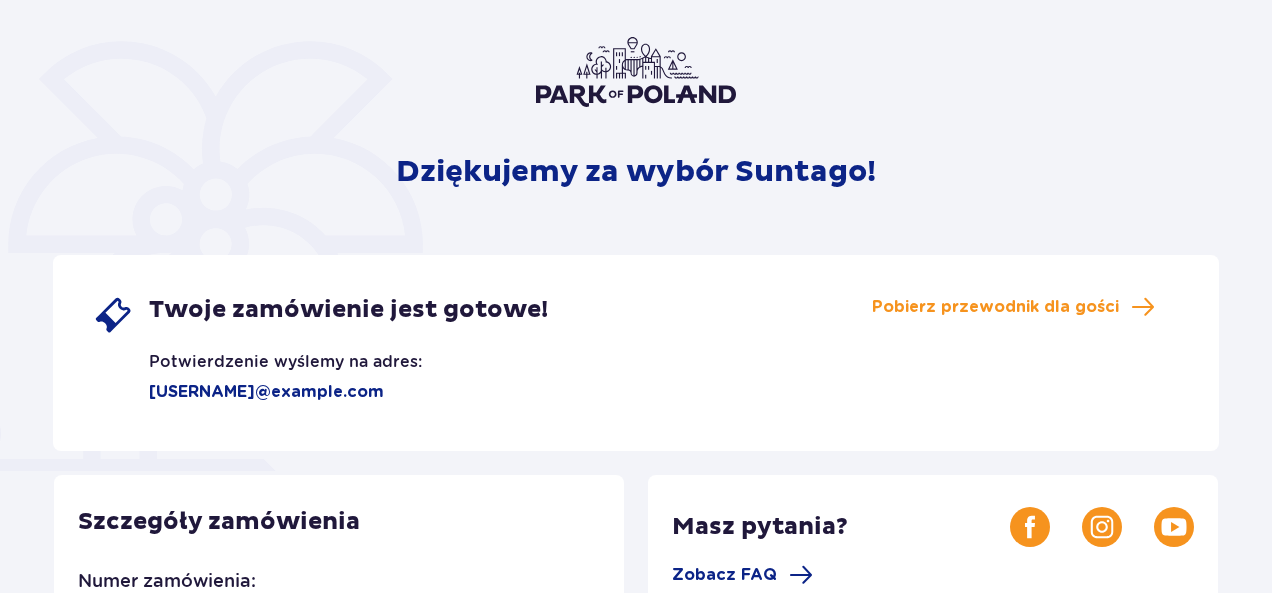 scroll, scrollTop: 0, scrollLeft: 0, axis: both 